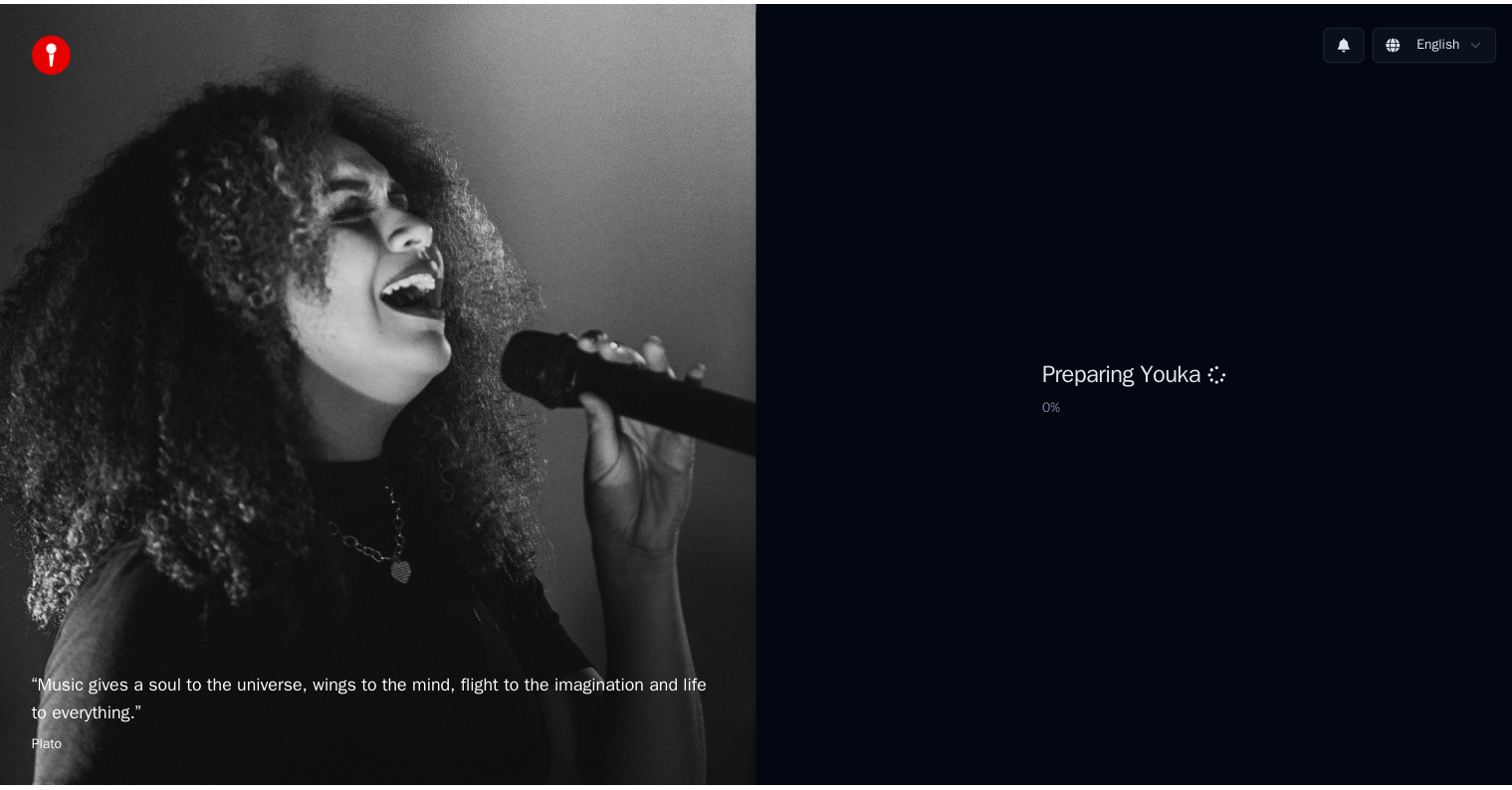 scroll, scrollTop: 0, scrollLeft: 0, axis: both 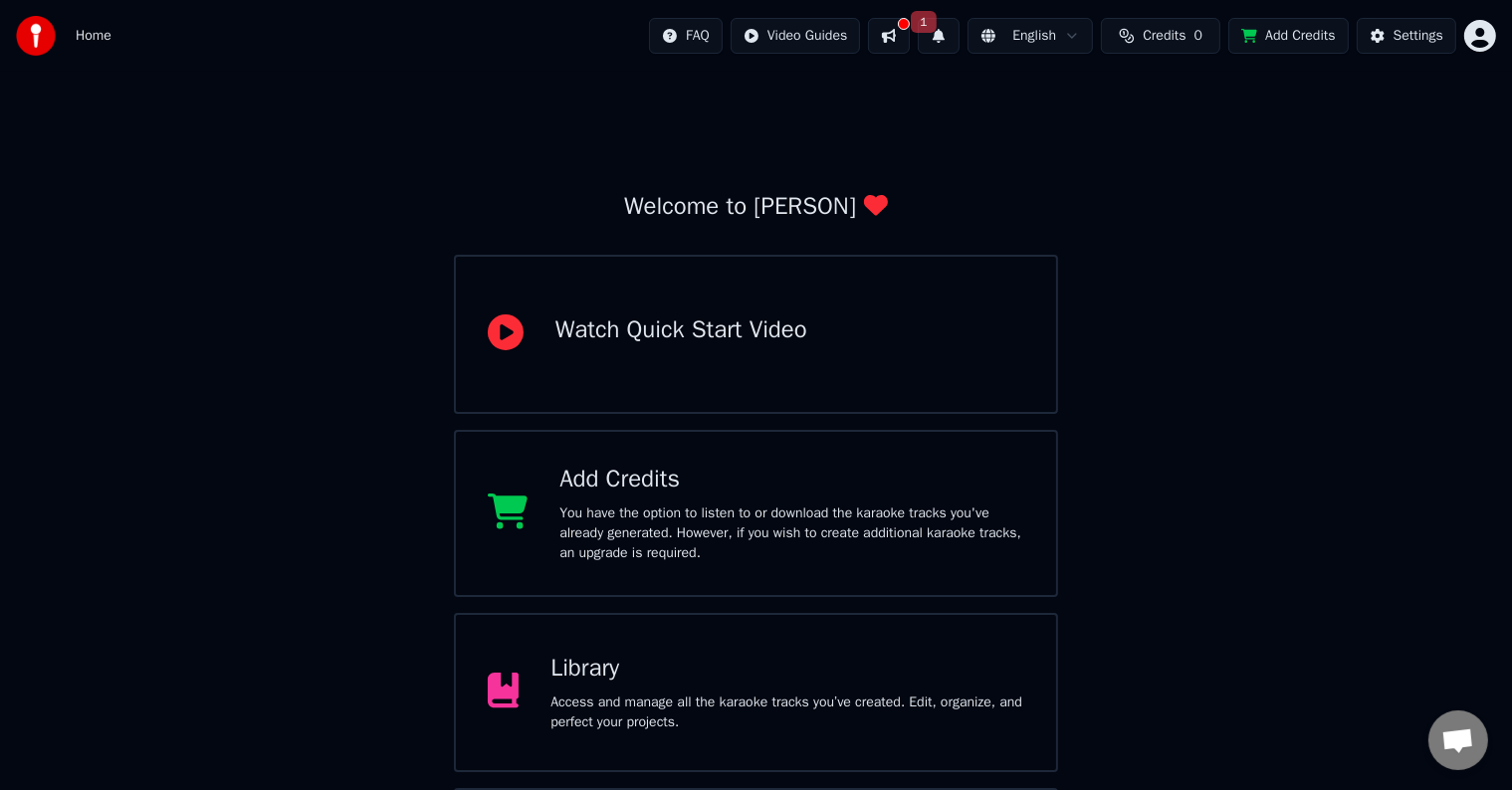 click on "Access and manage all the karaoke tracks you’ve created. Edit, organize, and perfect your projects." at bounding box center (681, 354) 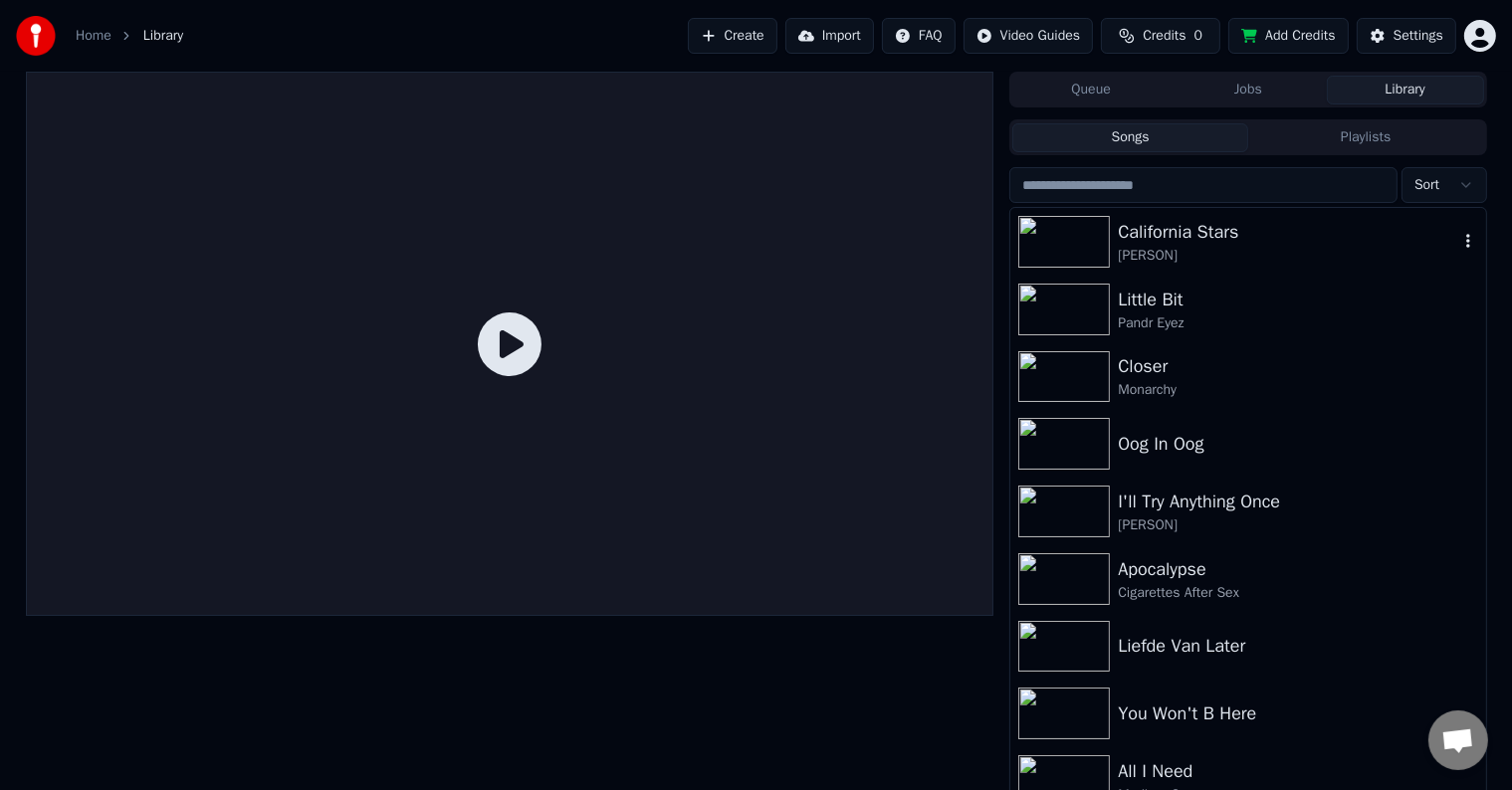 click on "California Stars" at bounding box center (1287, 232) 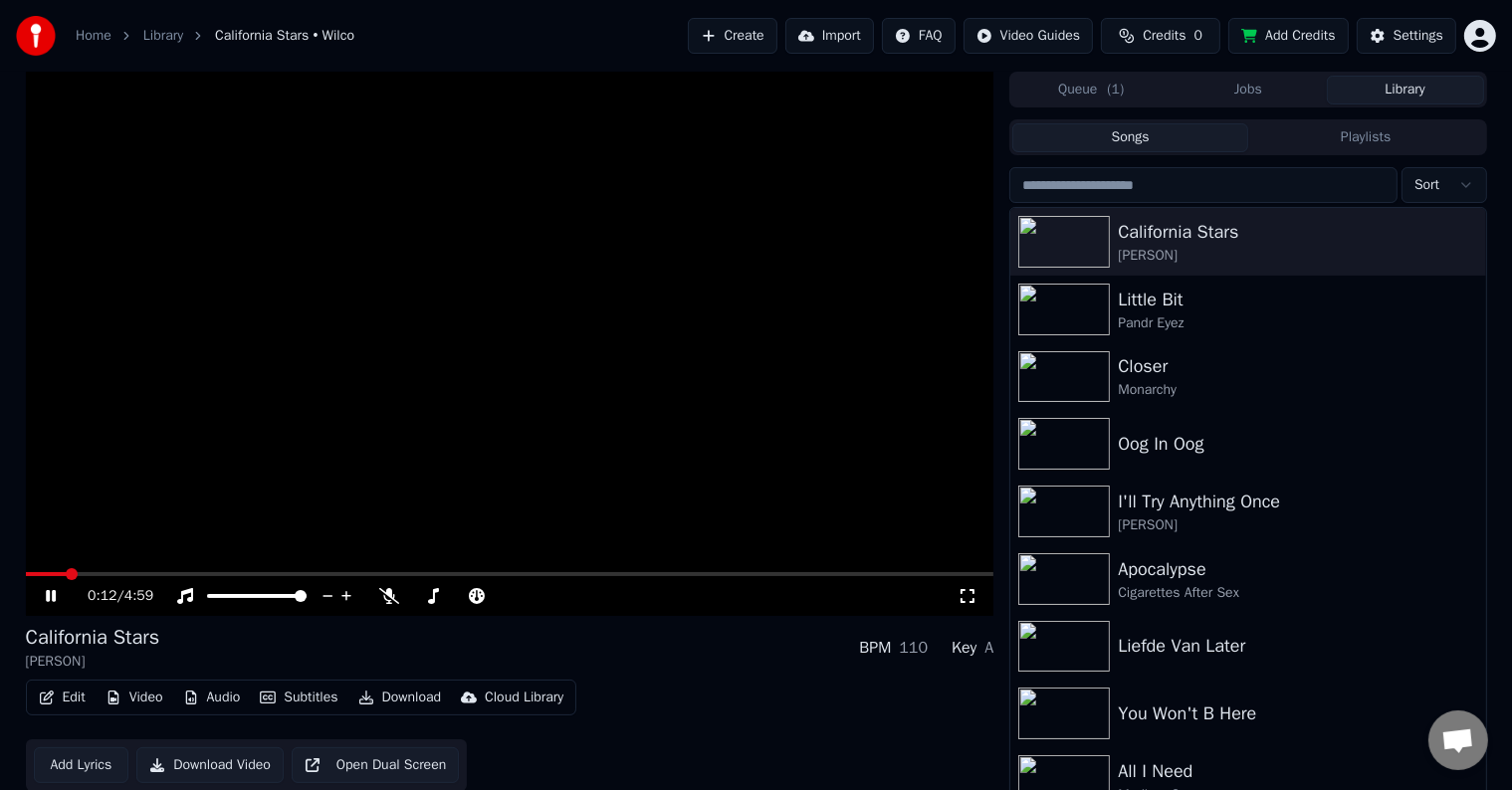 click on "0:12  /  4:59" at bounding box center (523, 596) 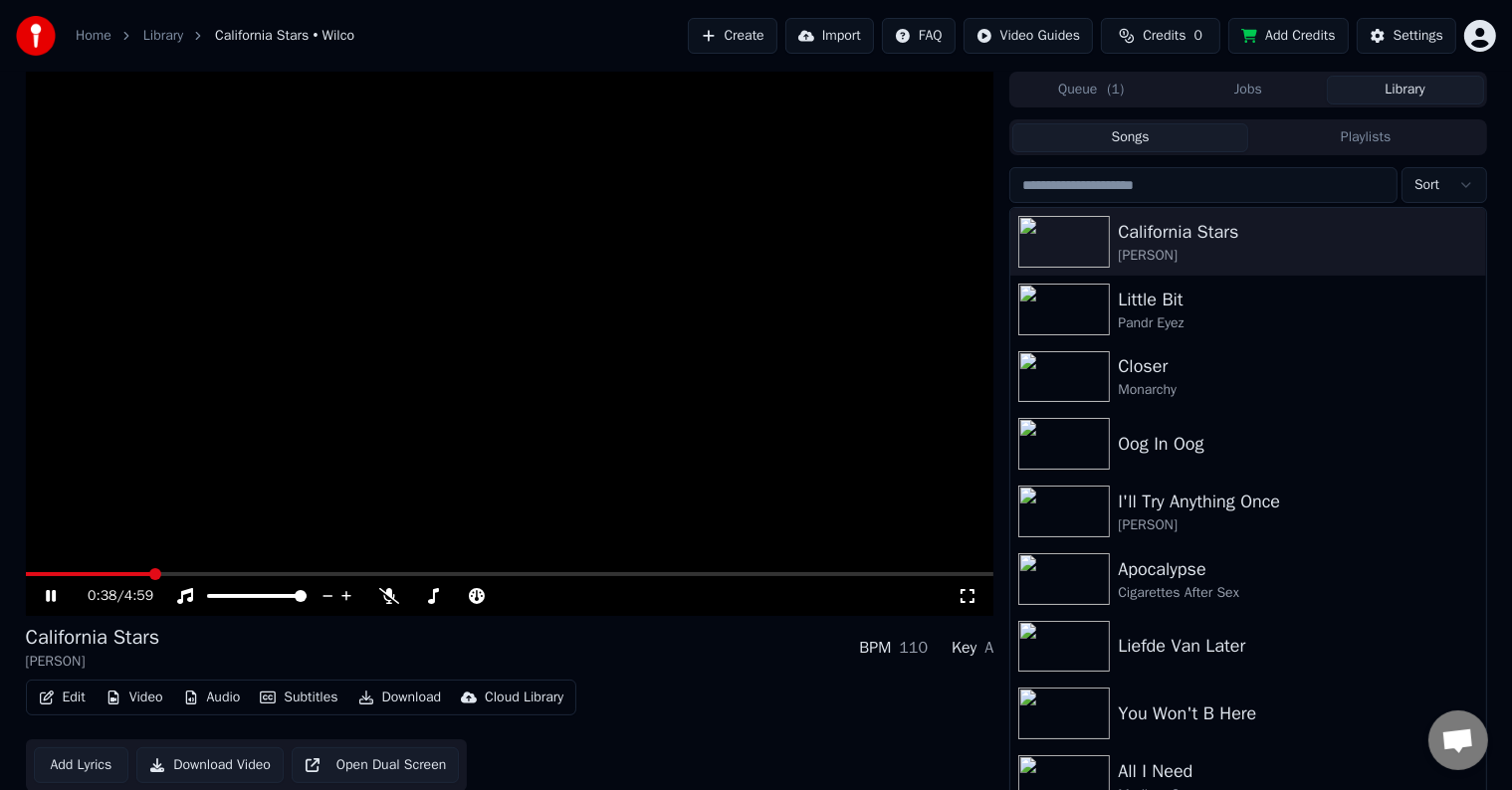 click at bounding box center [510, 343] 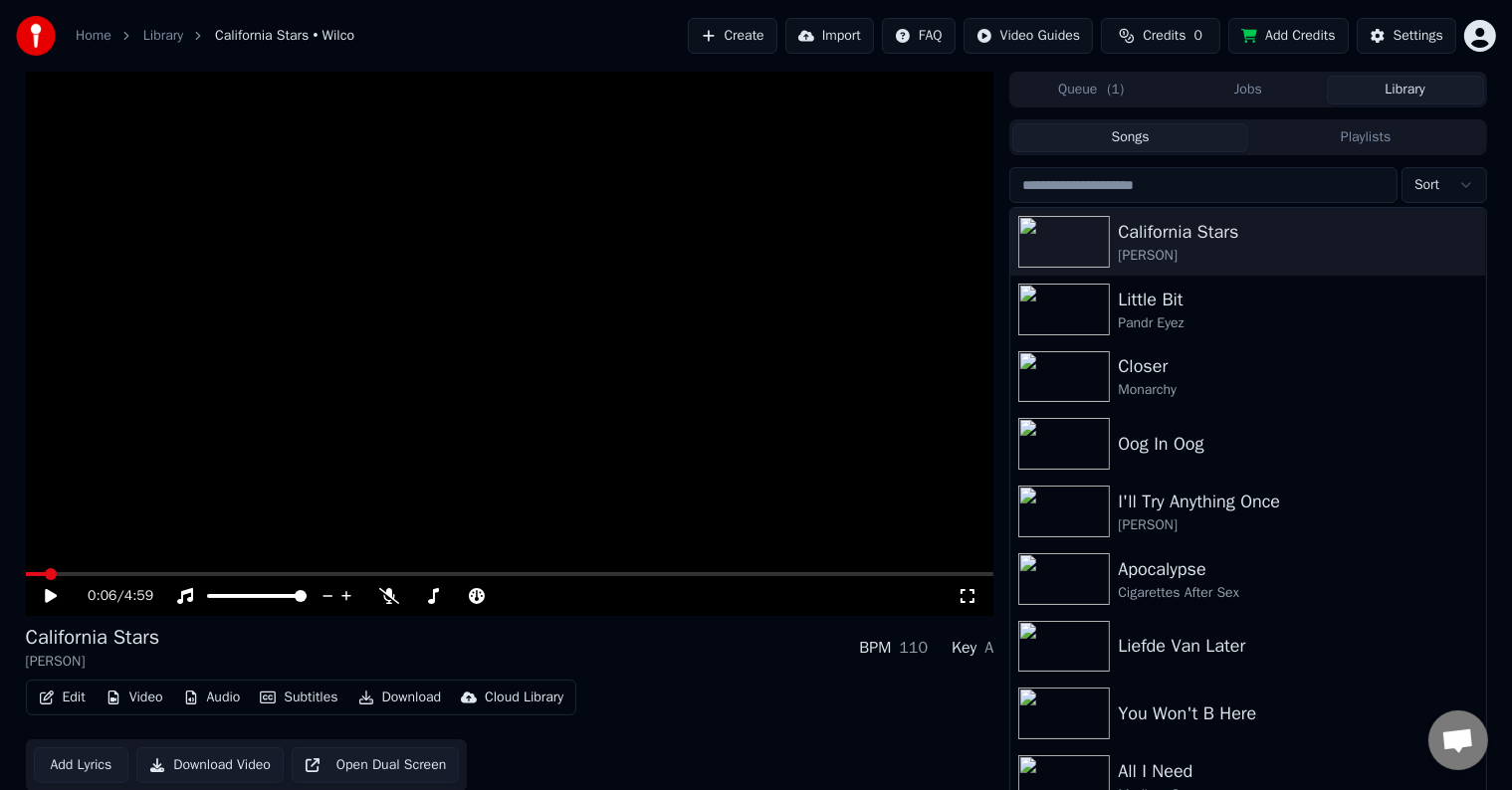 click at bounding box center (36, 574) 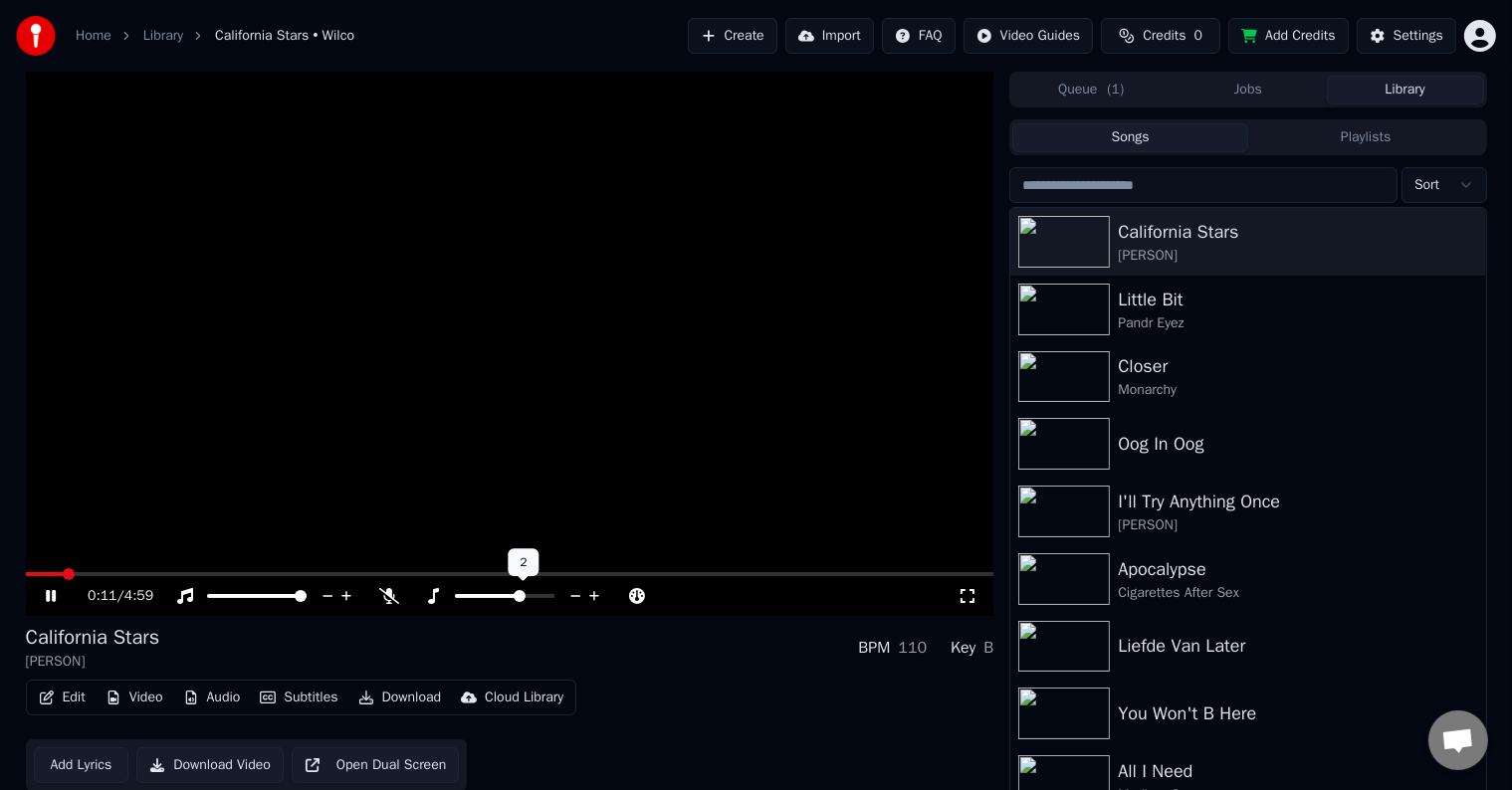 click at bounding box center (520, 596) 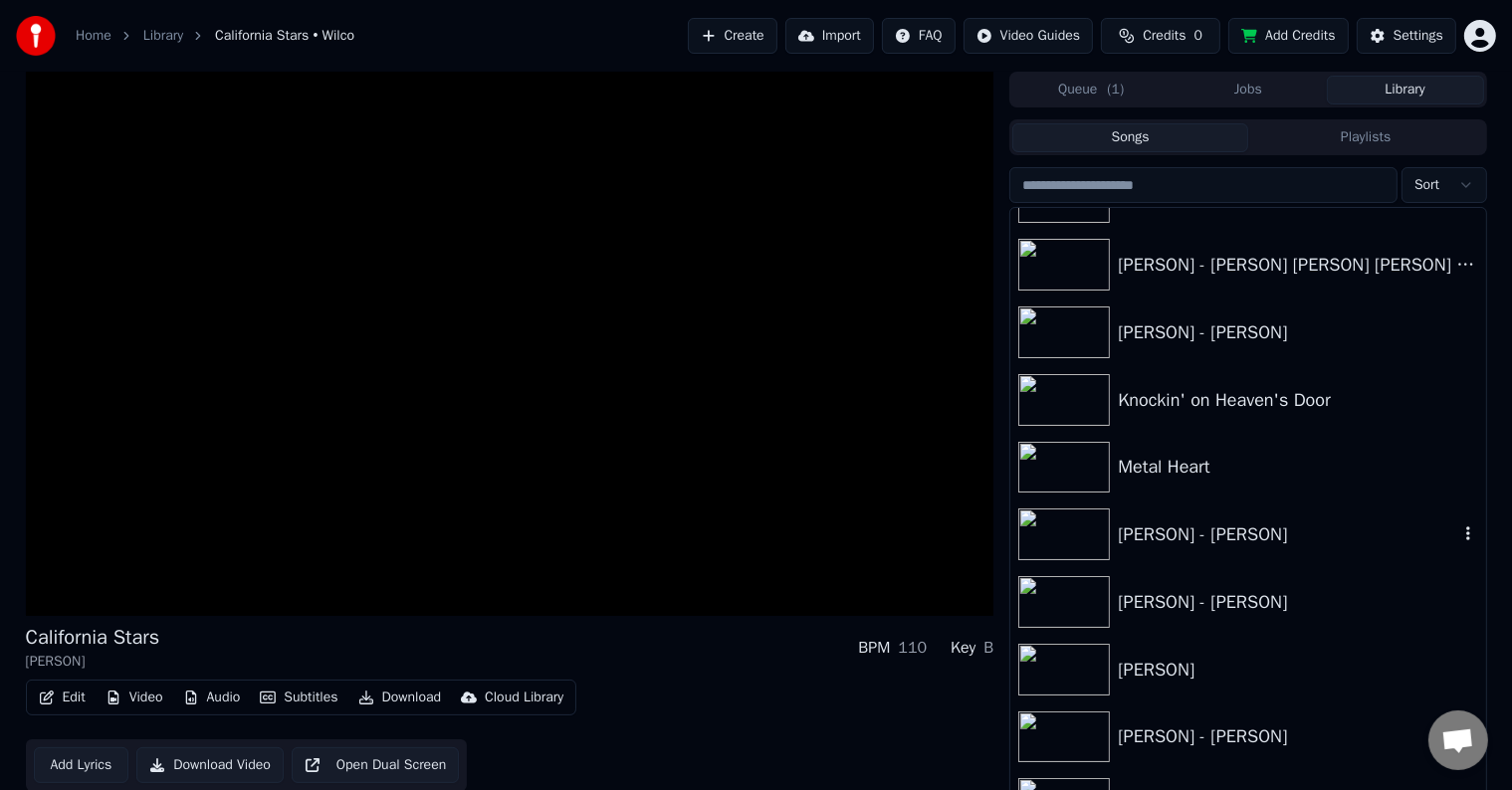 scroll, scrollTop: 1293, scrollLeft: 0, axis: vertical 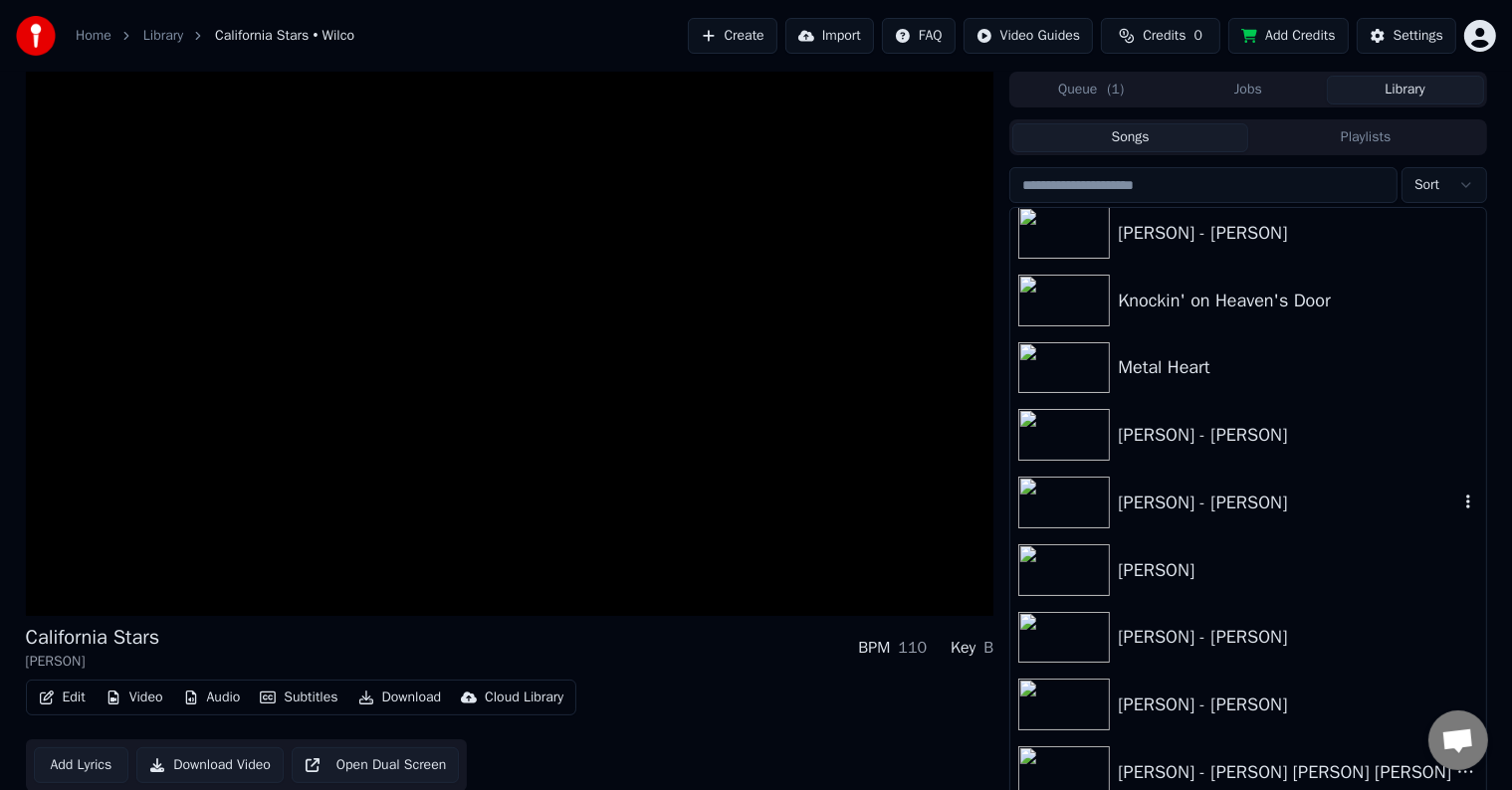 click on "[PERSON] - [PERSON]" at bounding box center (1287, 502) 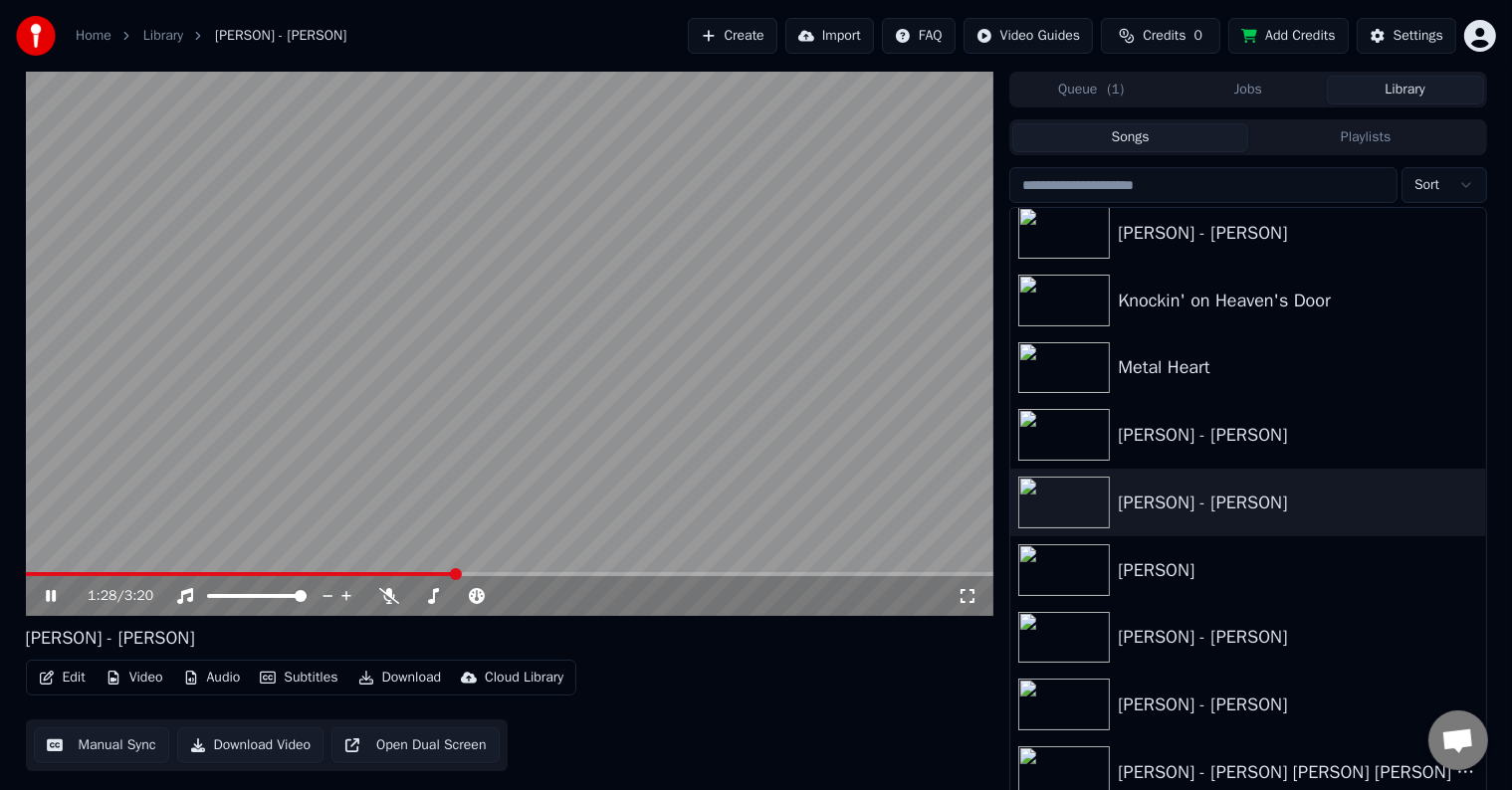 click at bounding box center (510, 343) 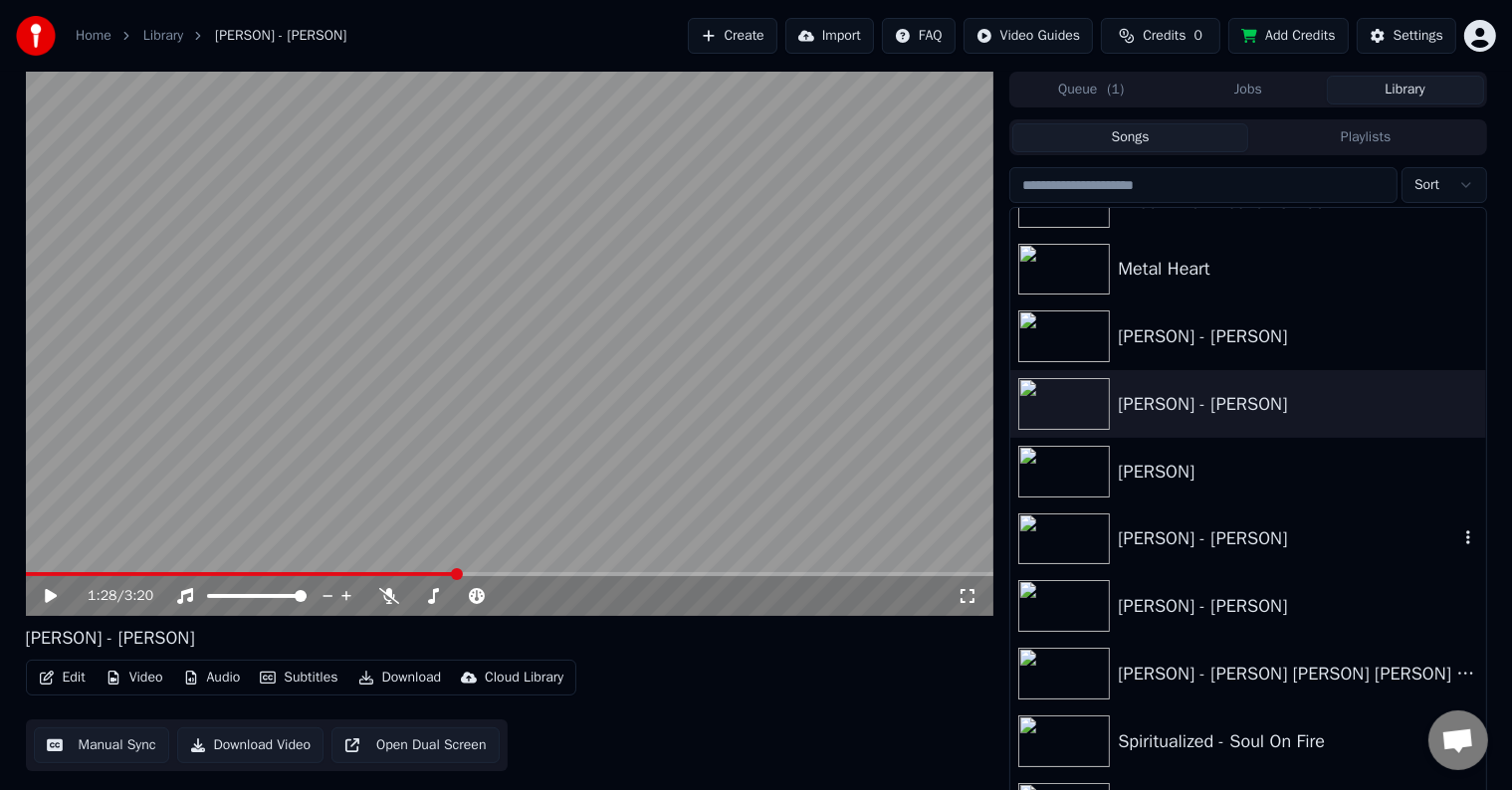 scroll, scrollTop: 1492, scrollLeft: 0, axis: vertical 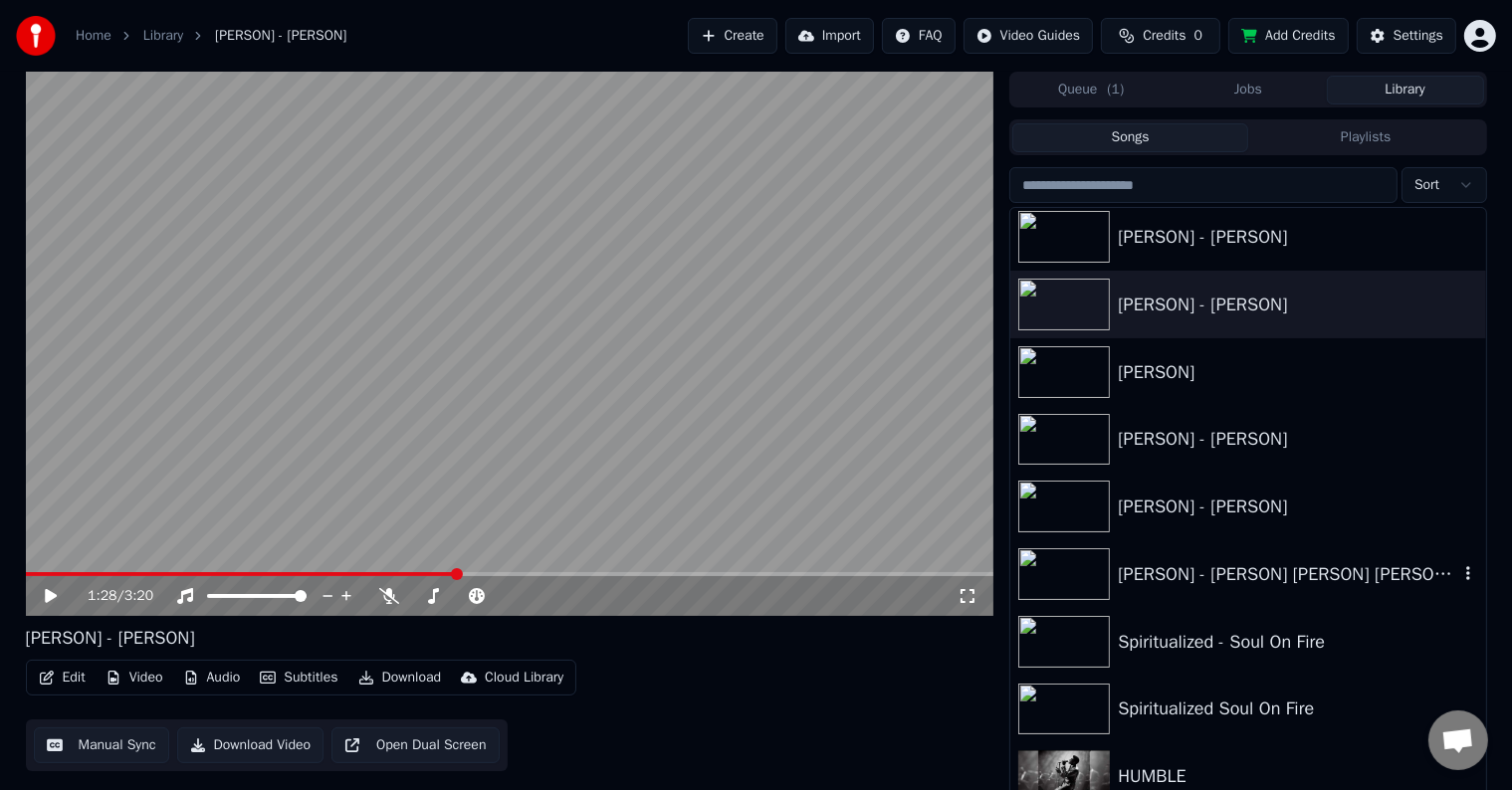 click on "[PERSON] - [PERSON] [PERSON] [PERSON] [PERSON]" at bounding box center (1247, 574) 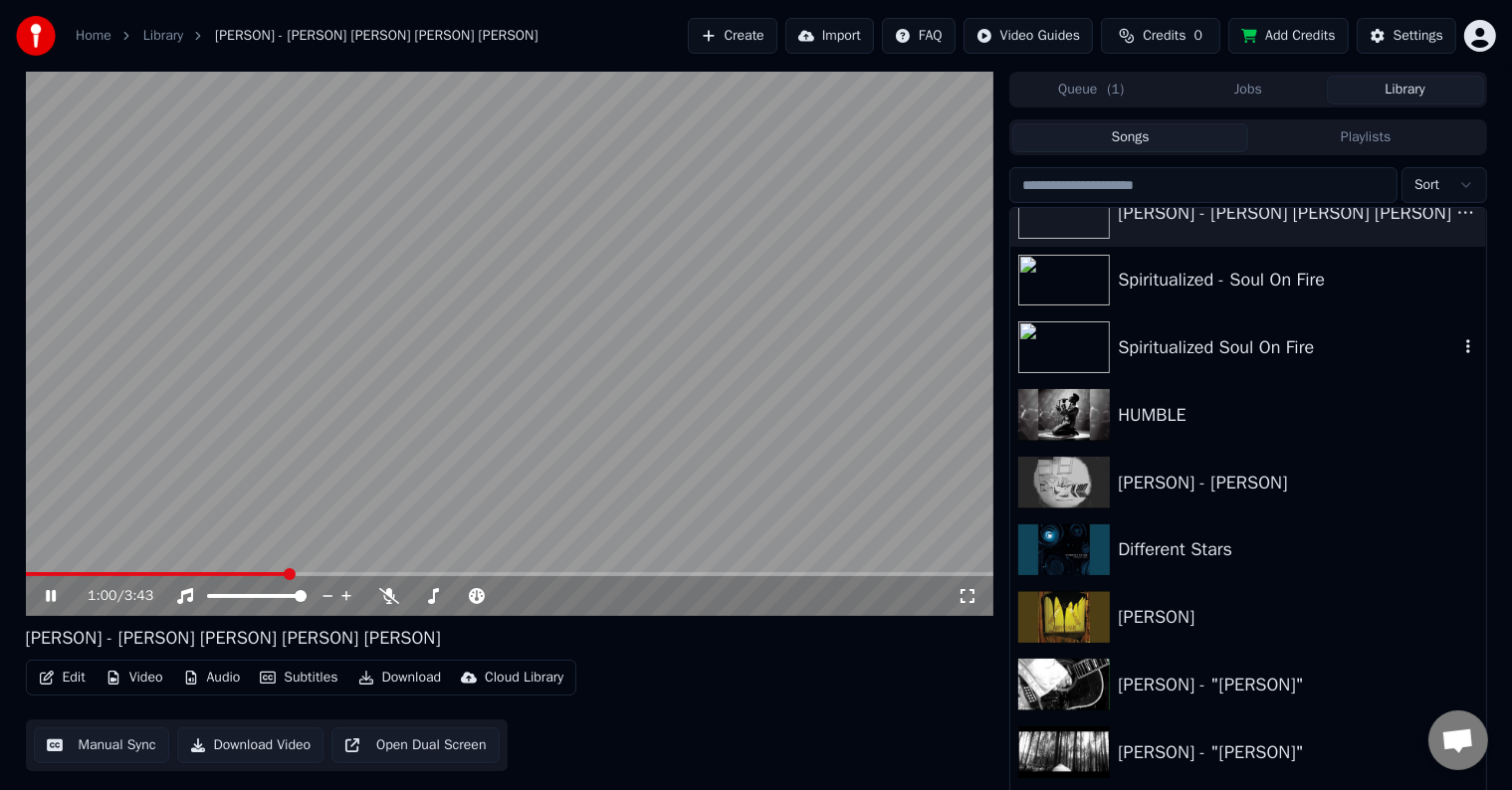 scroll, scrollTop: 1890, scrollLeft: 0, axis: vertical 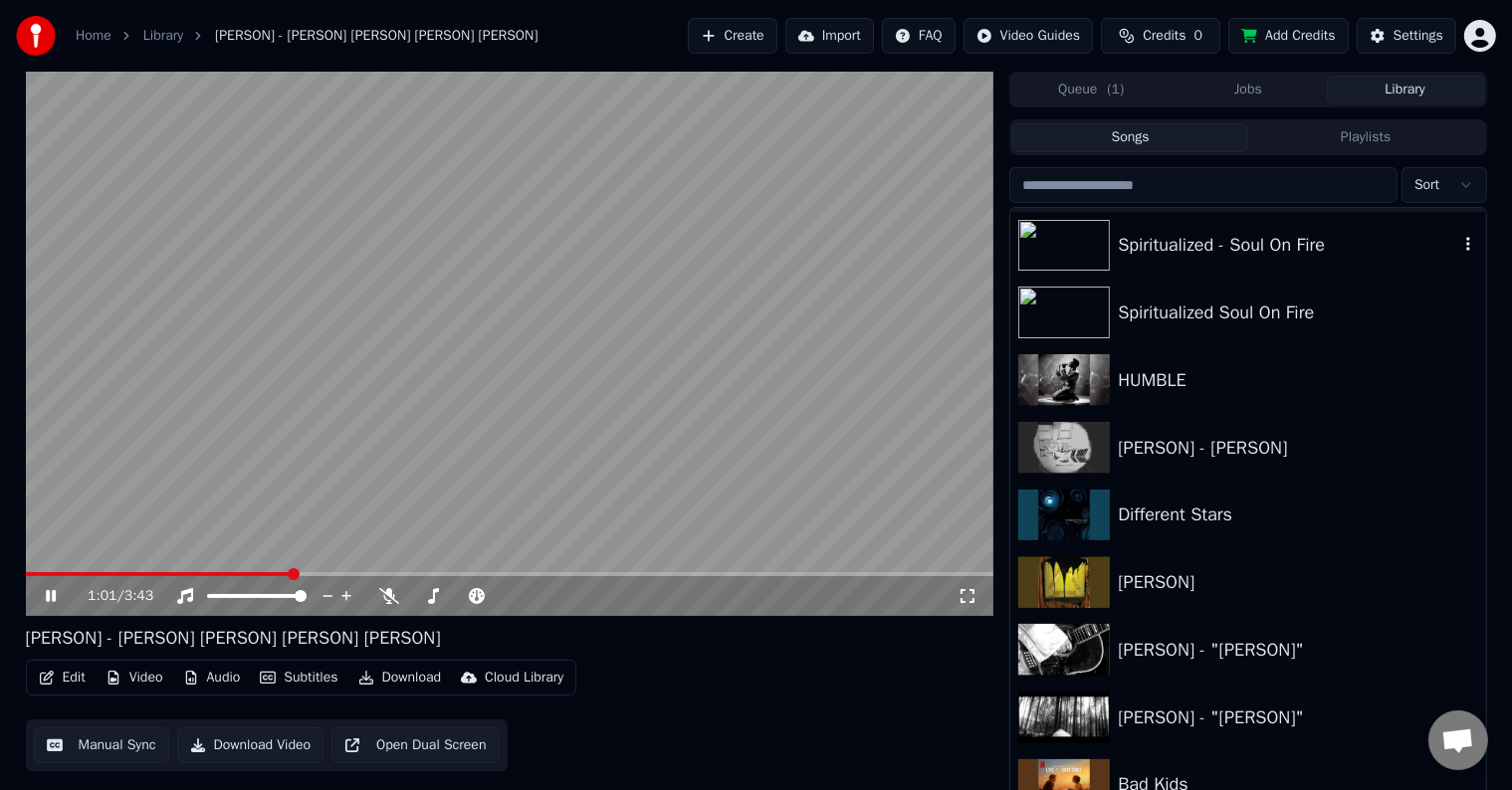 click on "Spiritualized - Soul On Fire" at bounding box center (1287, 245) 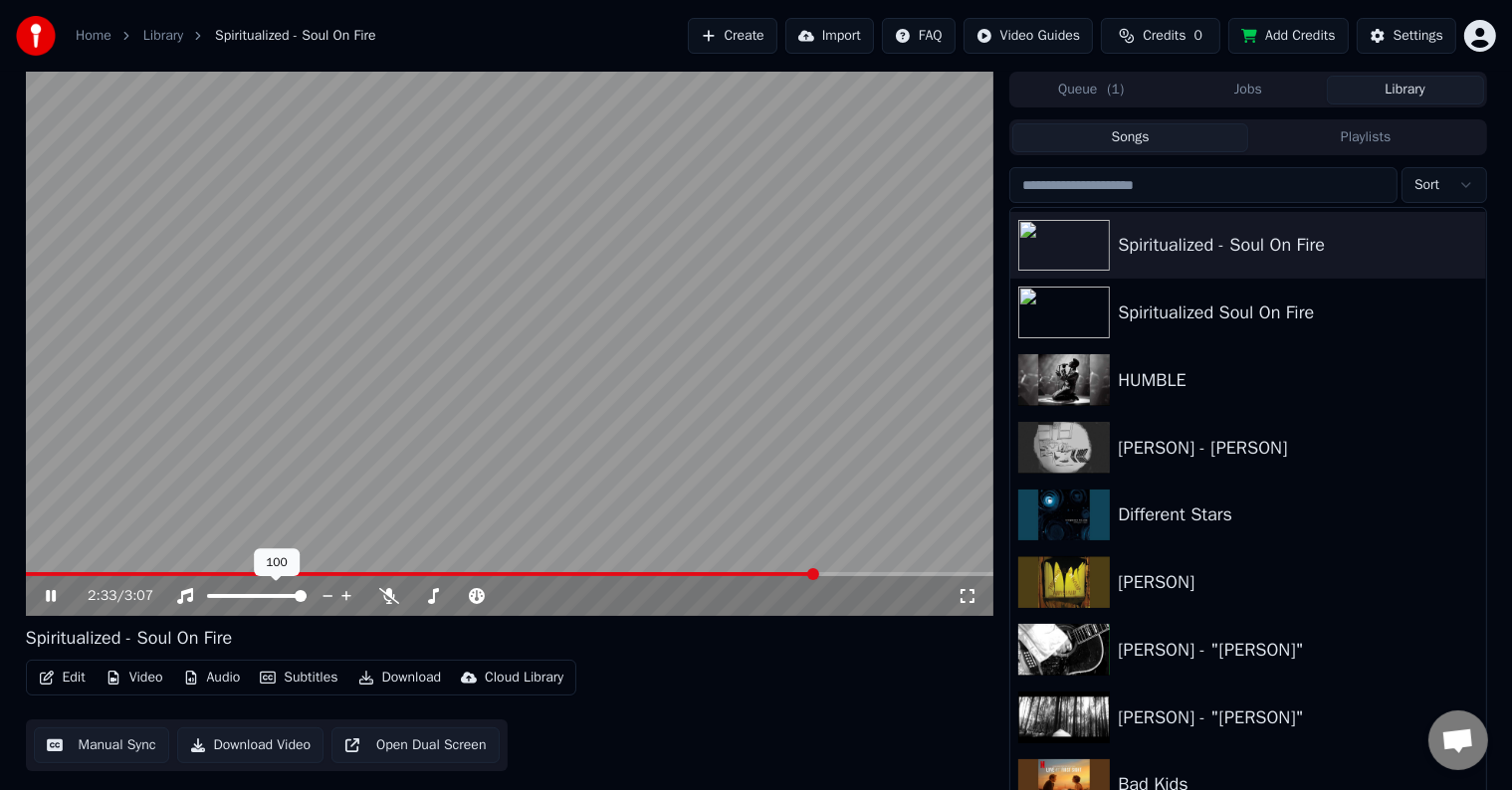 click at bounding box center (257, 596) 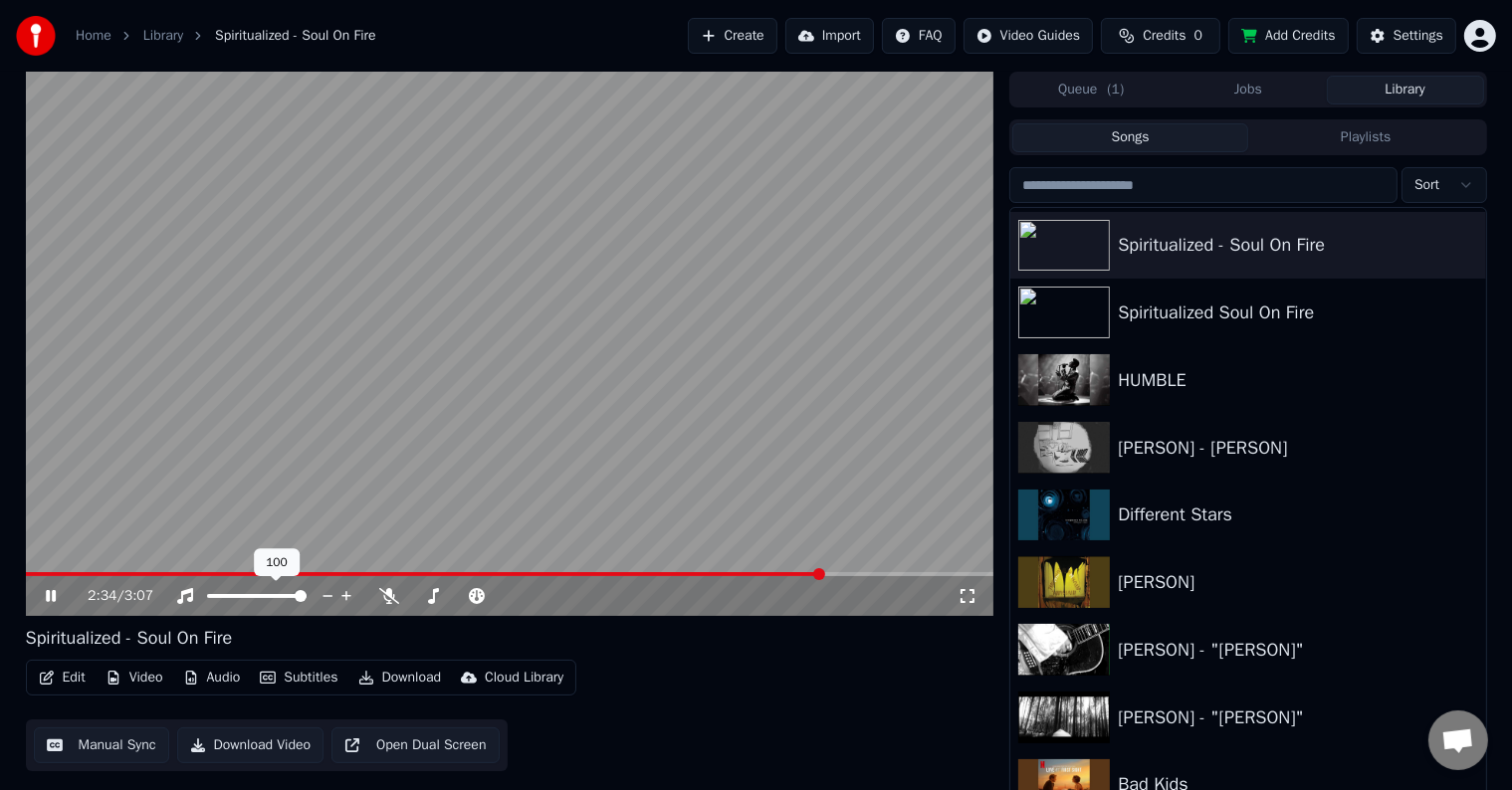 click at bounding box center (301, 596) 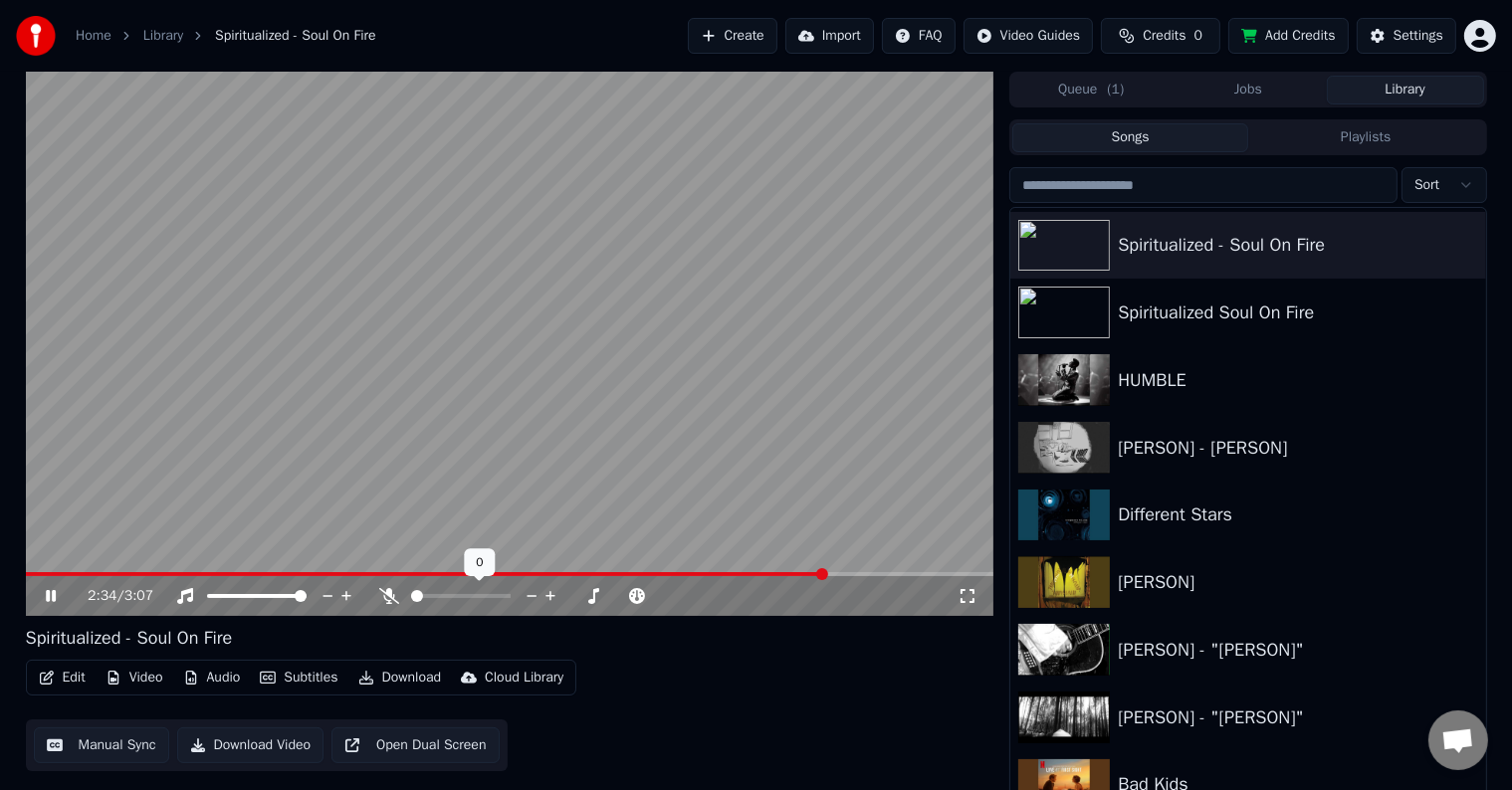 click at bounding box center [461, 596] 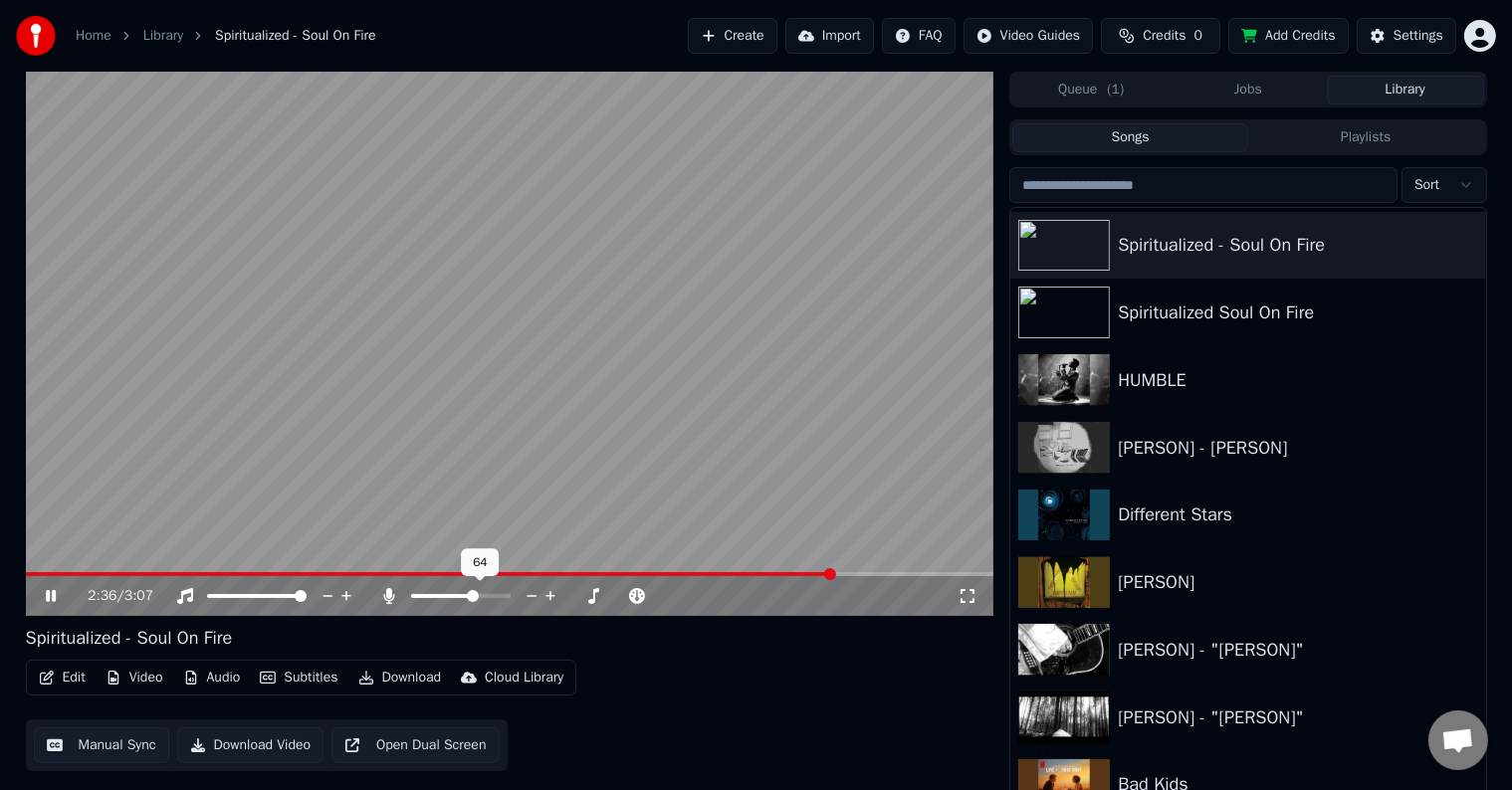 click at bounding box center [461, 596] 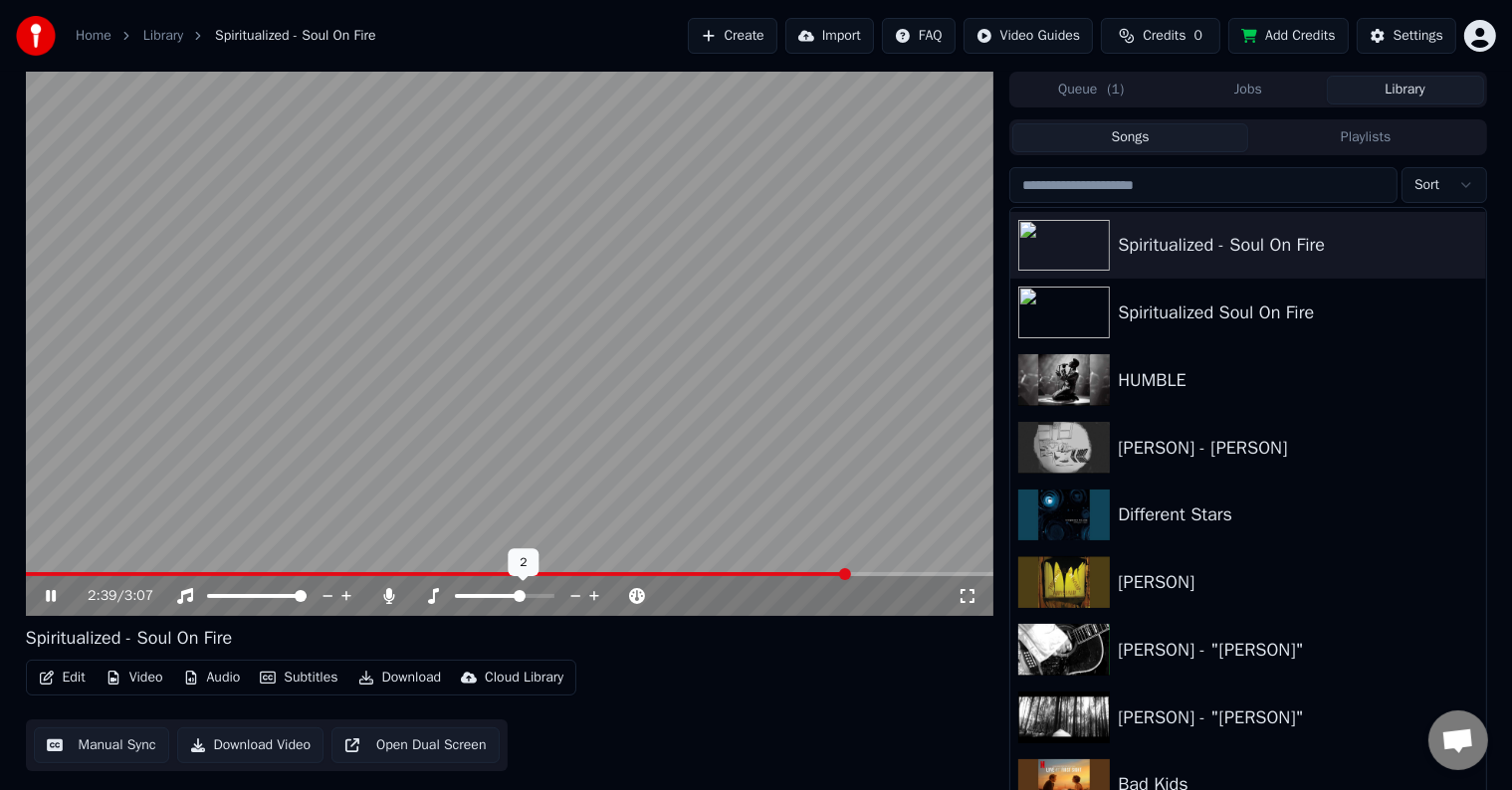 click at bounding box center (594, 596) 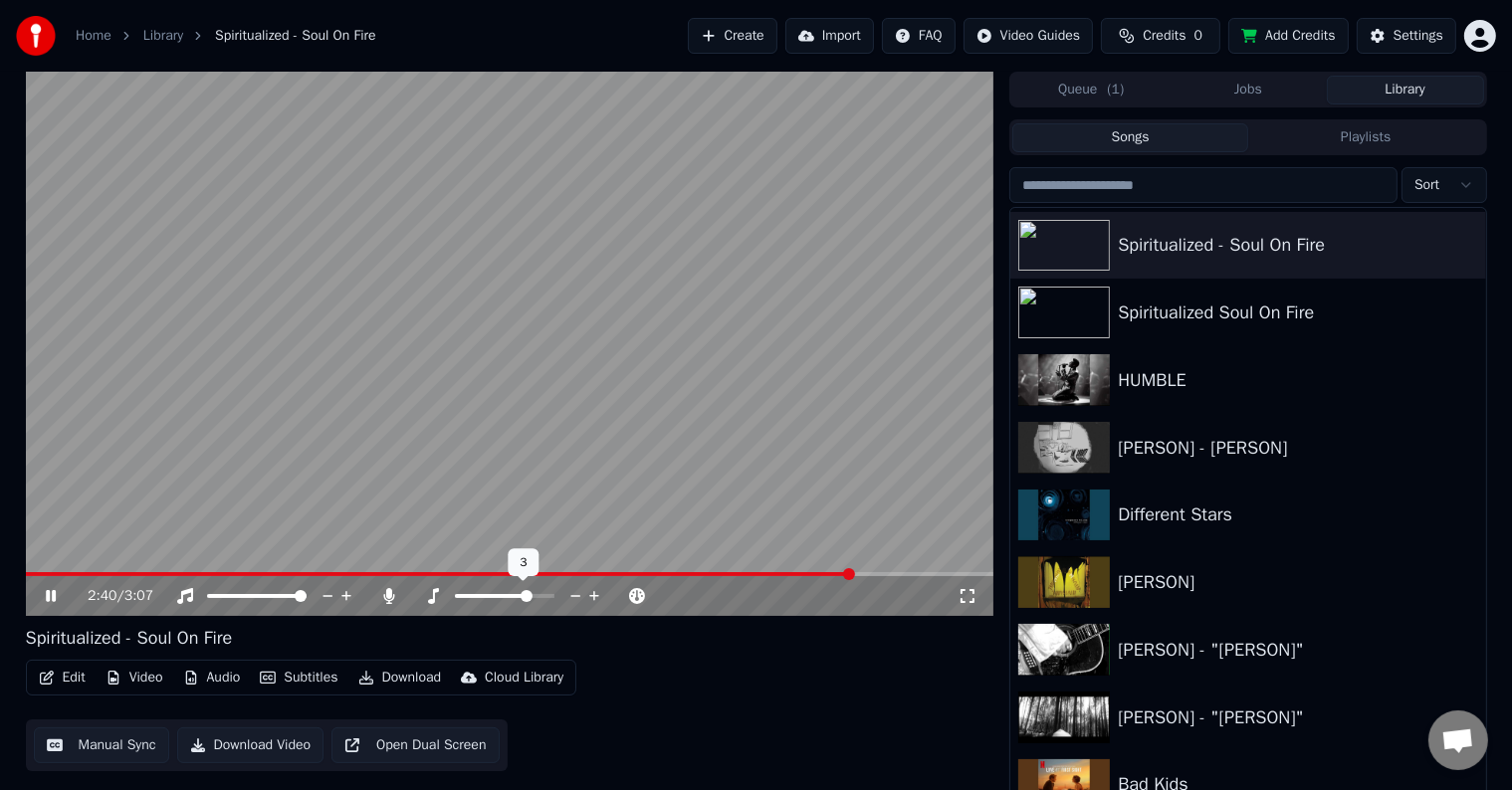 click at bounding box center [594, 596] 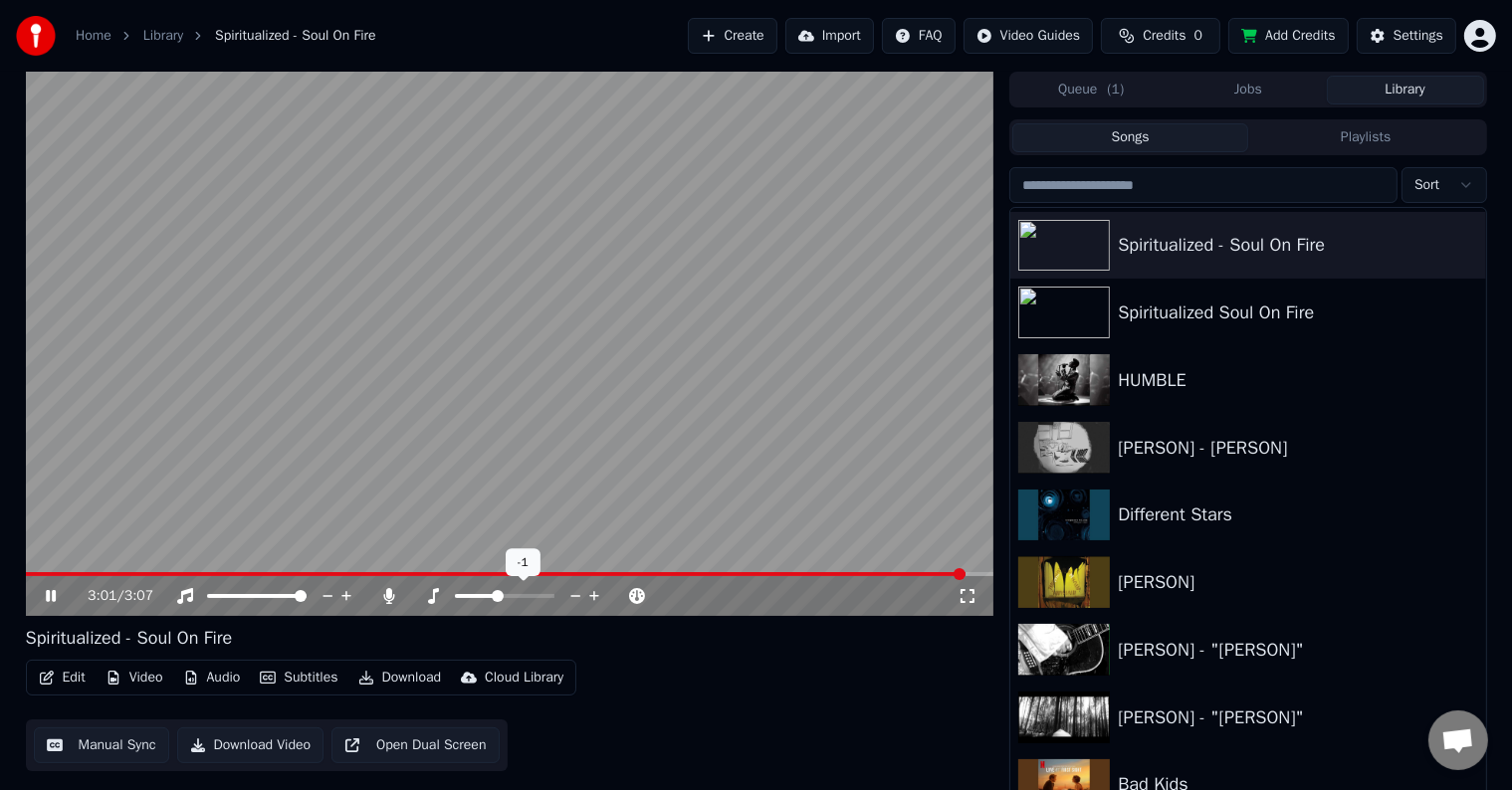 click at bounding box center [498, 596] 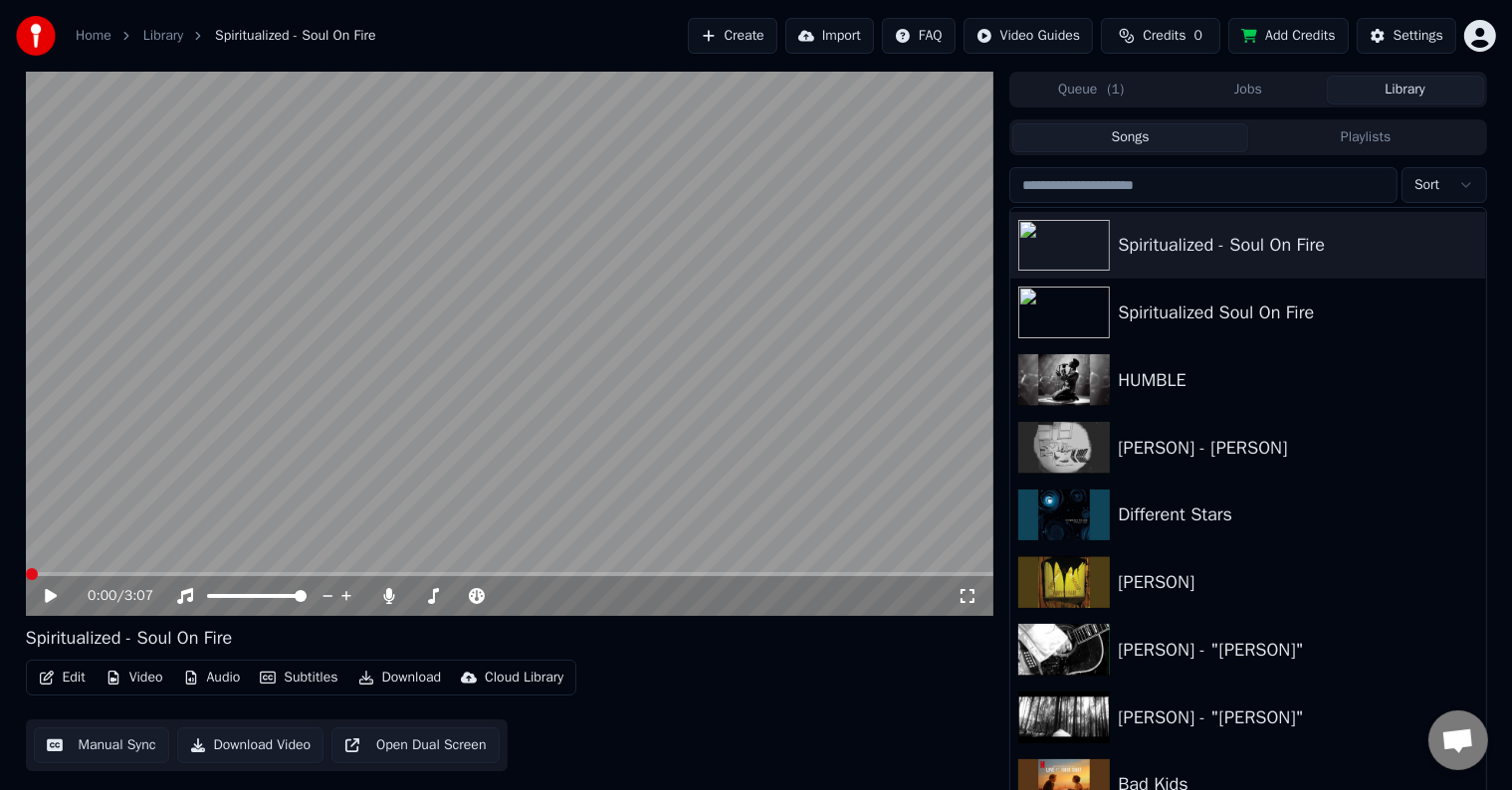 click at bounding box center [26, 574] 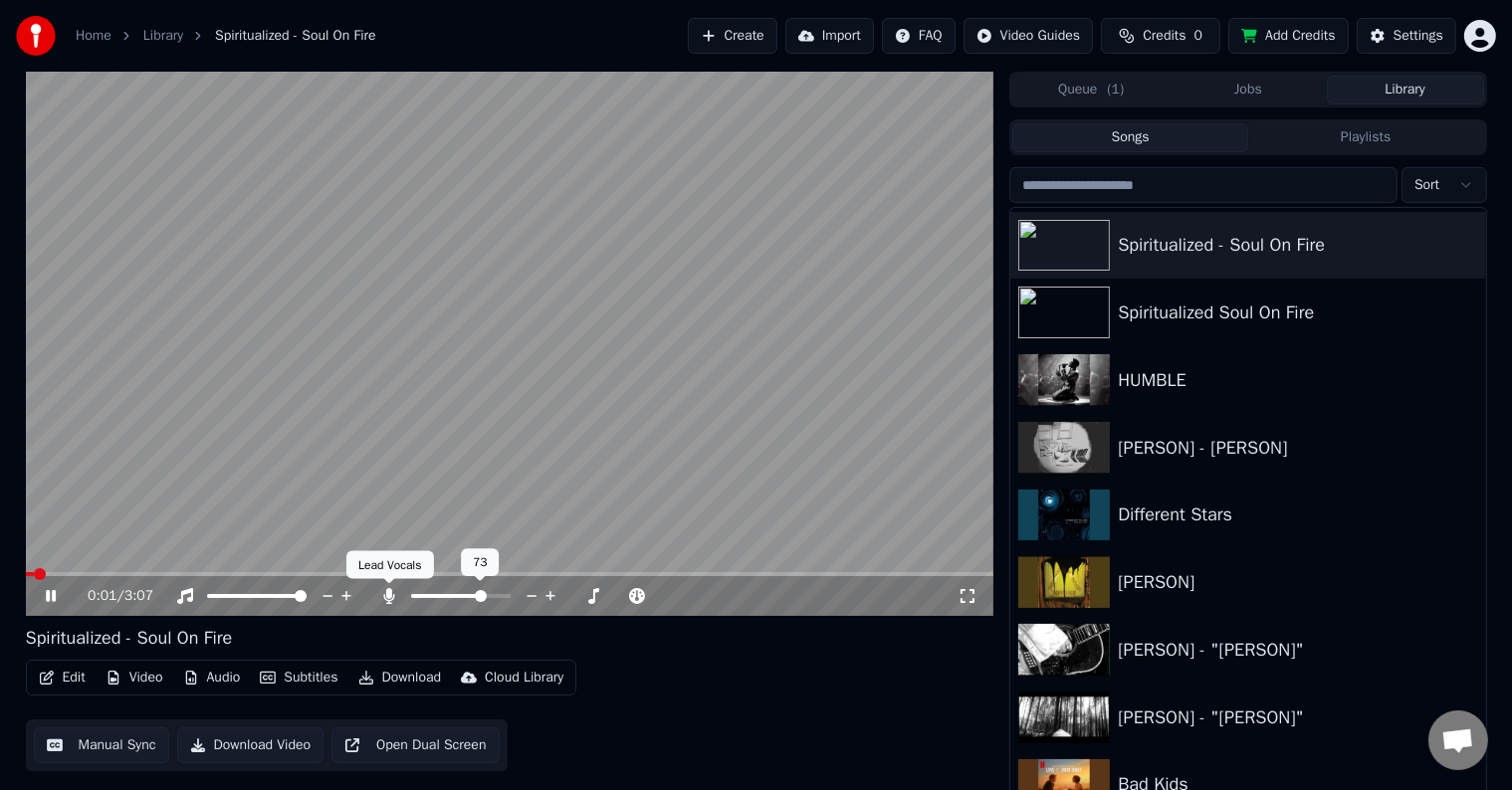 click at bounding box center [389, 596] 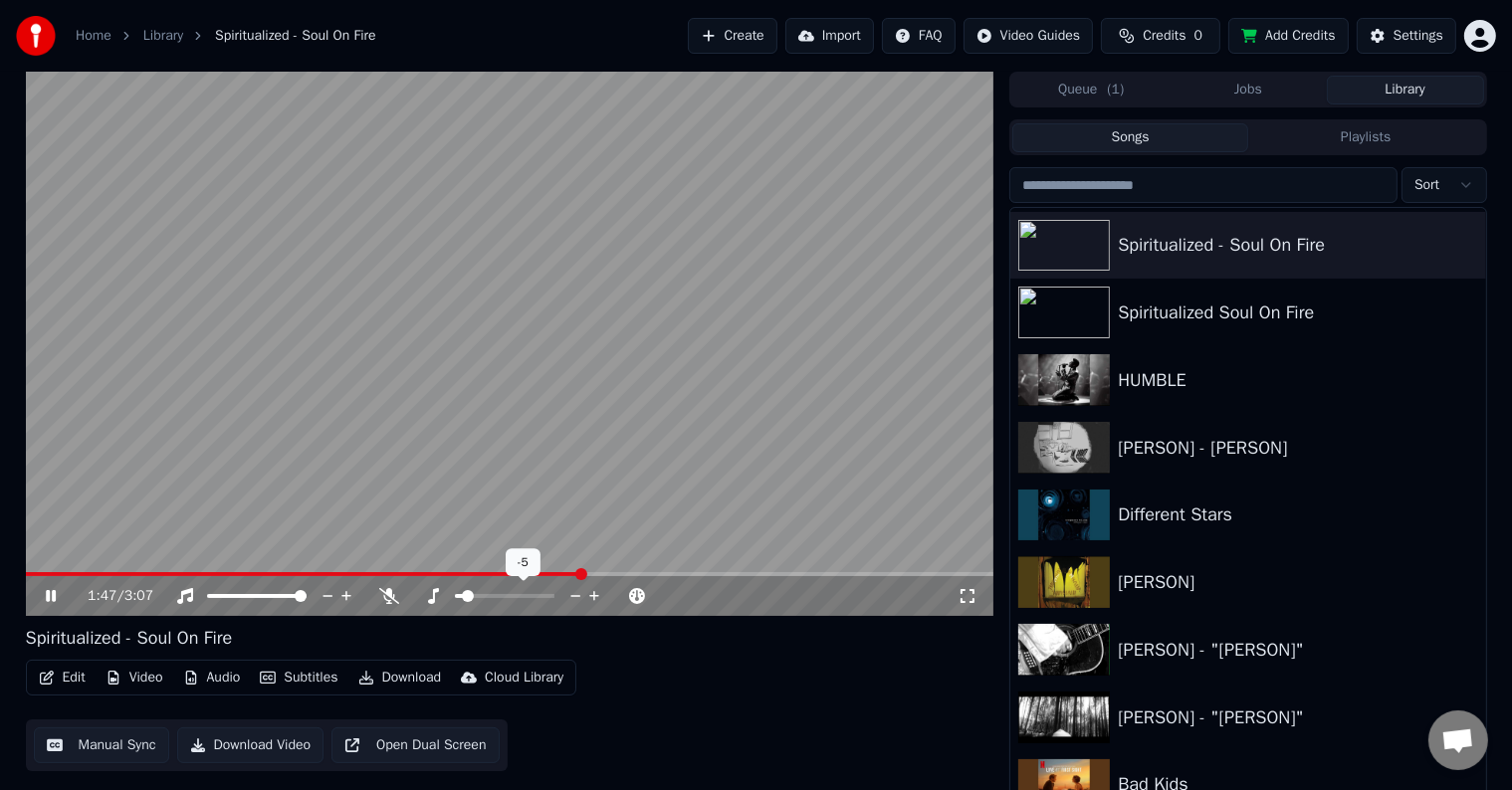 click at bounding box center (468, 596) 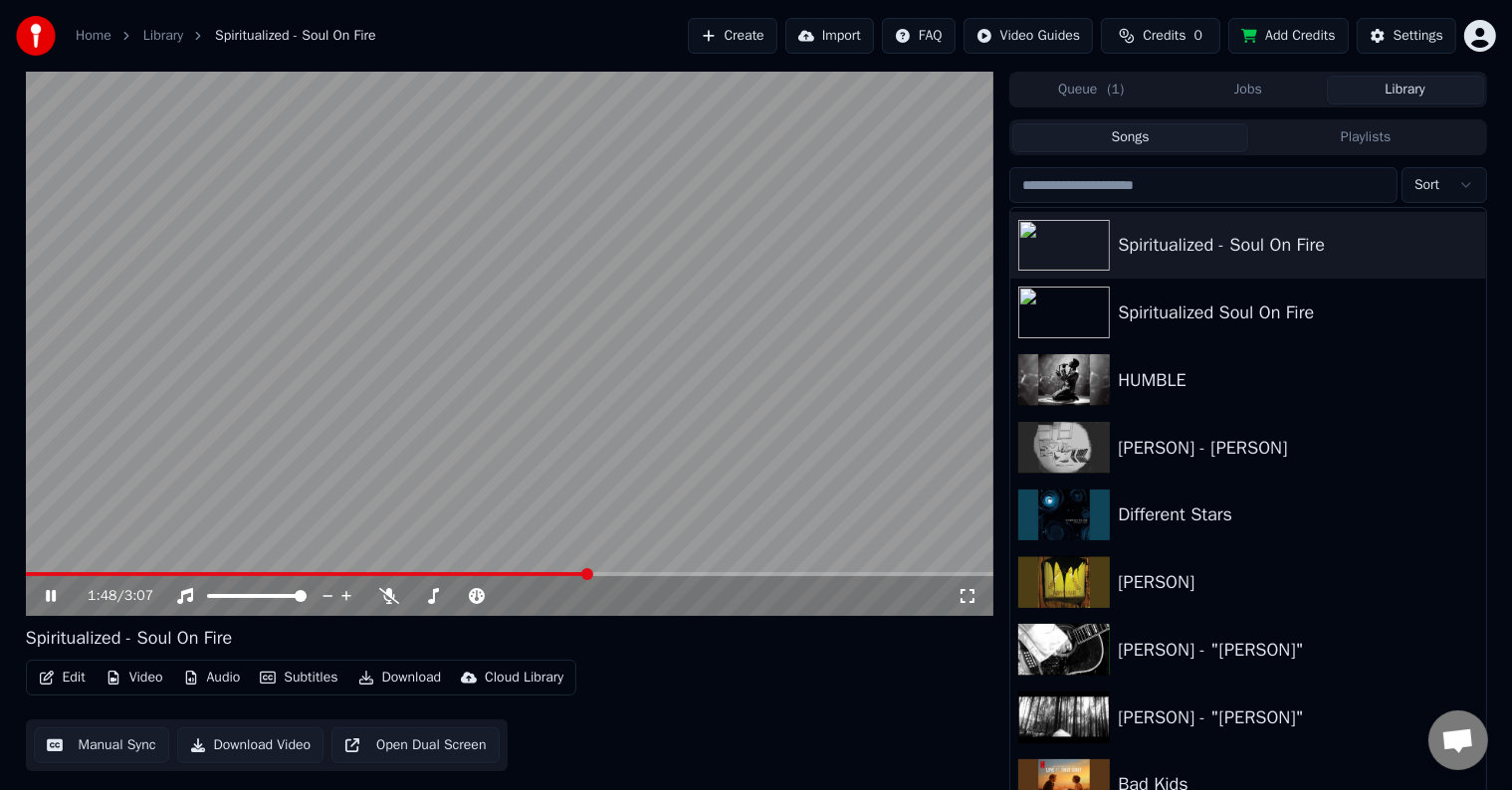 click at bounding box center (968, 596) 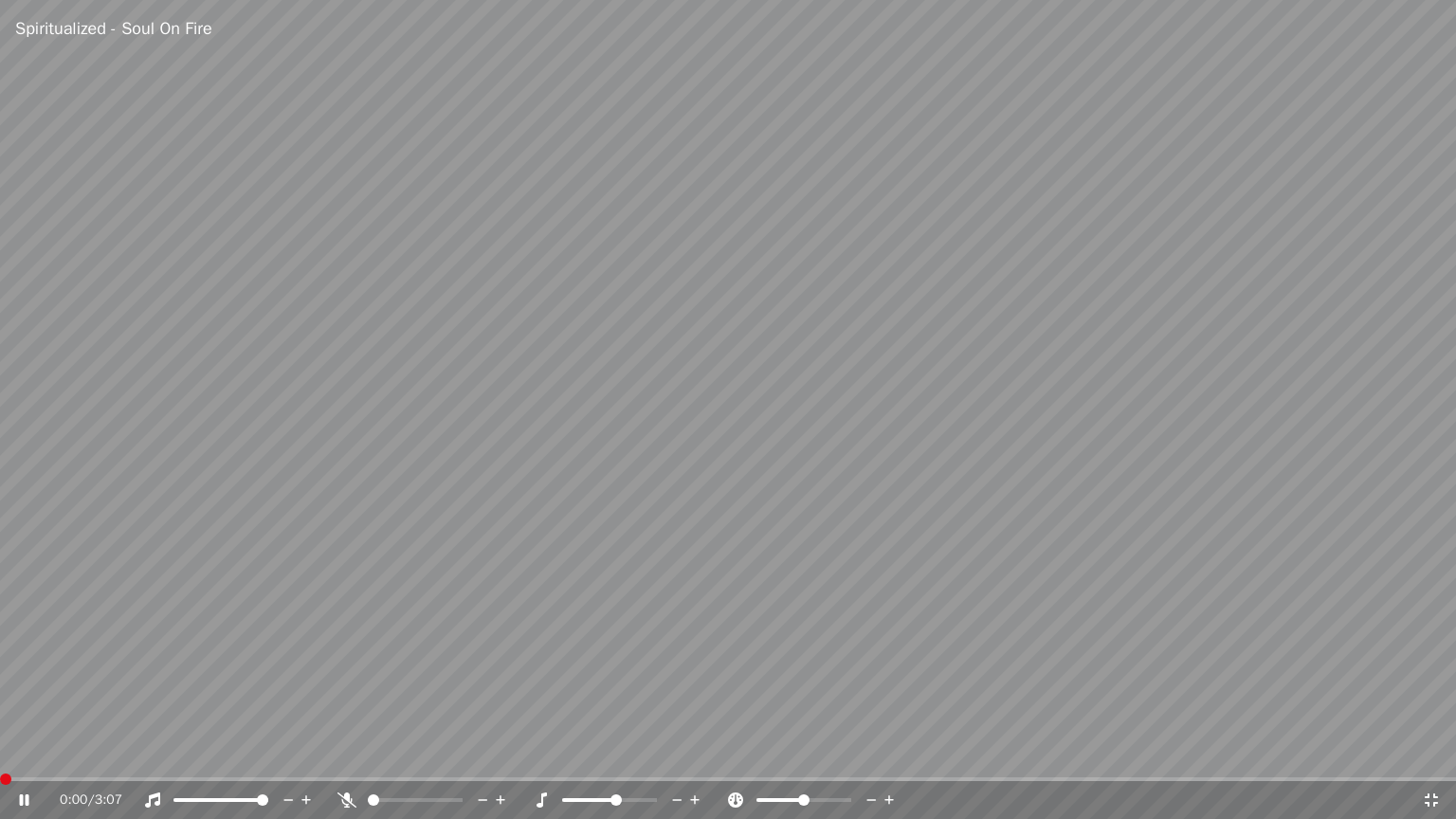 click at bounding box center [0, 779] 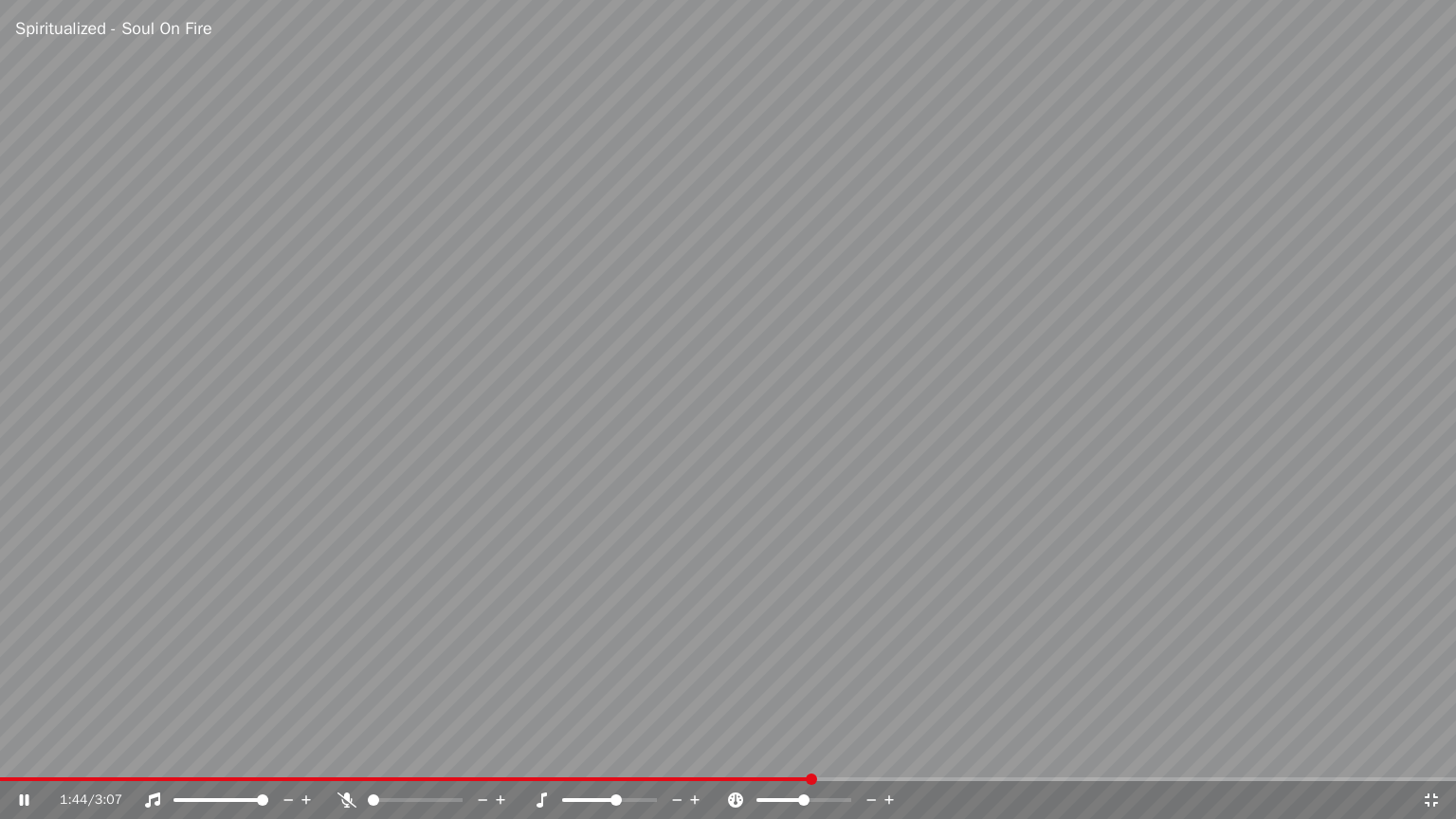 click at bounding box center [1431, 800] 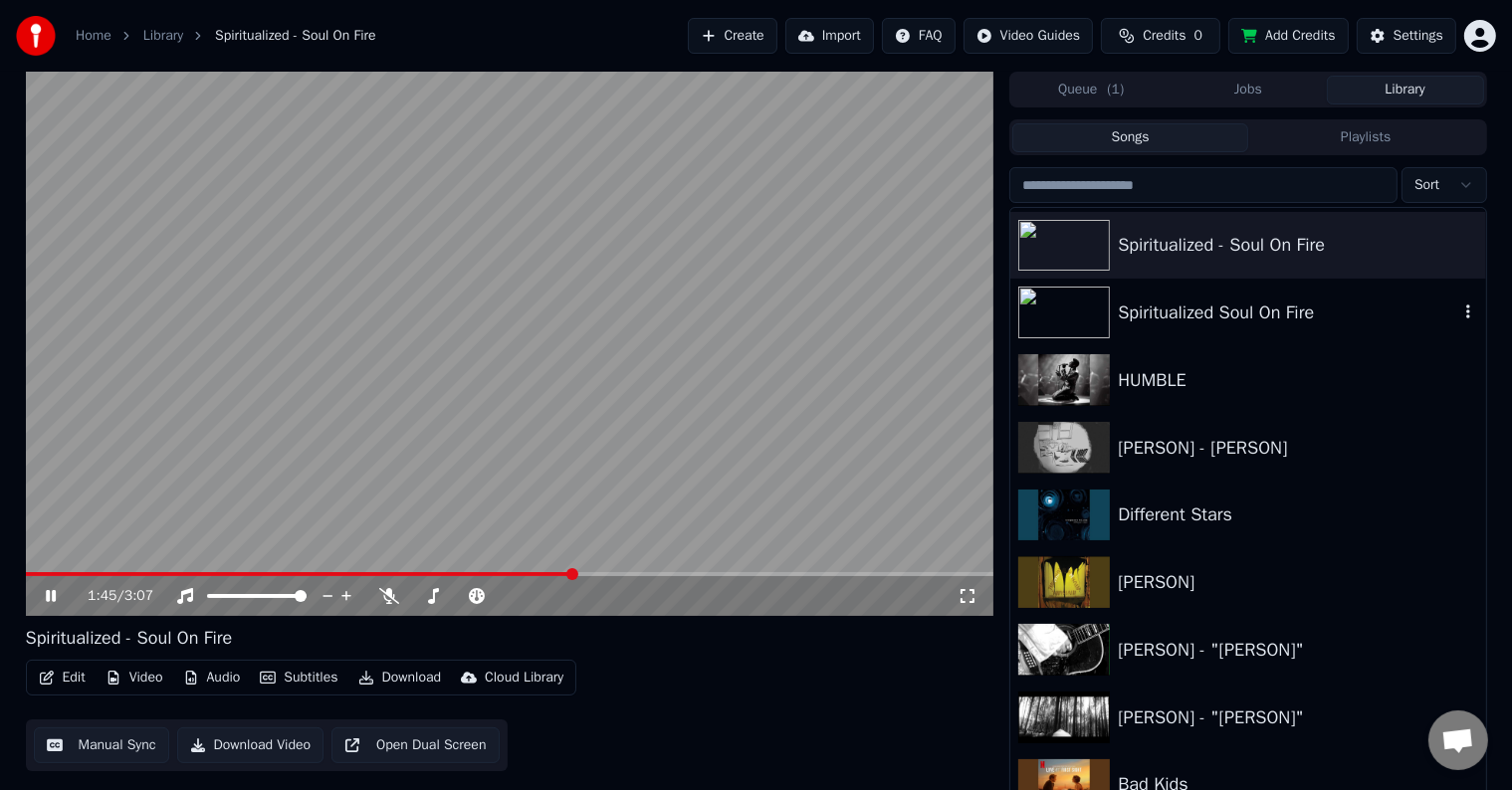 click at bounding box center (1064, 312) 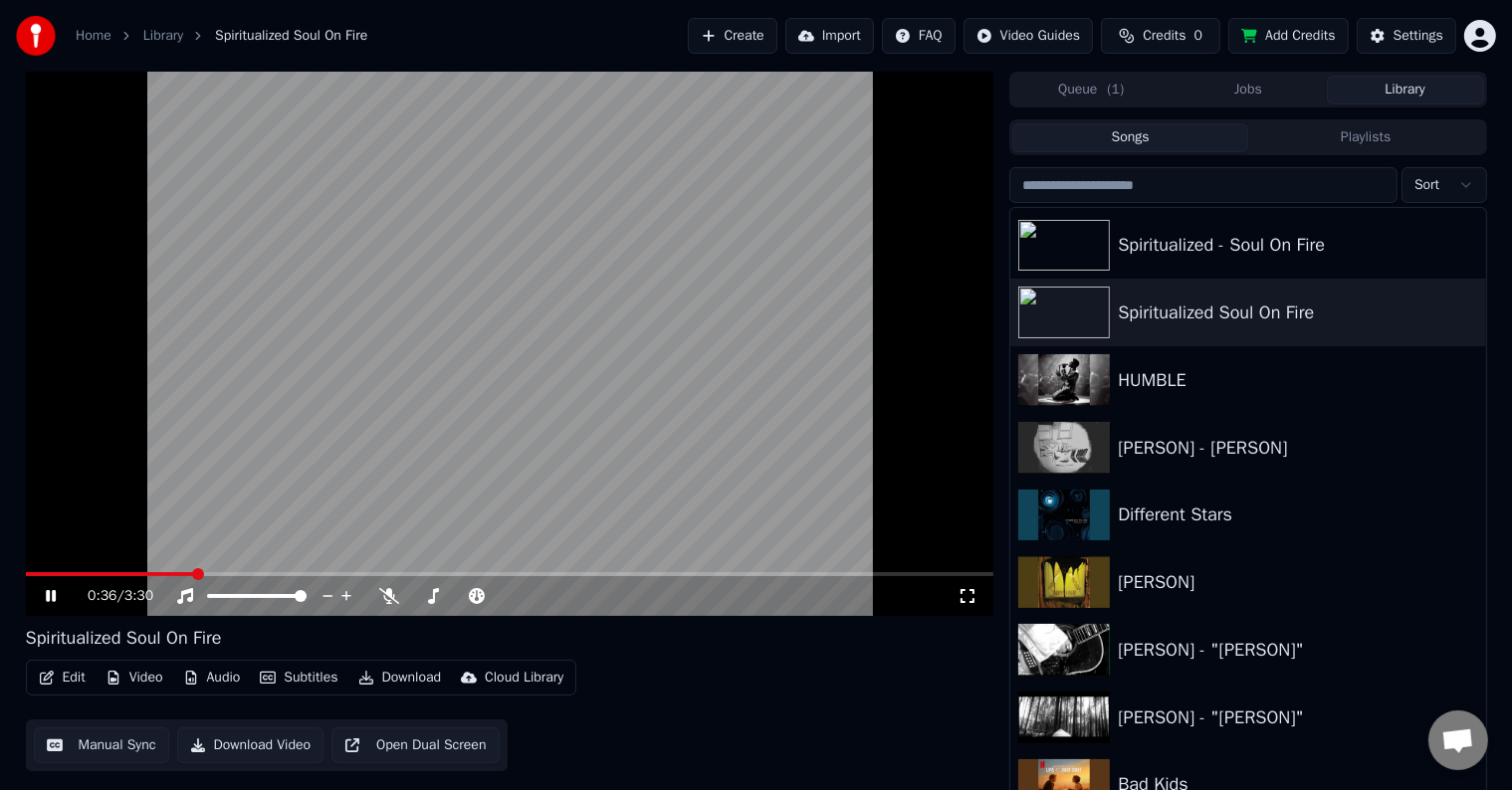 click on "0:36  /  3:30" at bounding box center (510, 596) 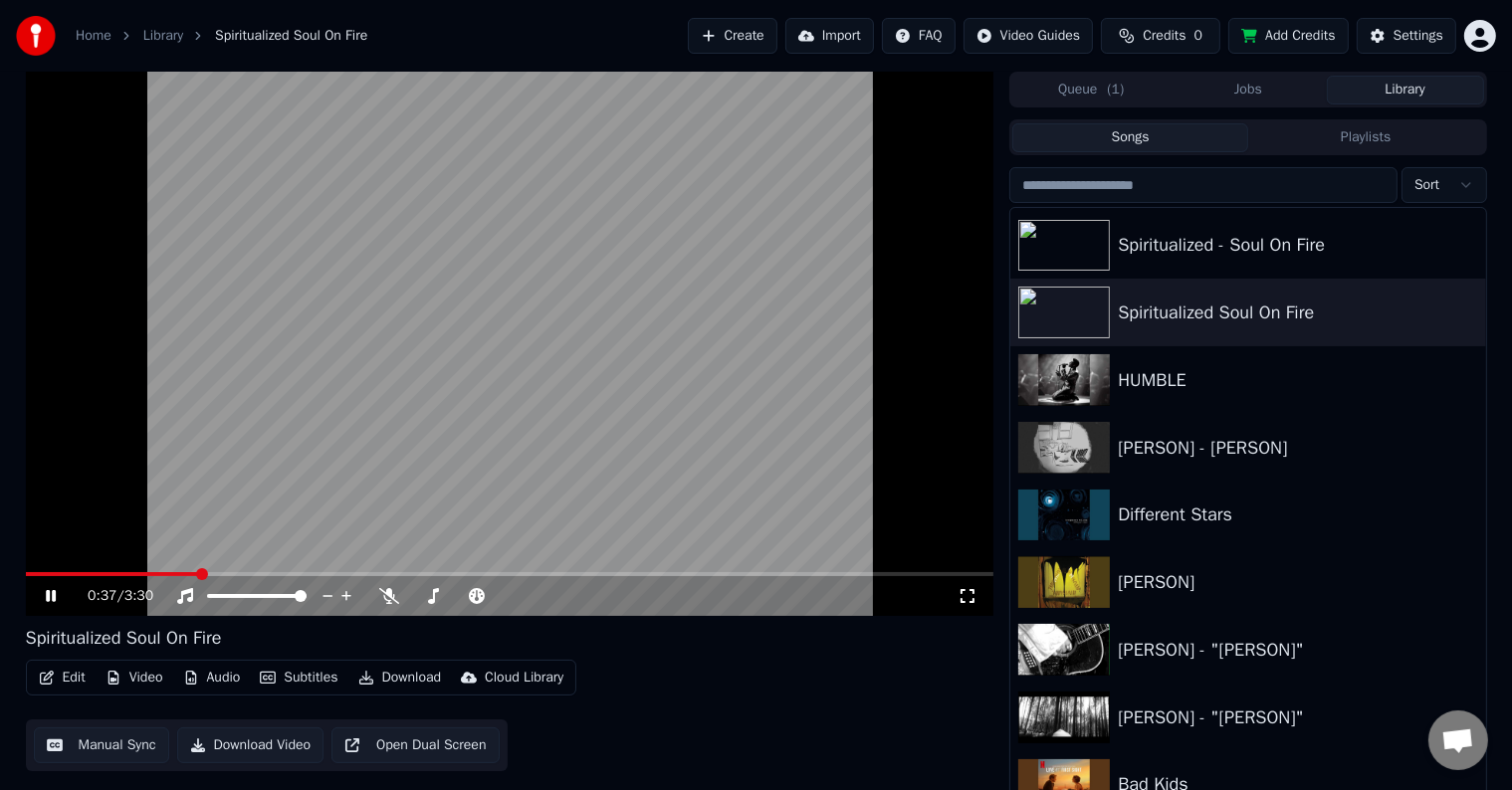 click at bounding box center (968, 596) 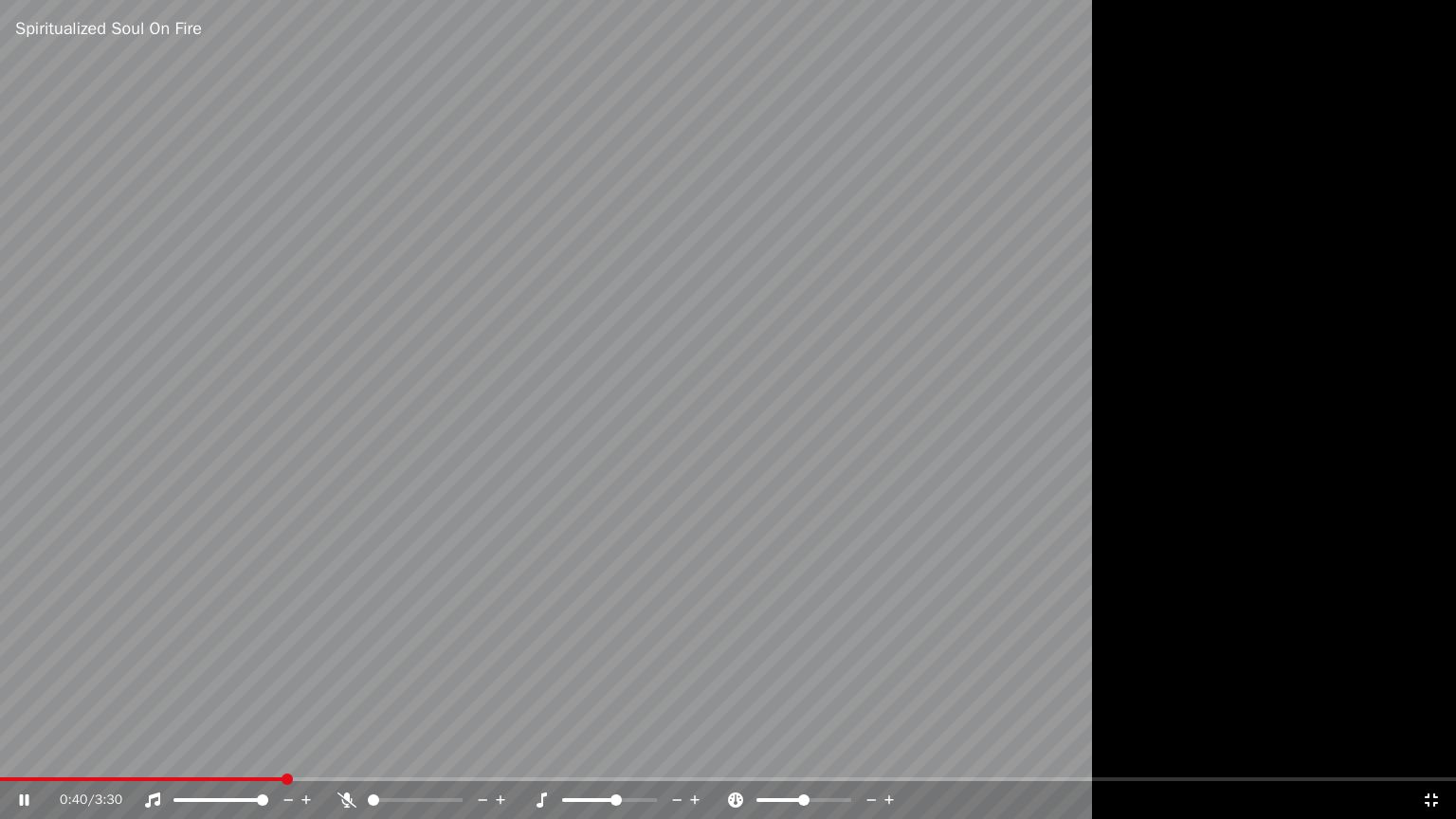 click on "0:40  /  3:30" at bounding box center (728, 800) 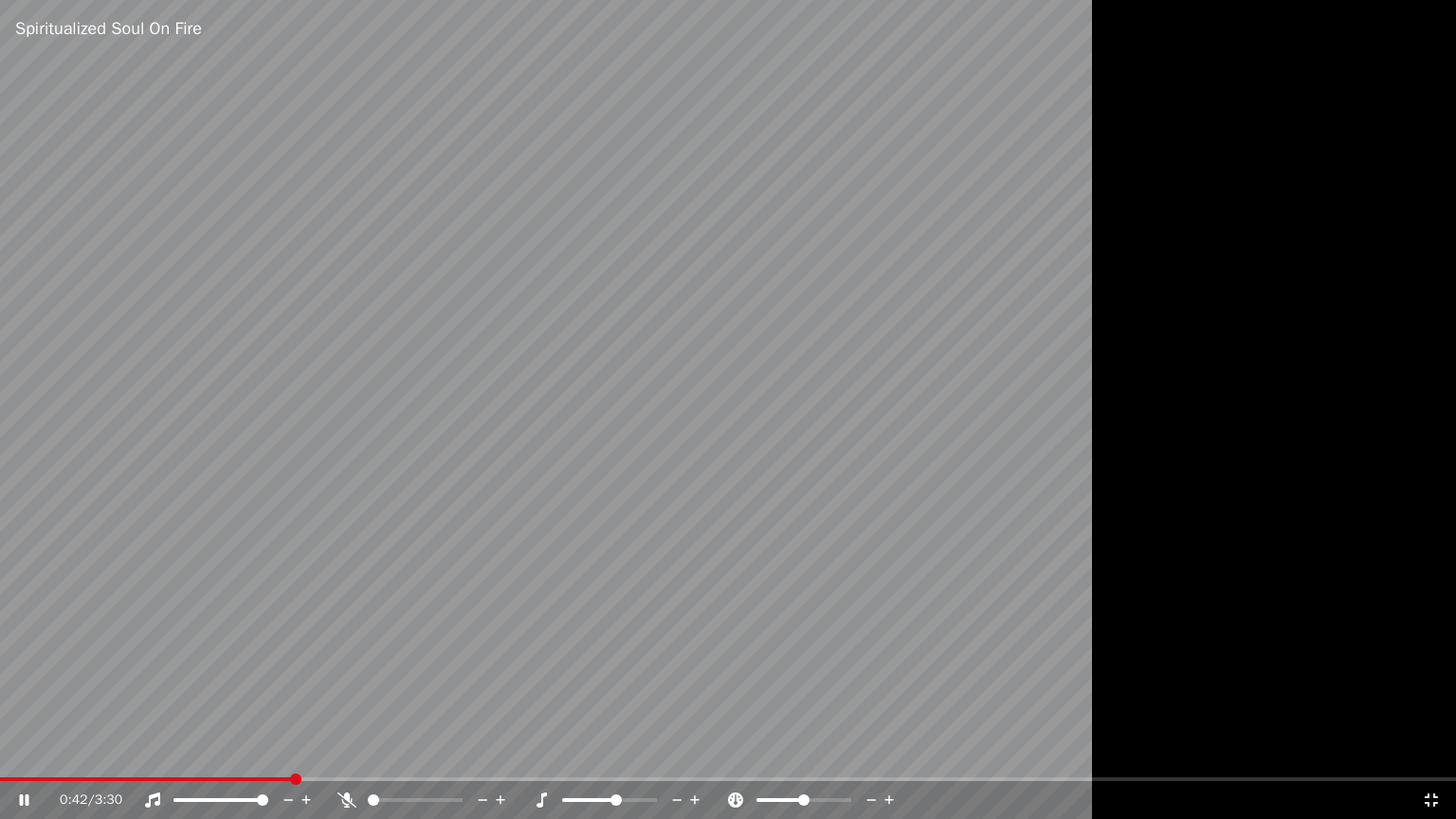 click on "0:42  /  3:30" at bounding box center [728, 800] 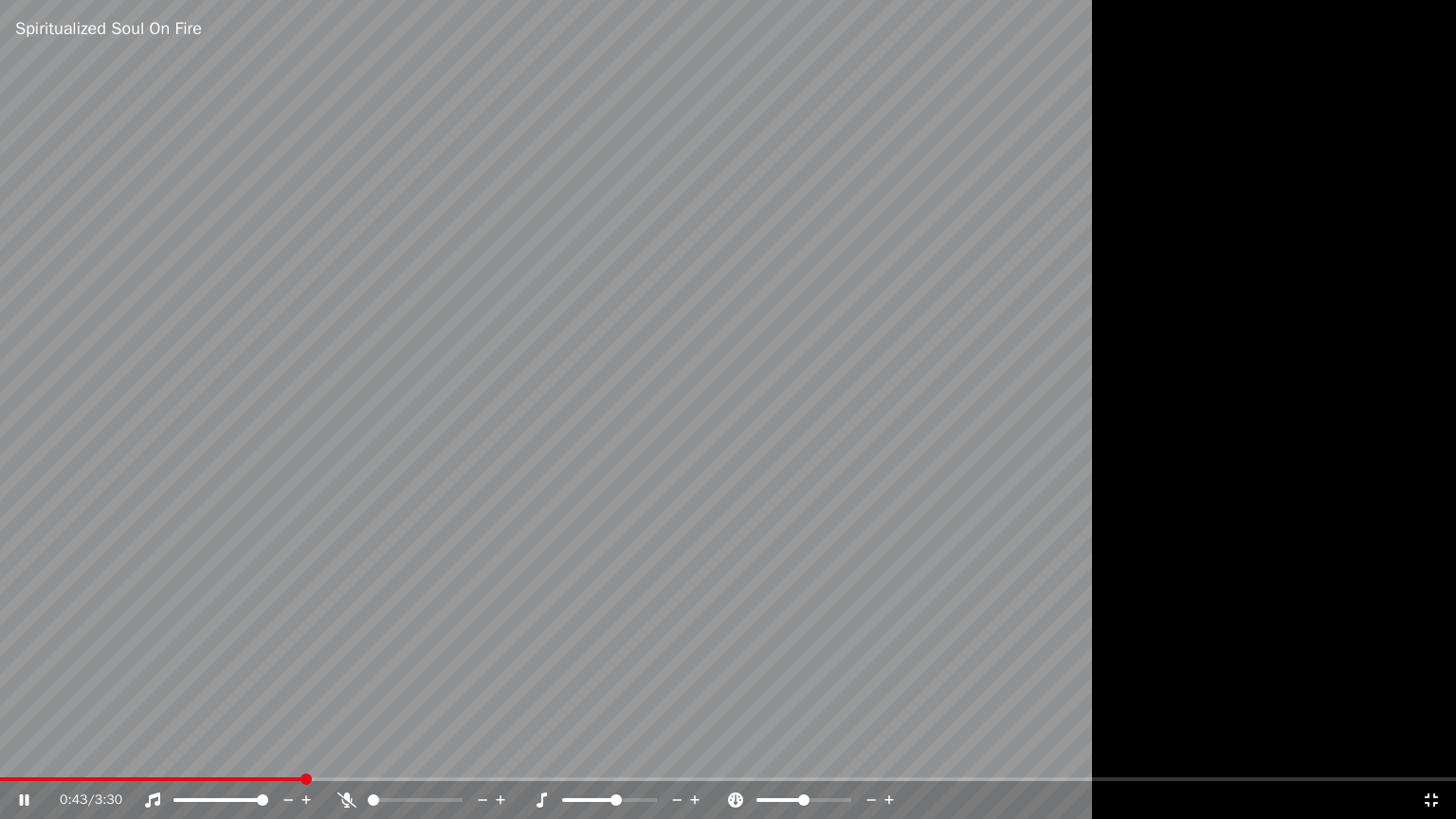 click at bounding box center [1431, 800] 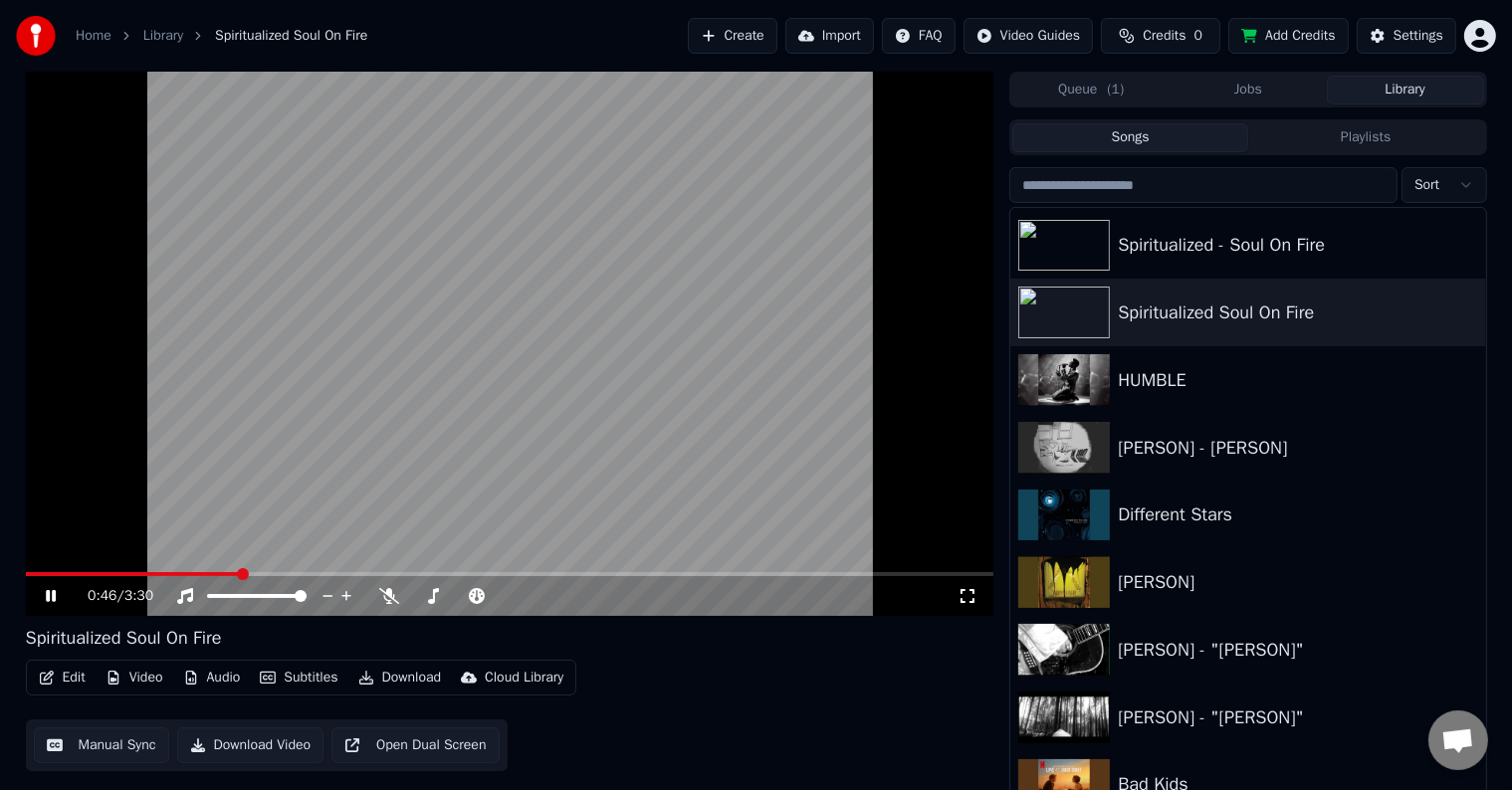 drag, startPoint x: 220, startPoint y: 574, endPoint x: 190, endPoint y: 577, distance: 30.149627 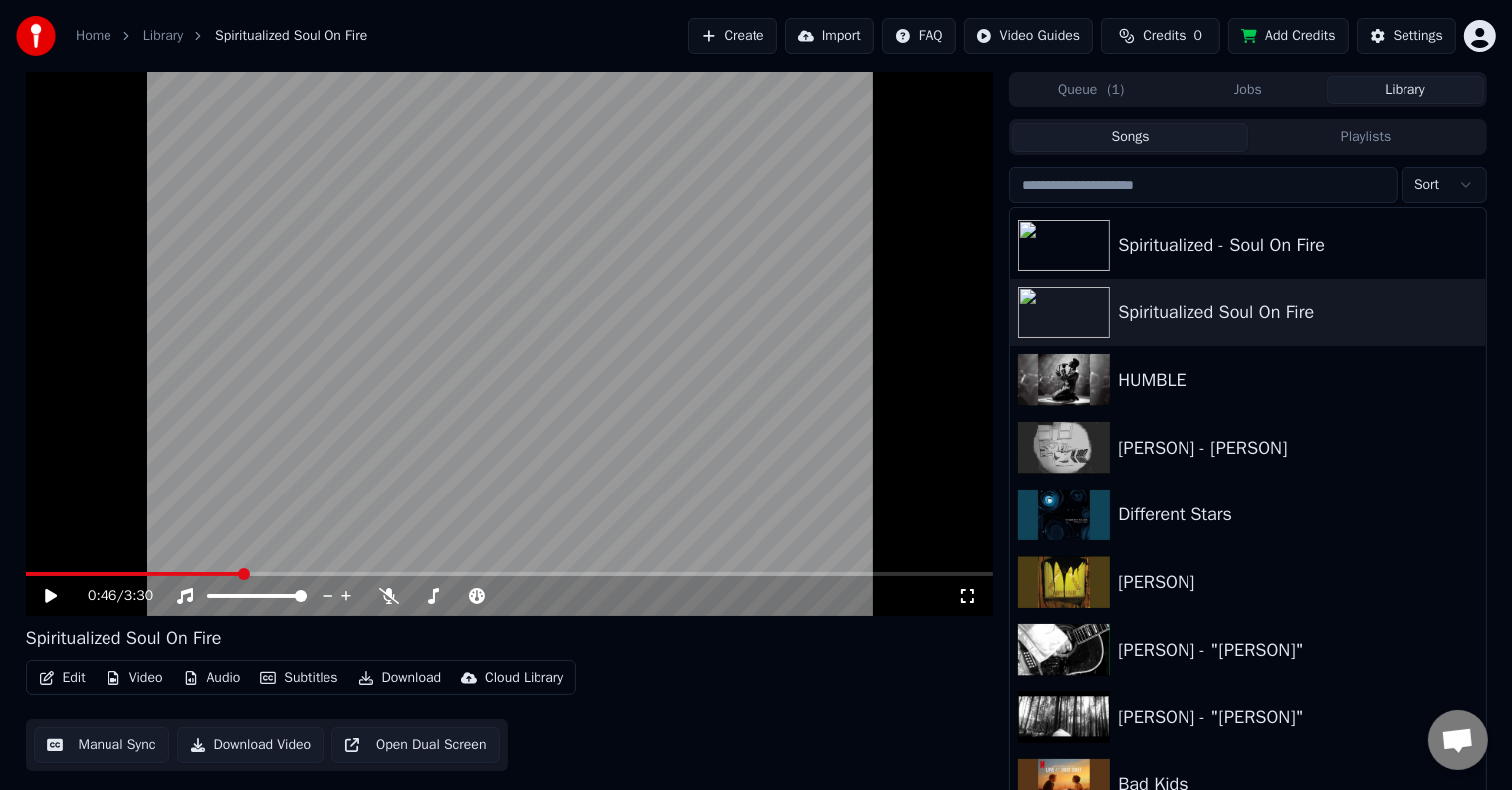 click on "0:46  /  3:30" at bounding box center [510, 596] 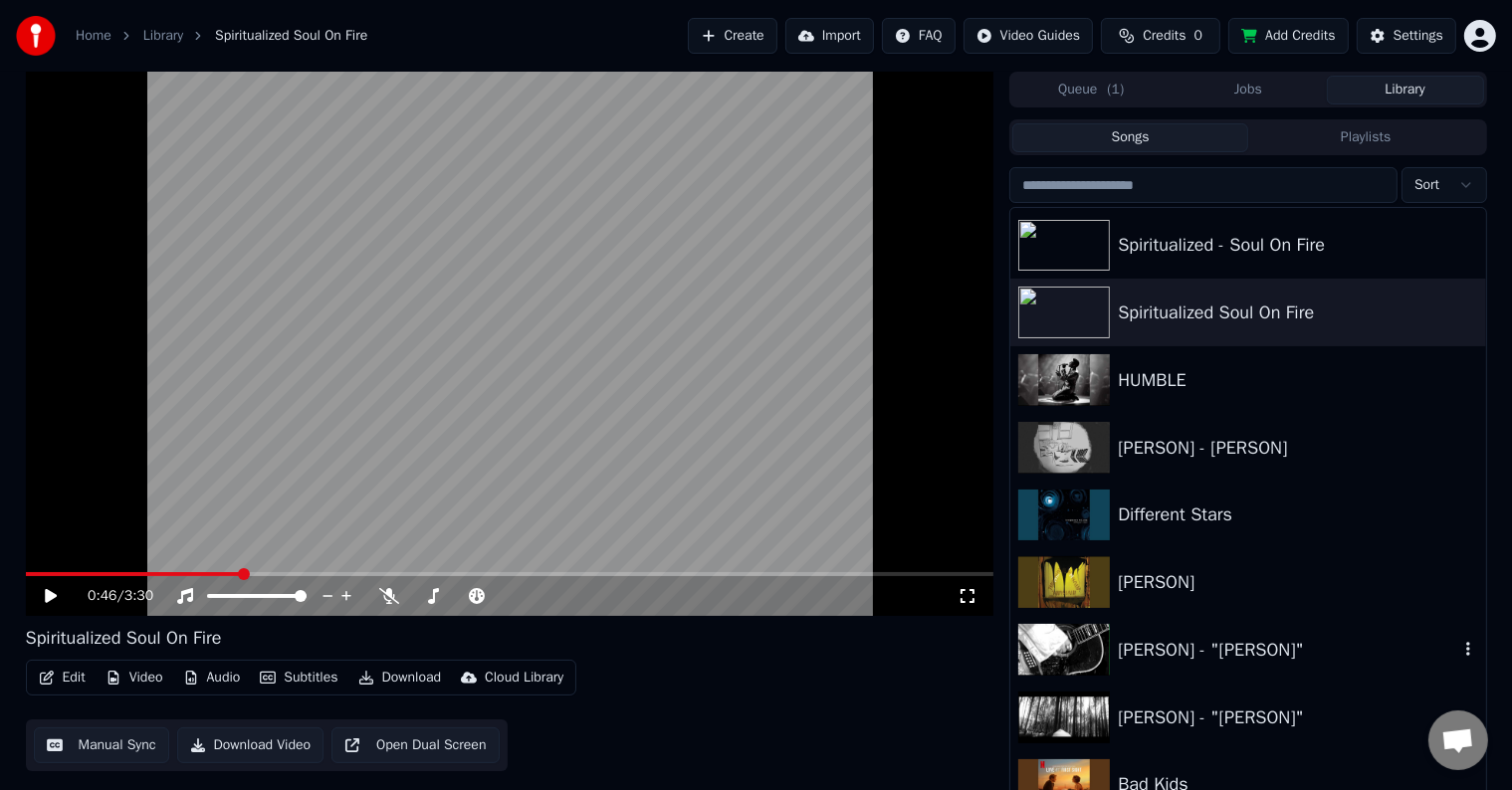 click on "[PERSON]" at bounding box center [1247, 582] 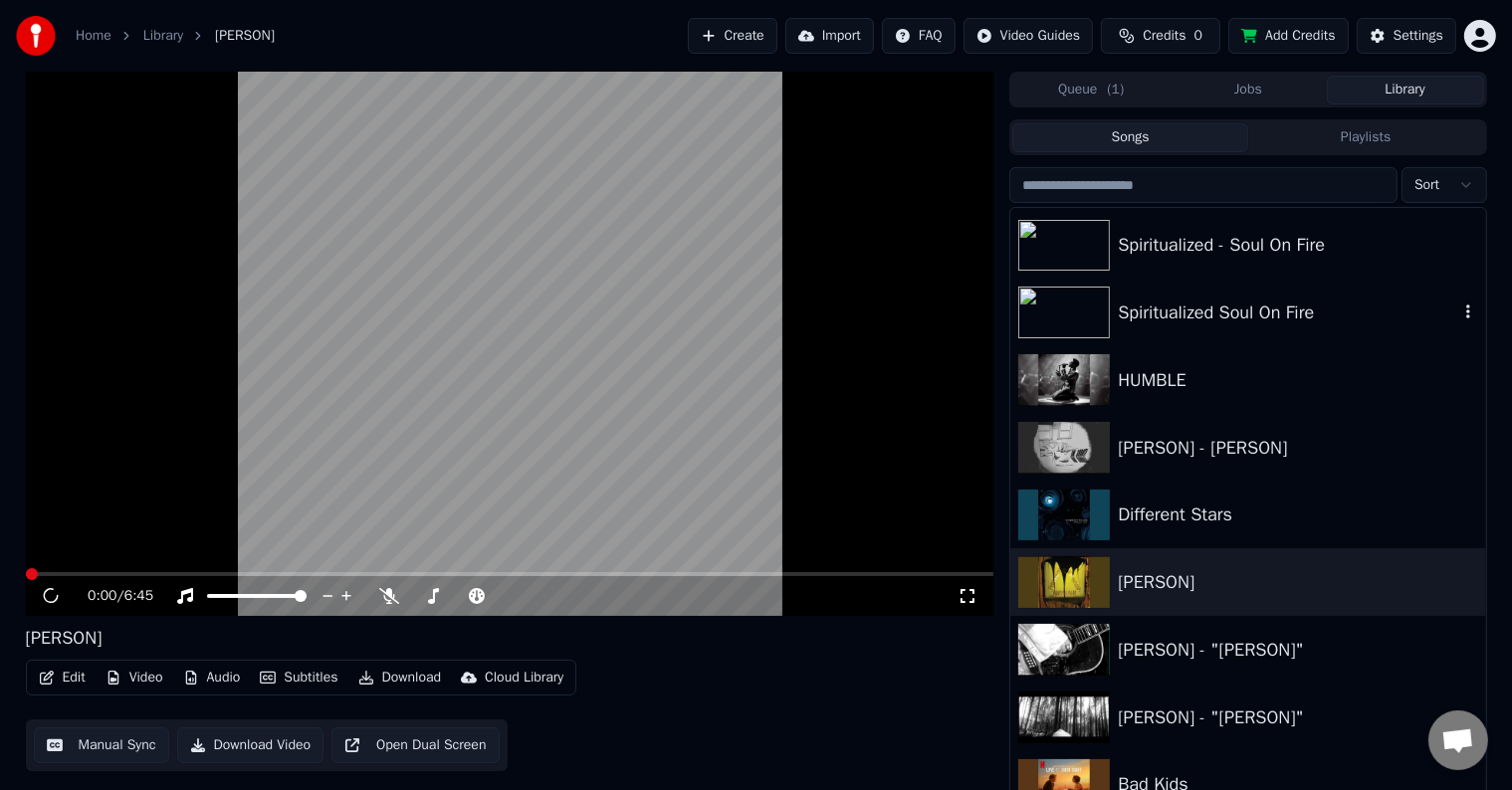 click on "Spiritualized Soul On Fire" at bounding box center (1287, 312) 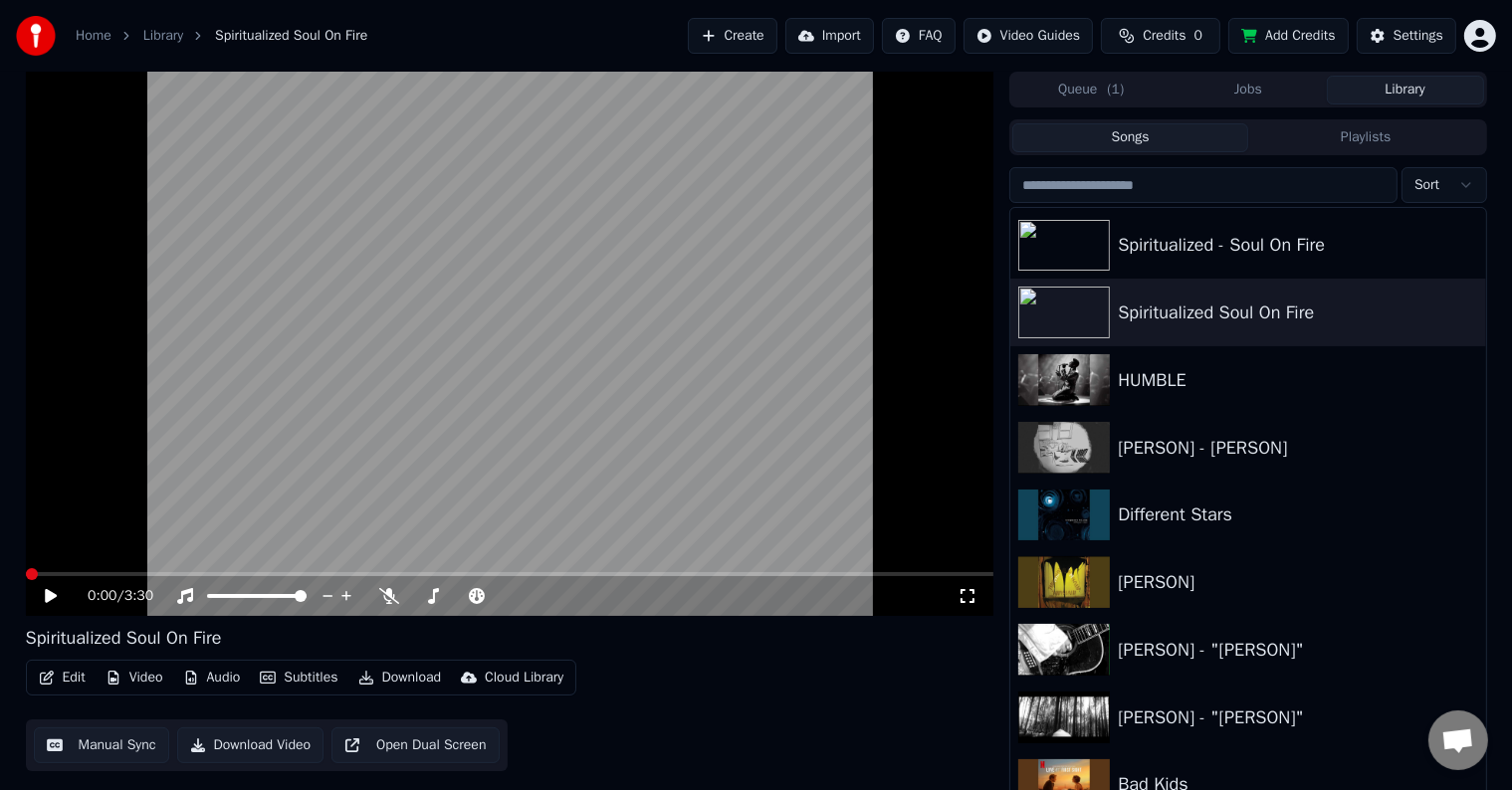 click at bounding box center [968, 596] 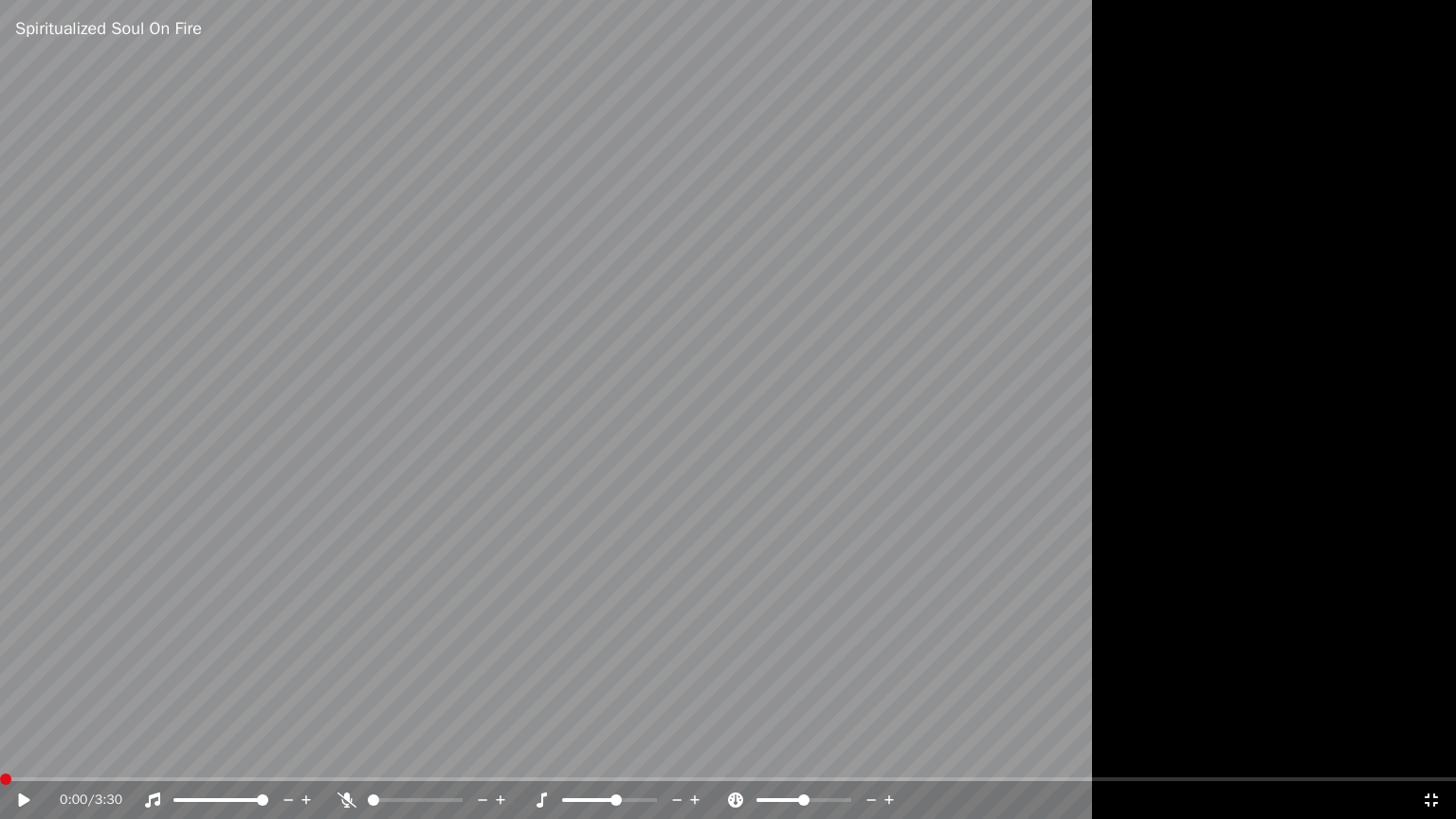 click on "0:00  /  3:30" at bounding box center [728, 800] 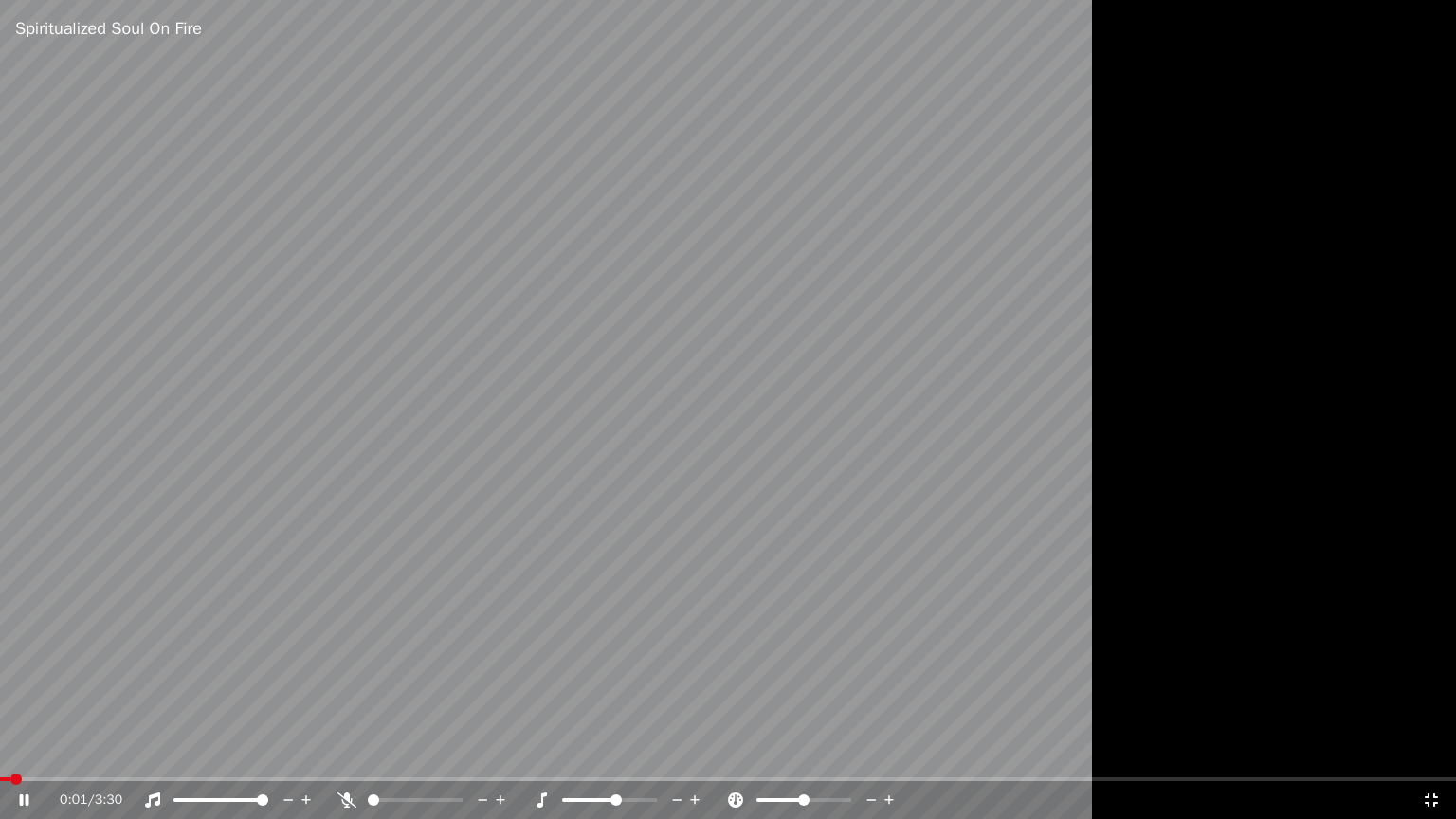 click at bounding box center (1431, 800) 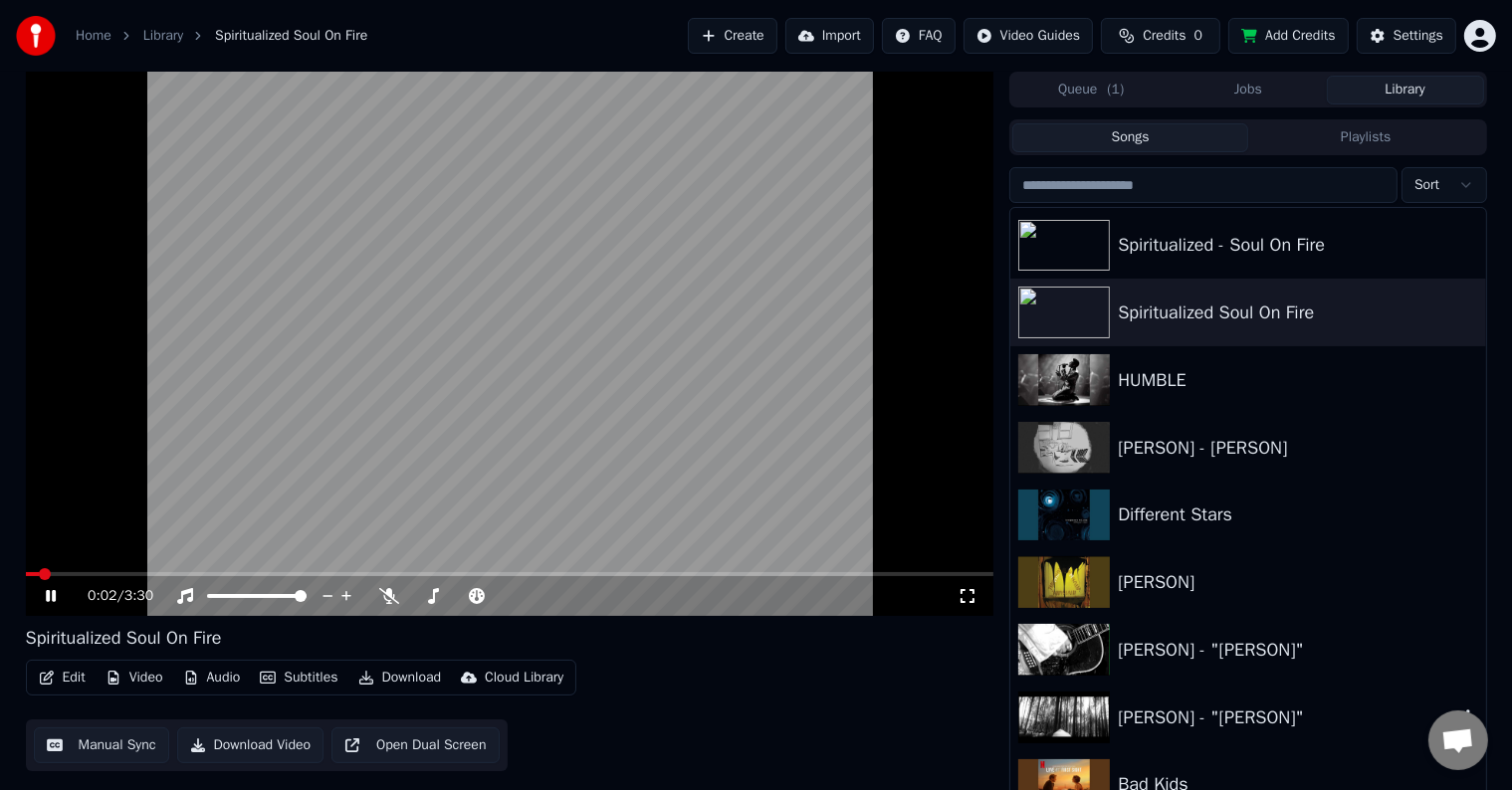 click on "[PERSON] - "[PERSON]"" at bounding box center [1297, 650] 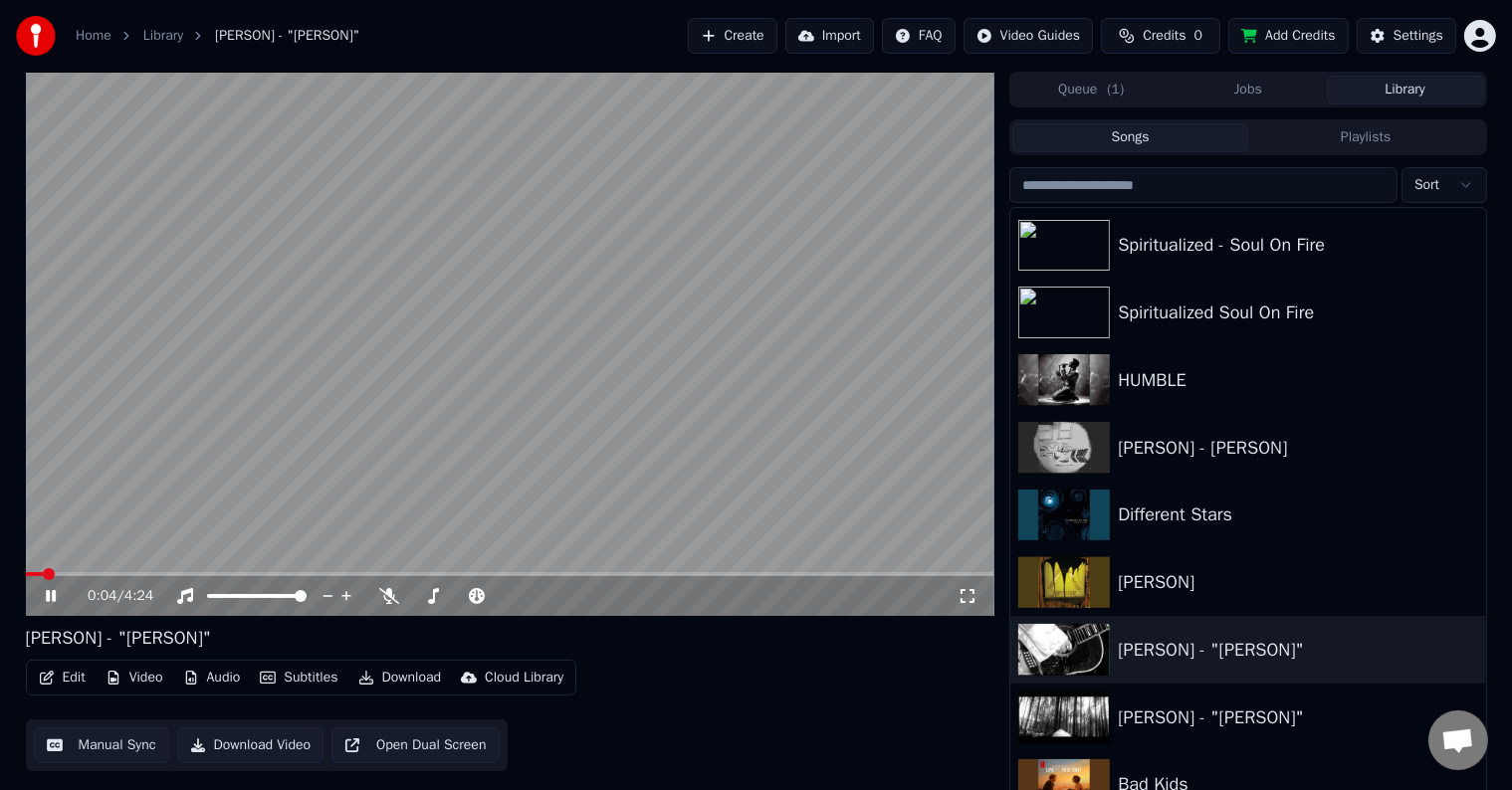 click at bounding box center [968, 596] 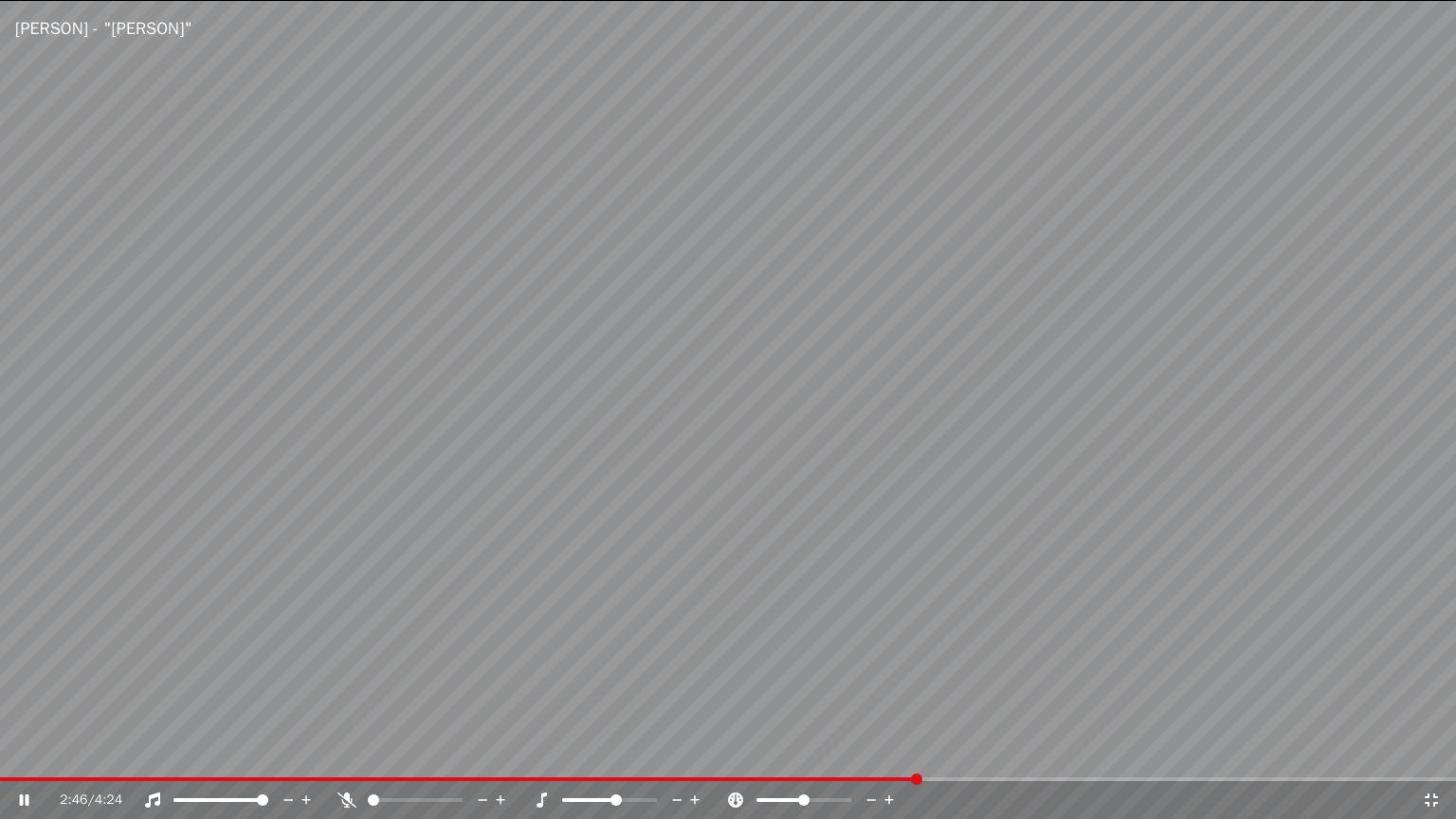 click at bounding box center (695, 800) 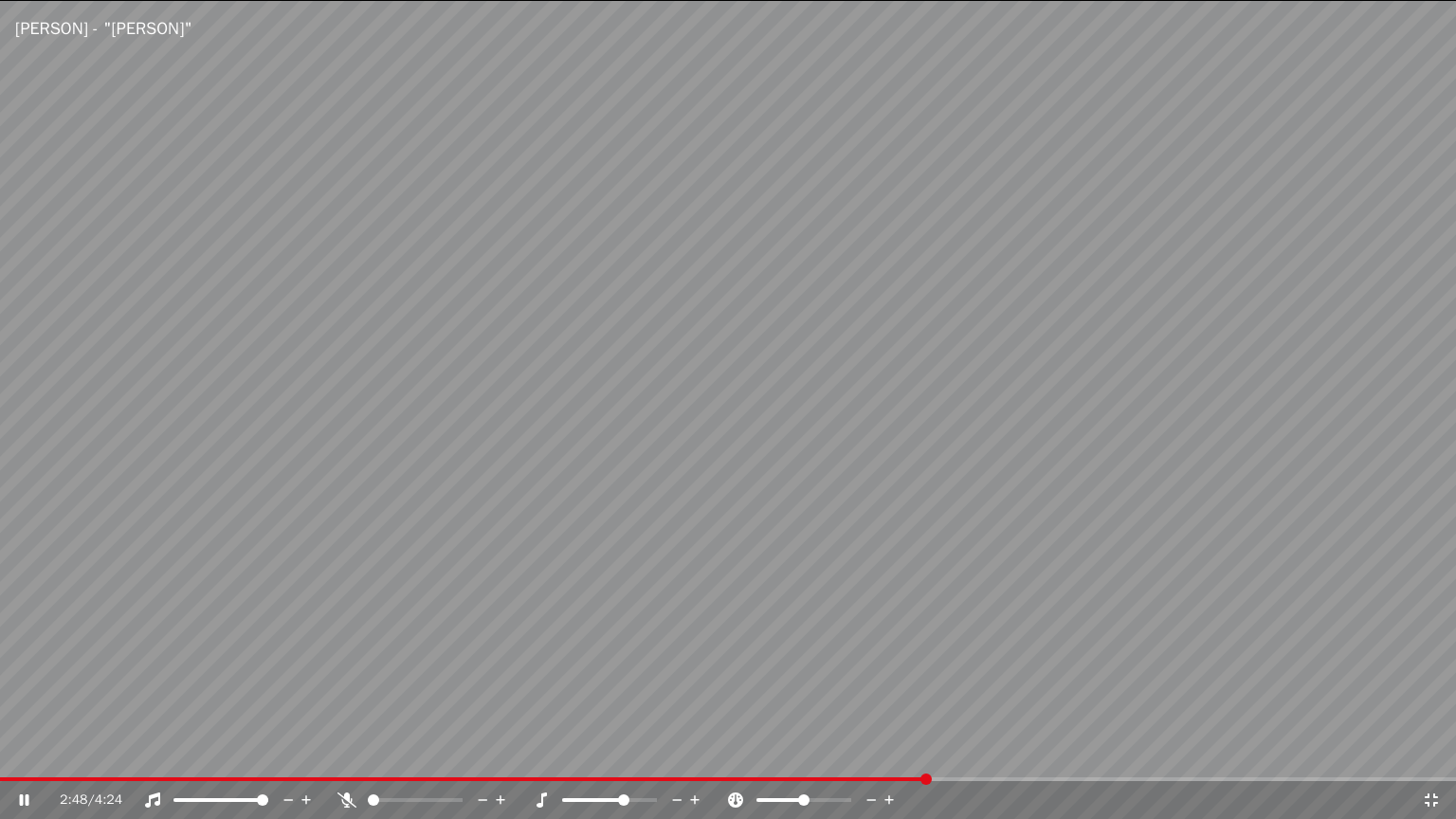 click at bounding box center [728, 410] 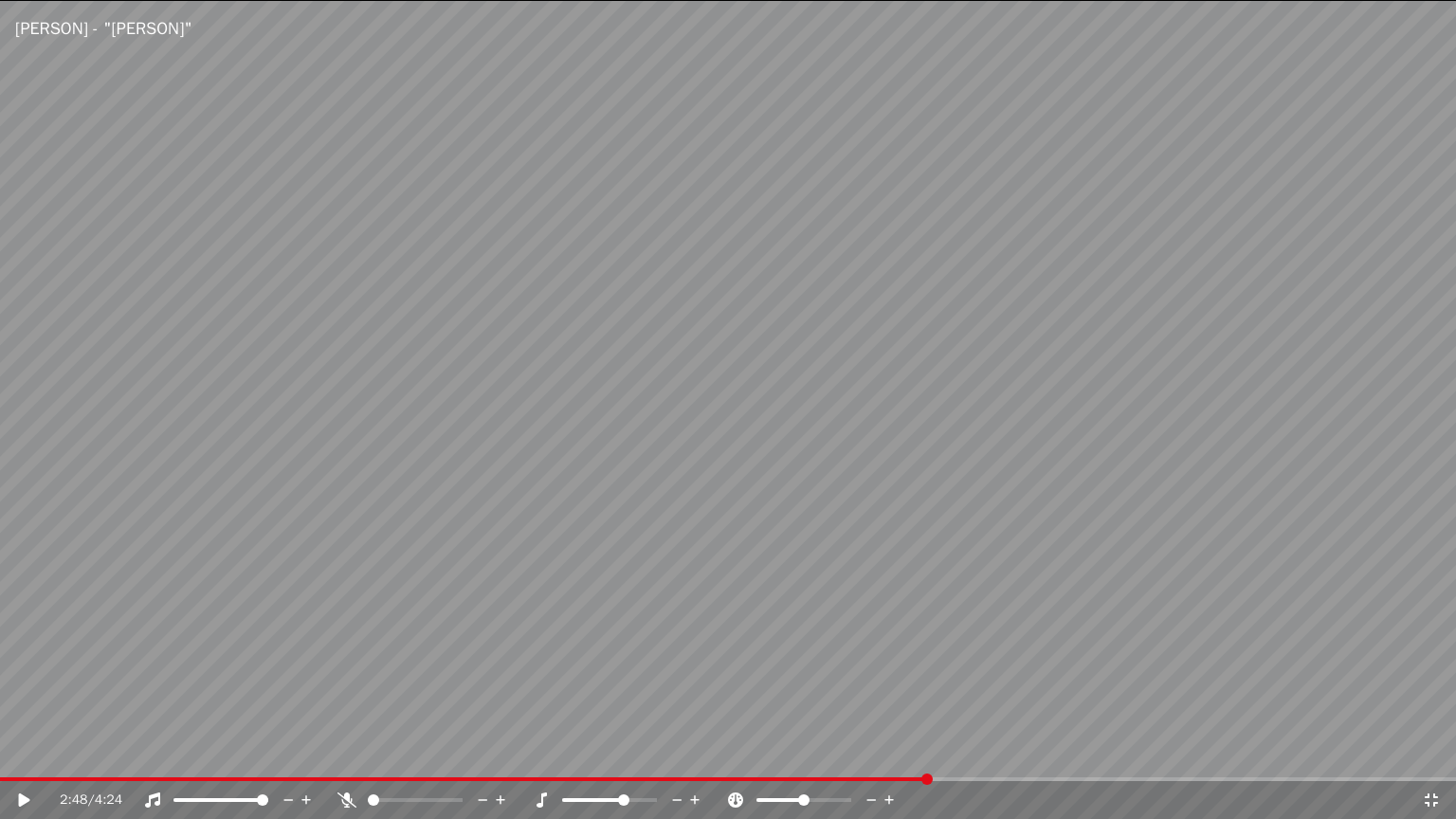click on "2:48  /  4:24" at bounding box center (728, 800) 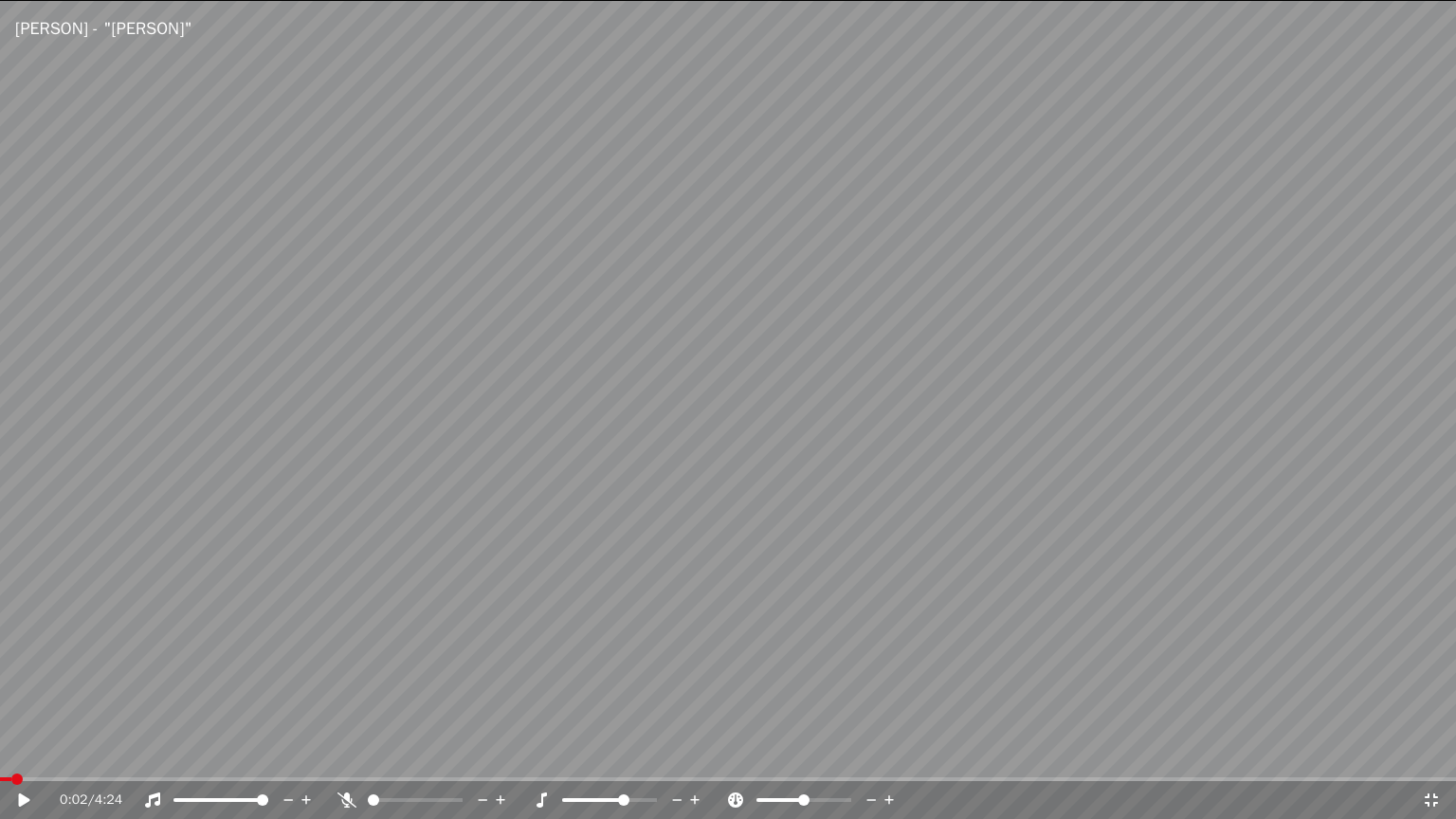 click at bounding box center [728, 410] 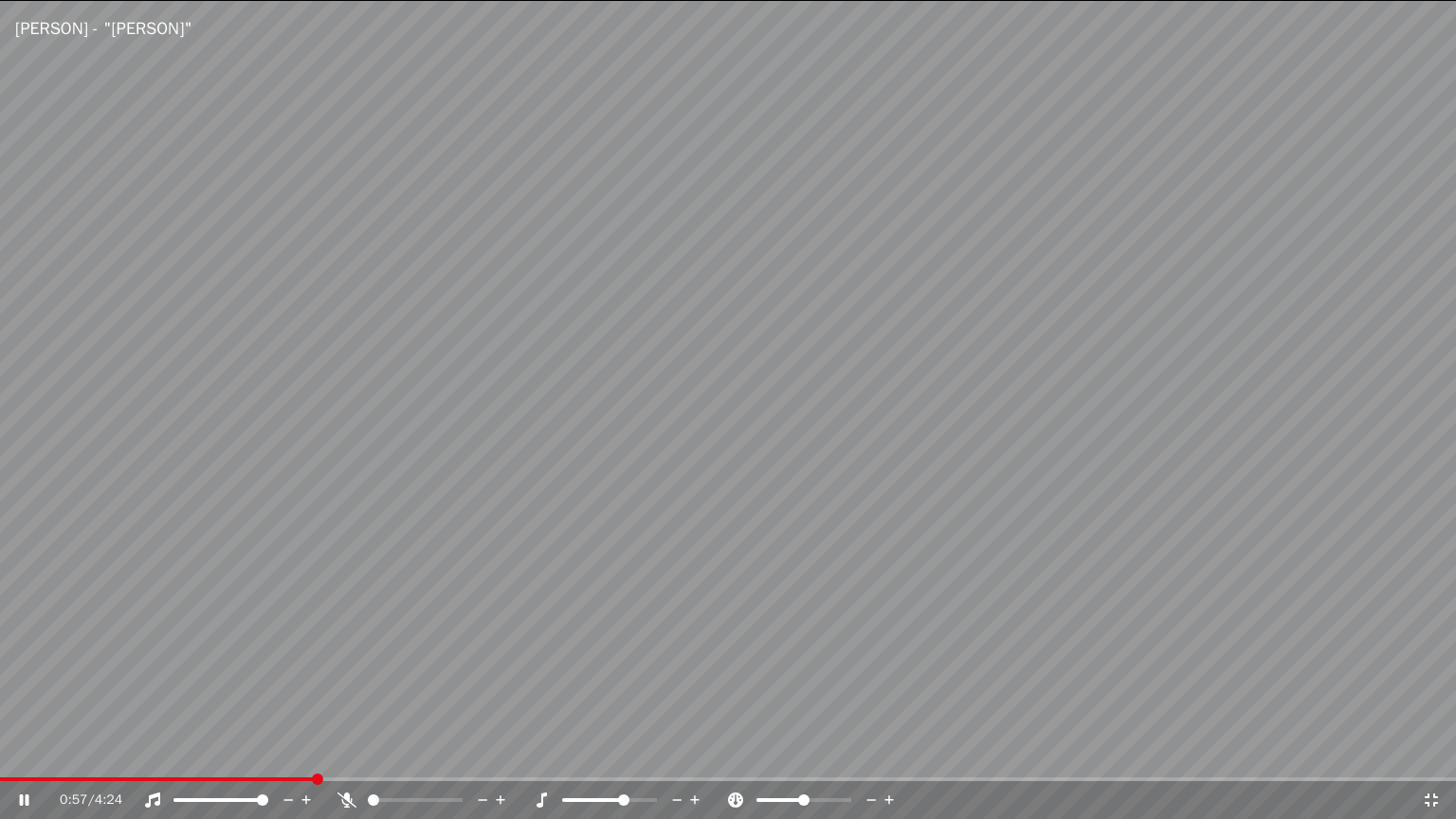 click at bounding box center [157, 779] 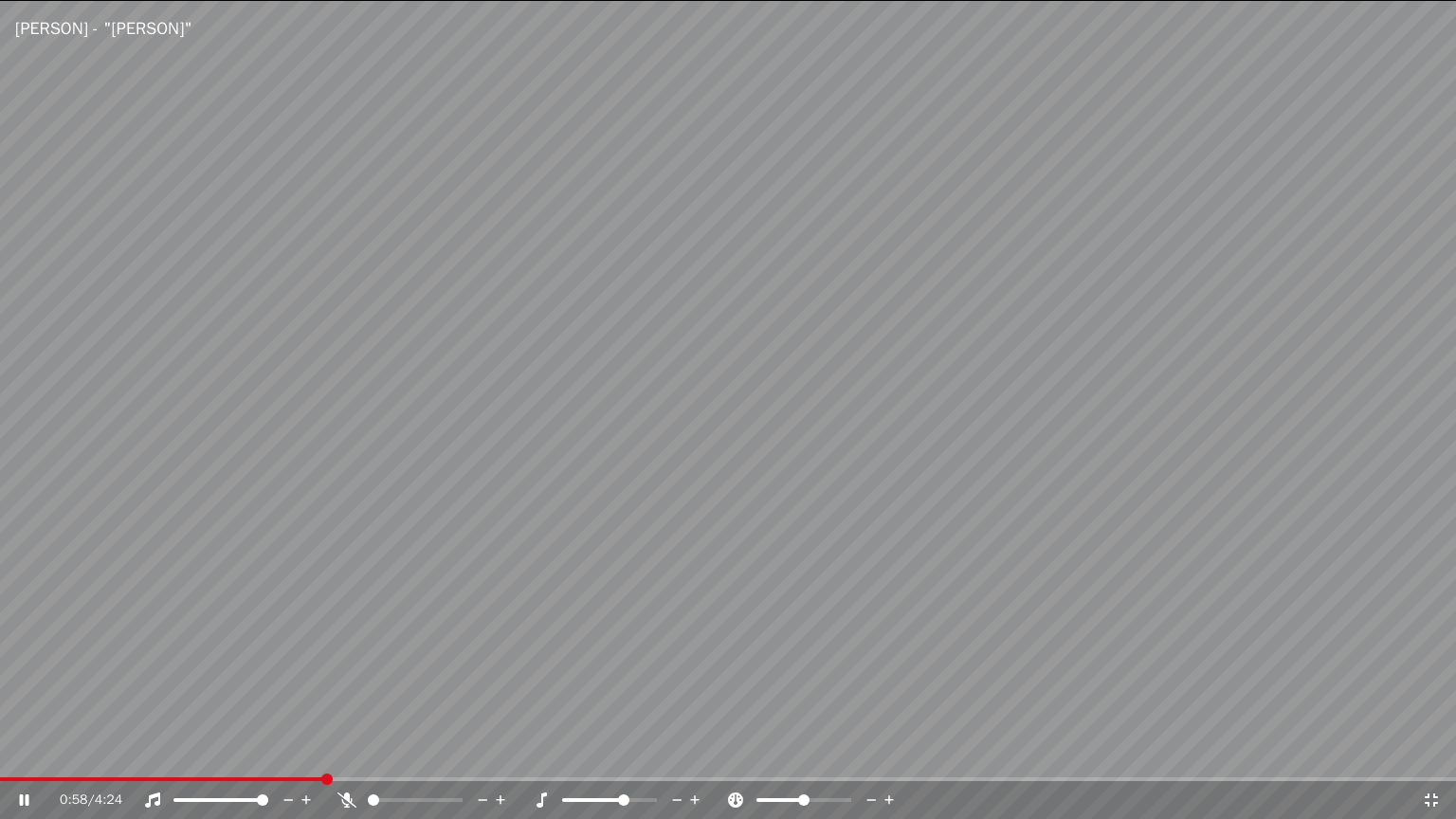 click at bounding box center [627, 800] 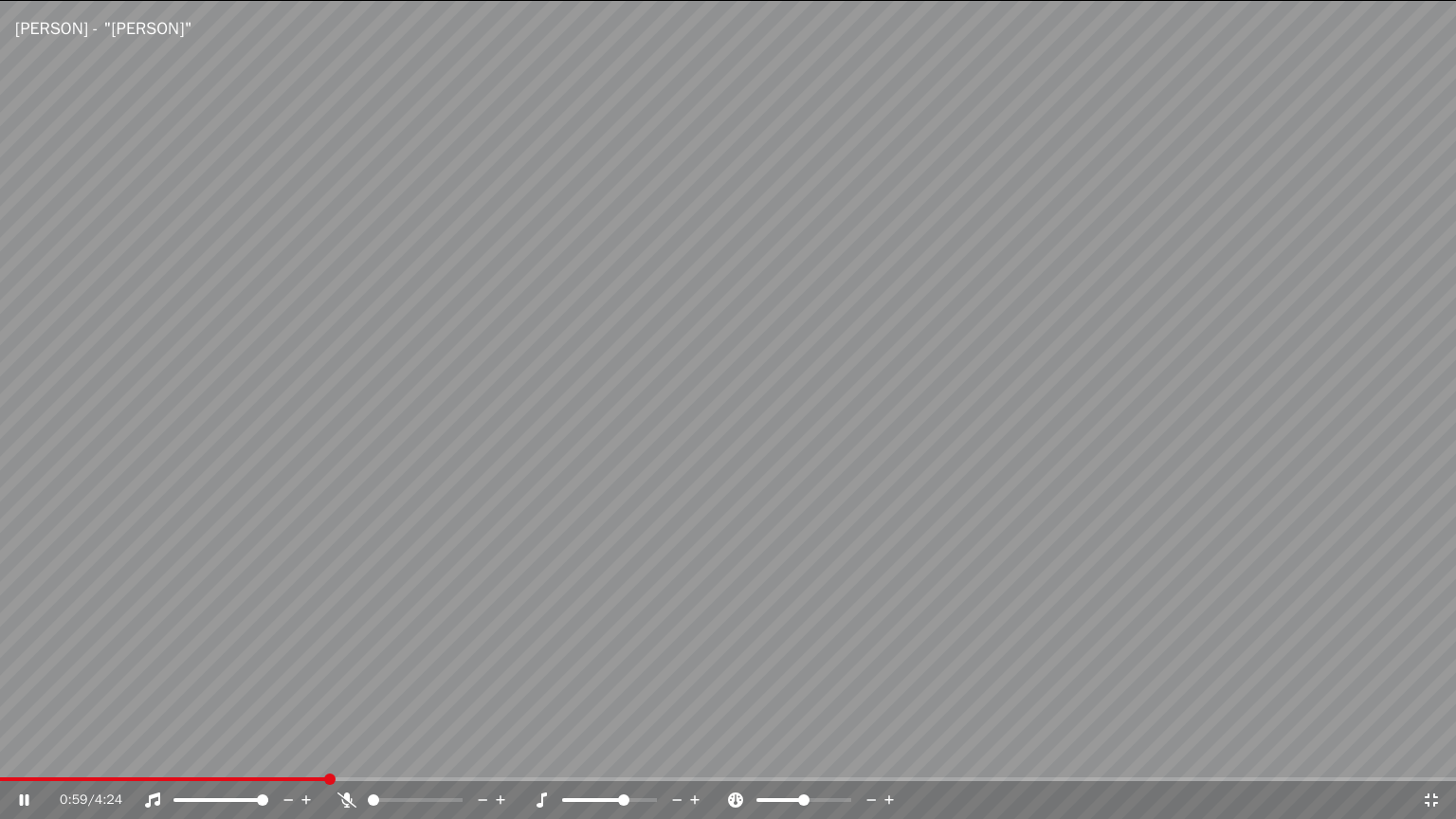 click at bounding box center (627, 800) 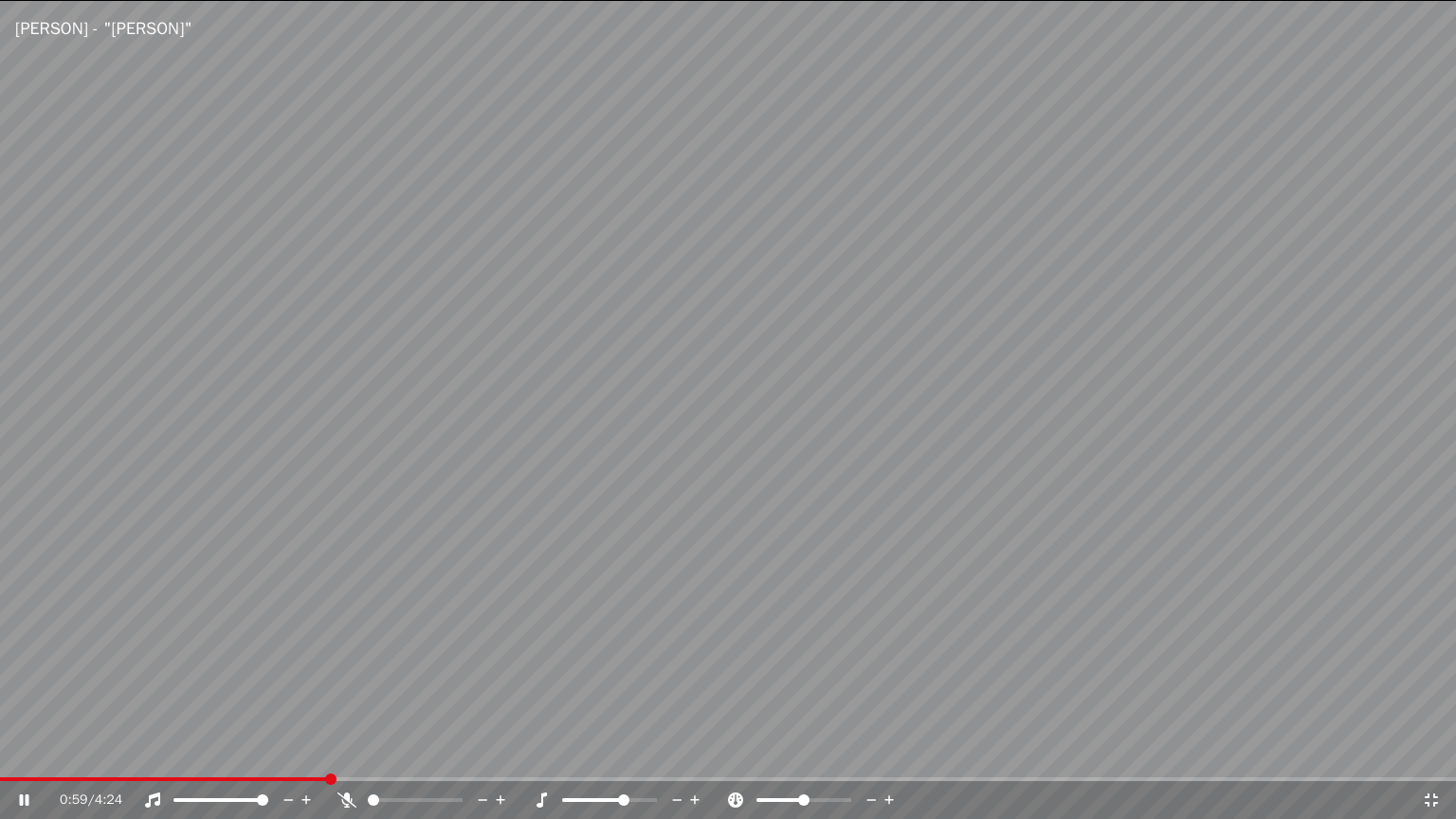 click at bounding box center (593, 800) 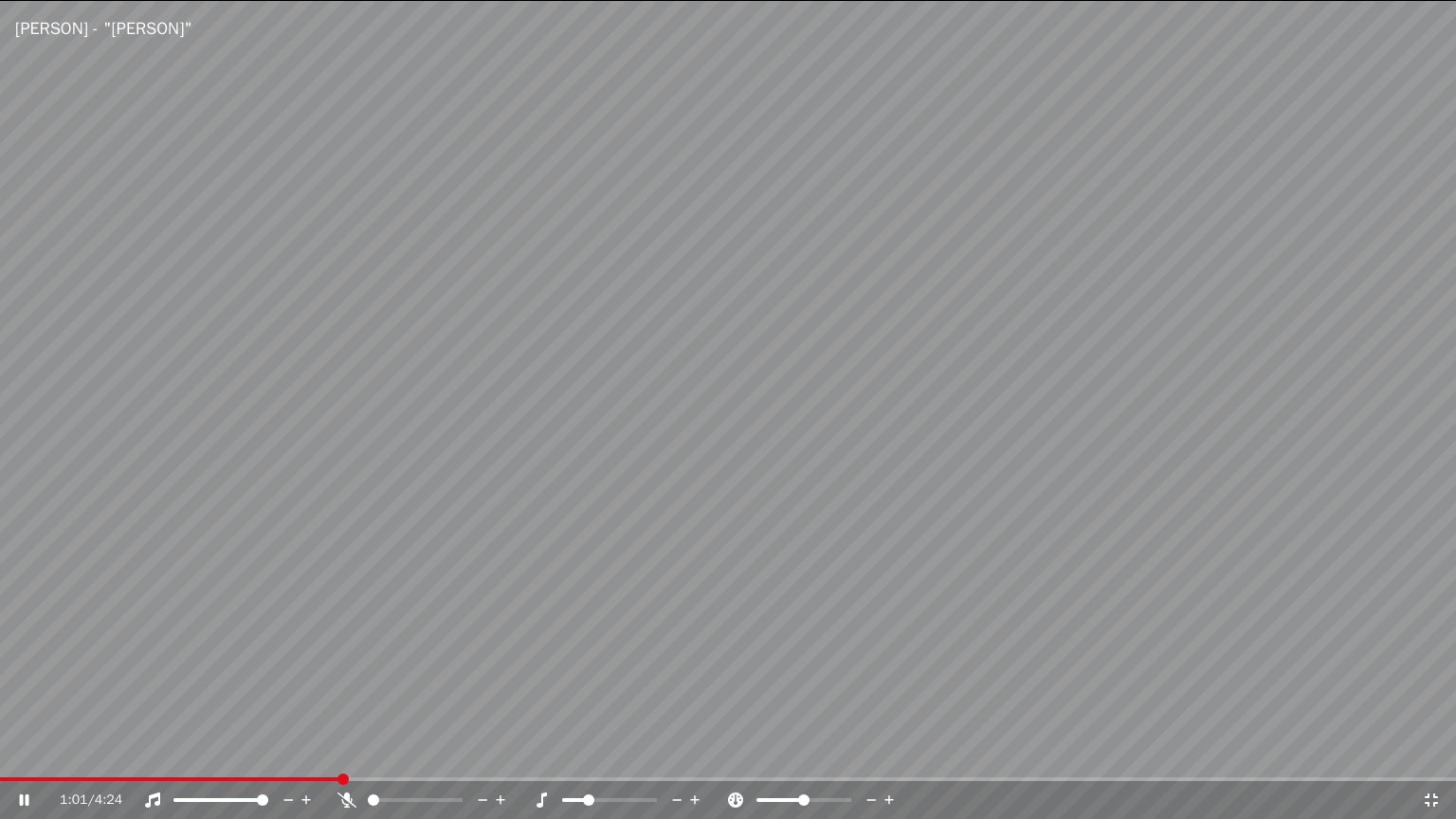 click on "1:01  /  4:24" at bounding box center (728, 800) 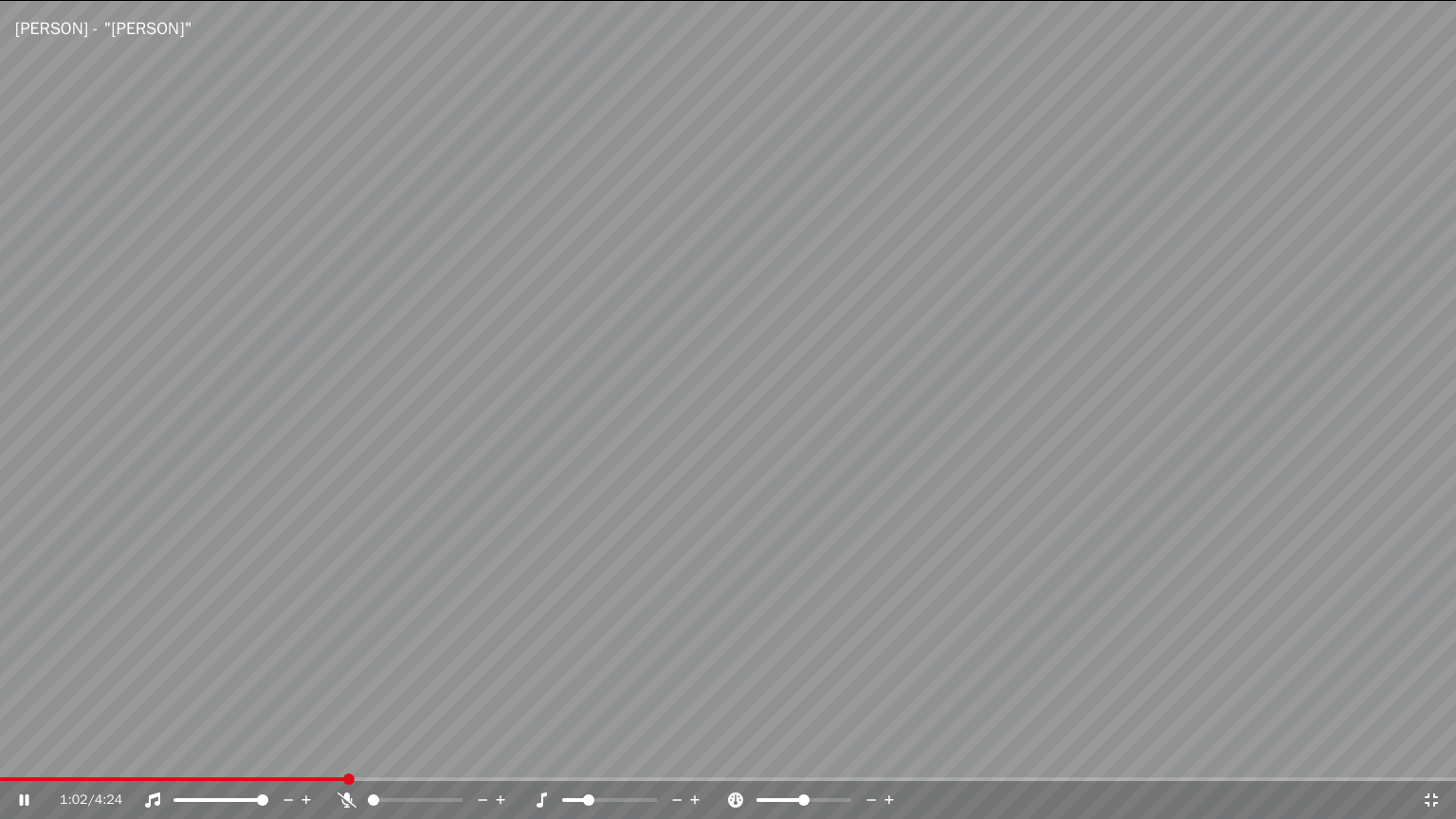 click at bounding box center (728, 410) 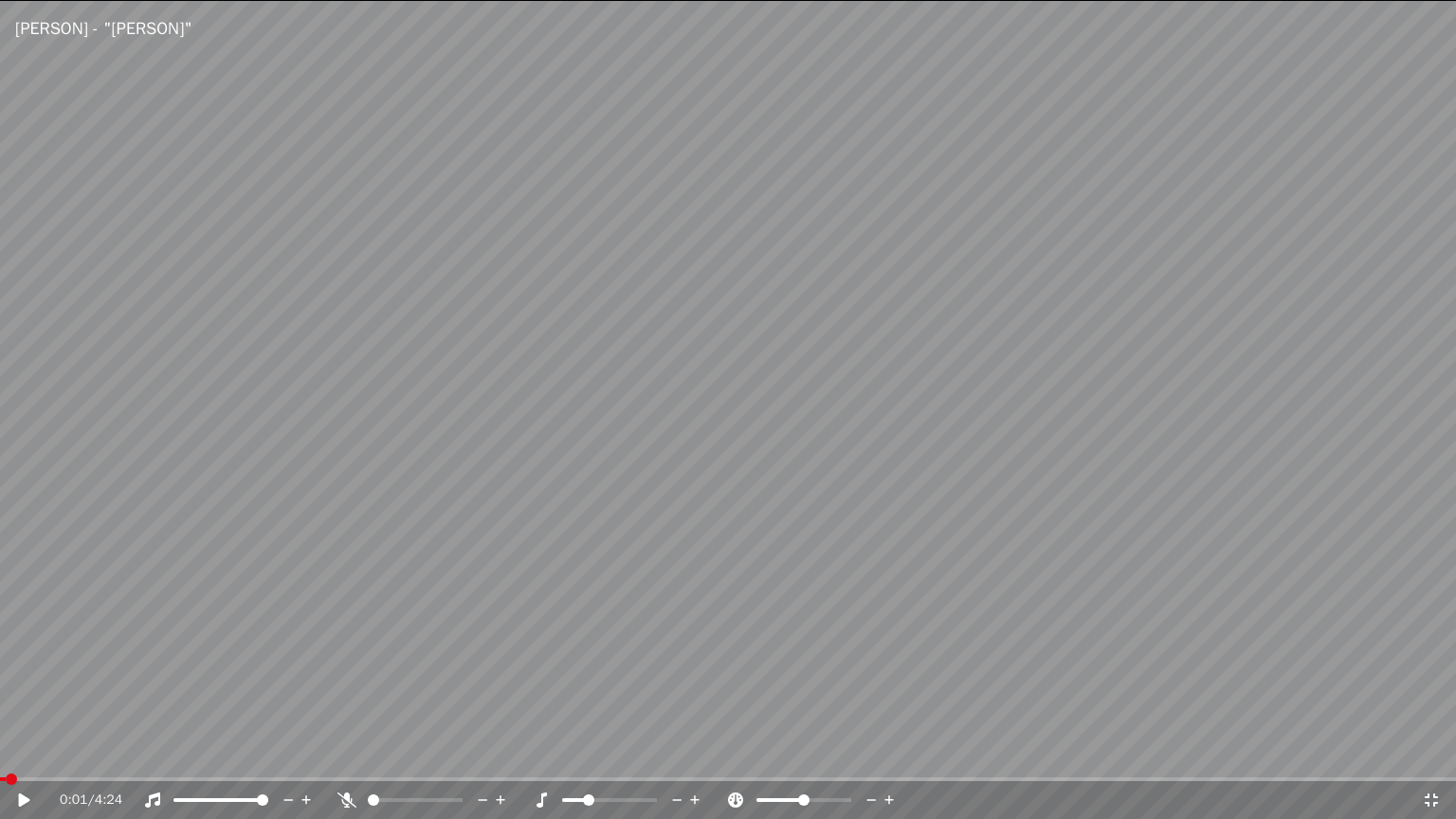 click at bounding box center [3, 779] 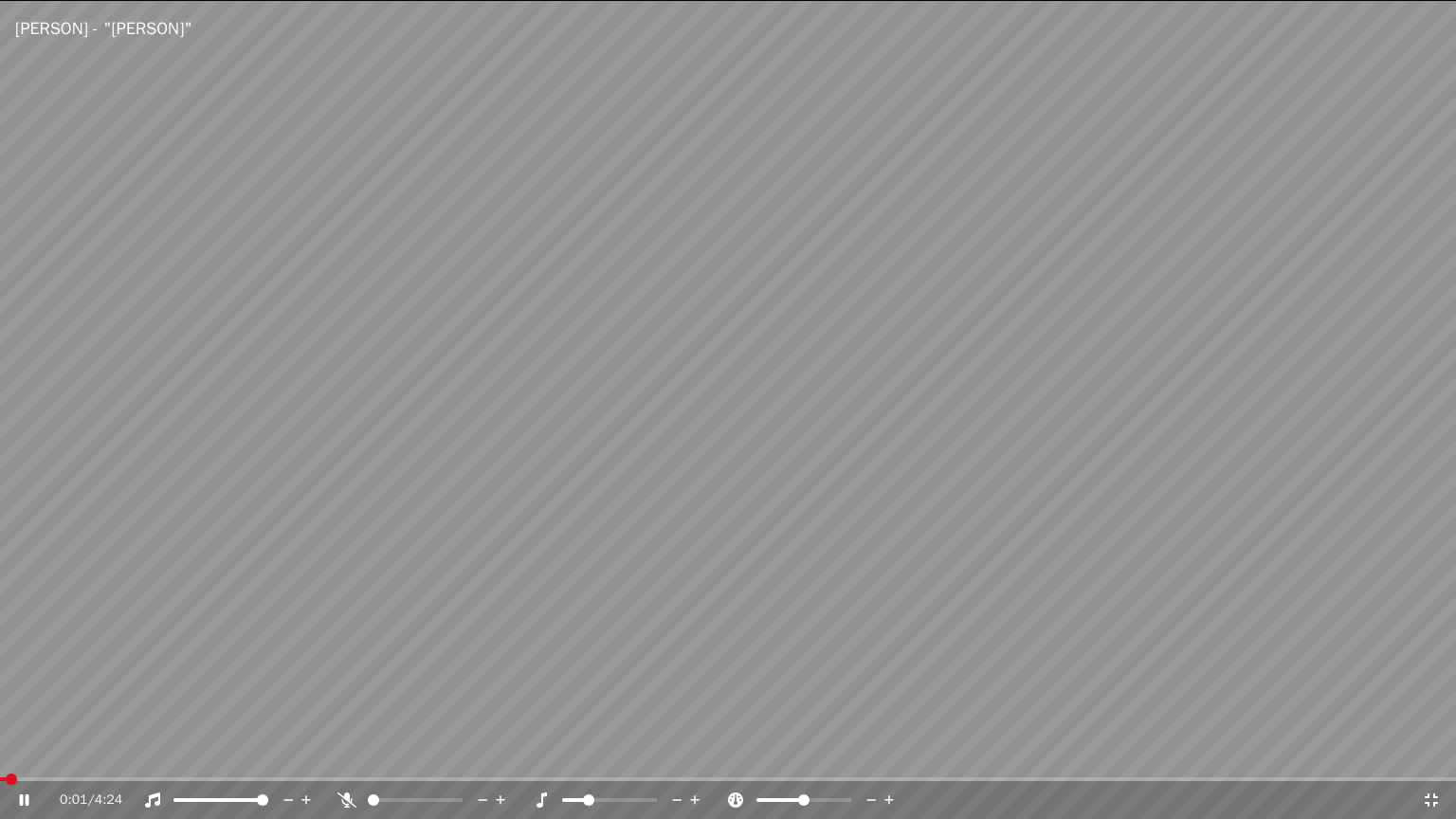 click at bounding box center [3, 779] 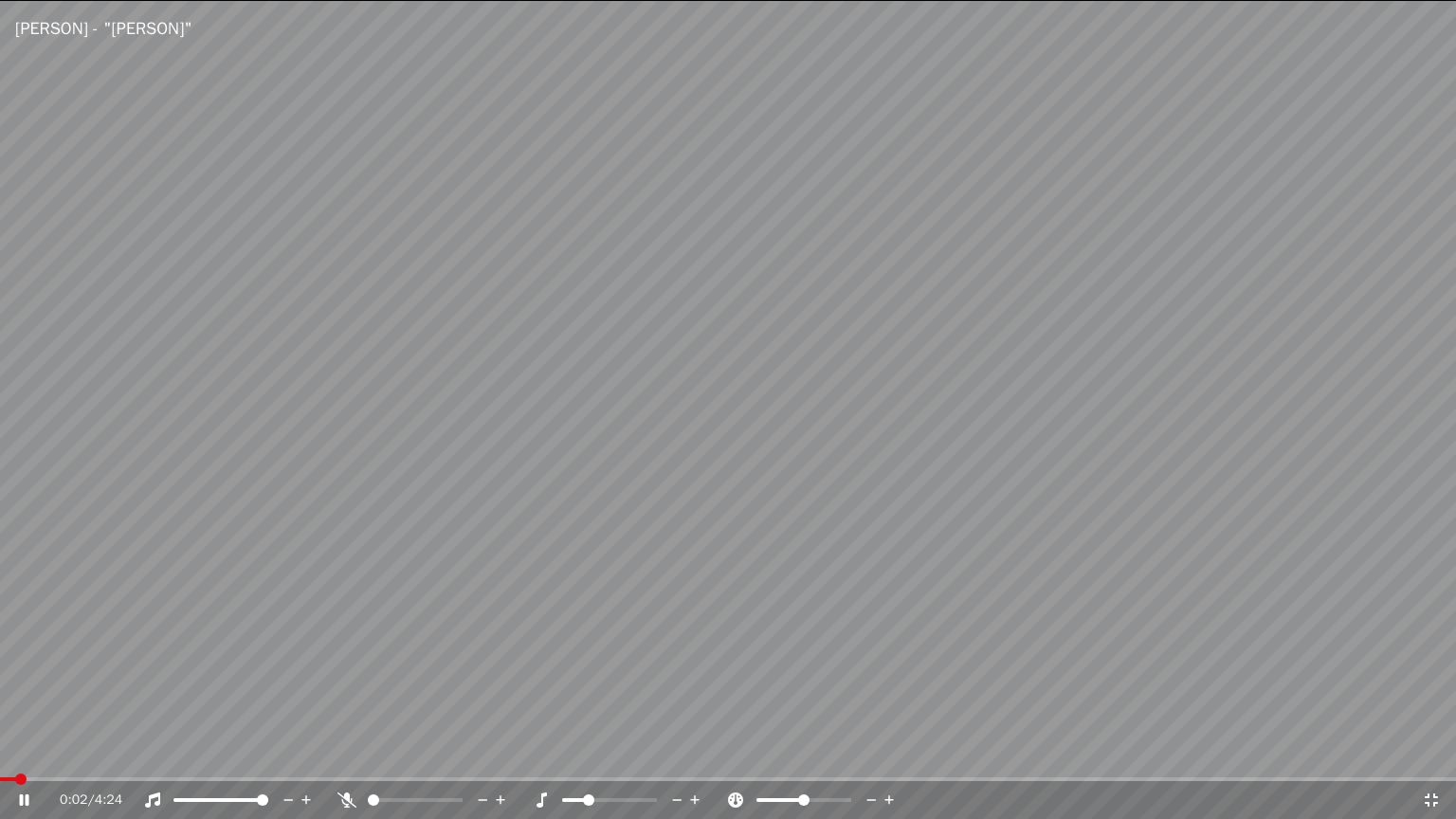 click at bounding box center (573, 800) 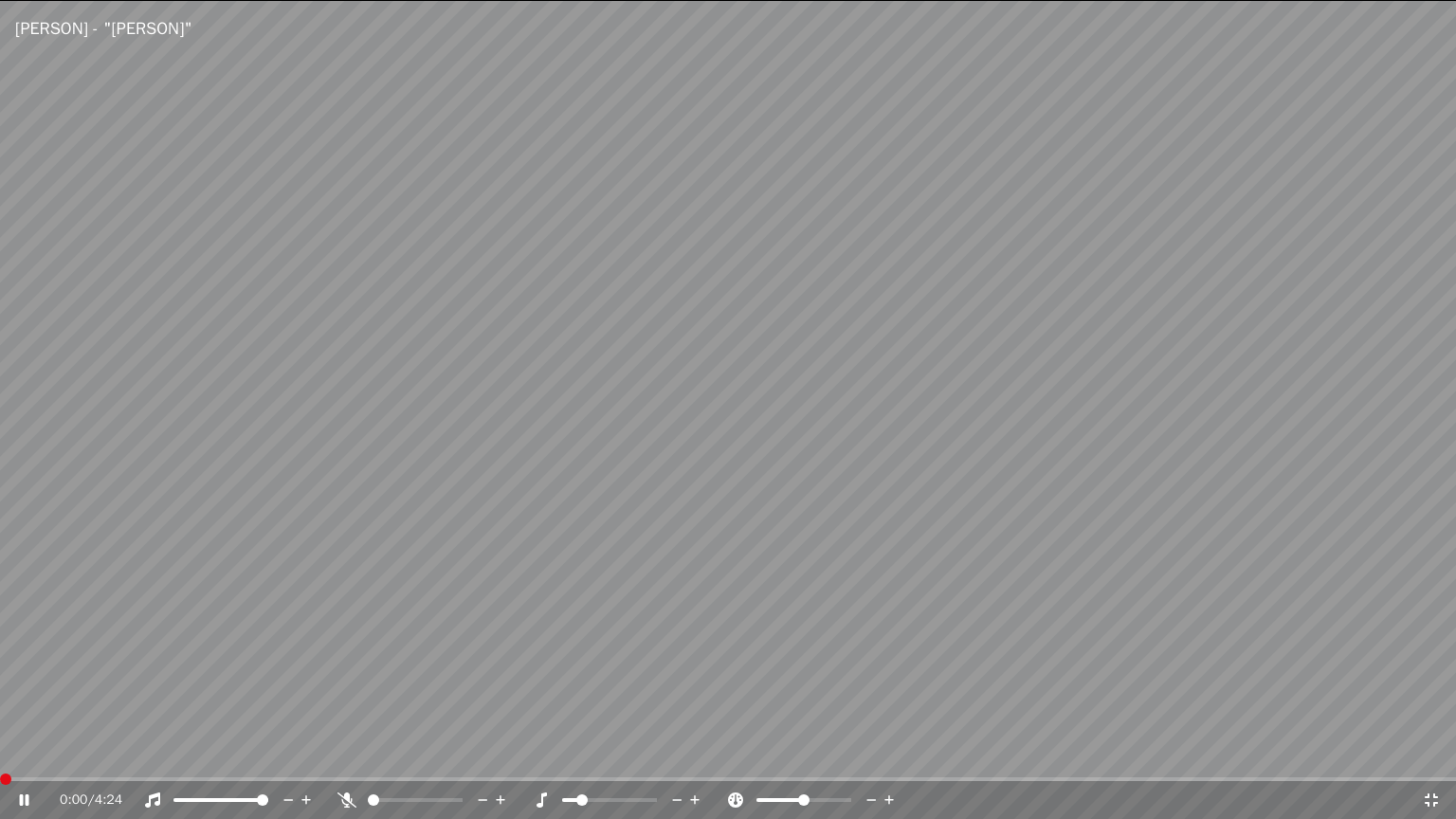 click at bounding box center [0, 779] 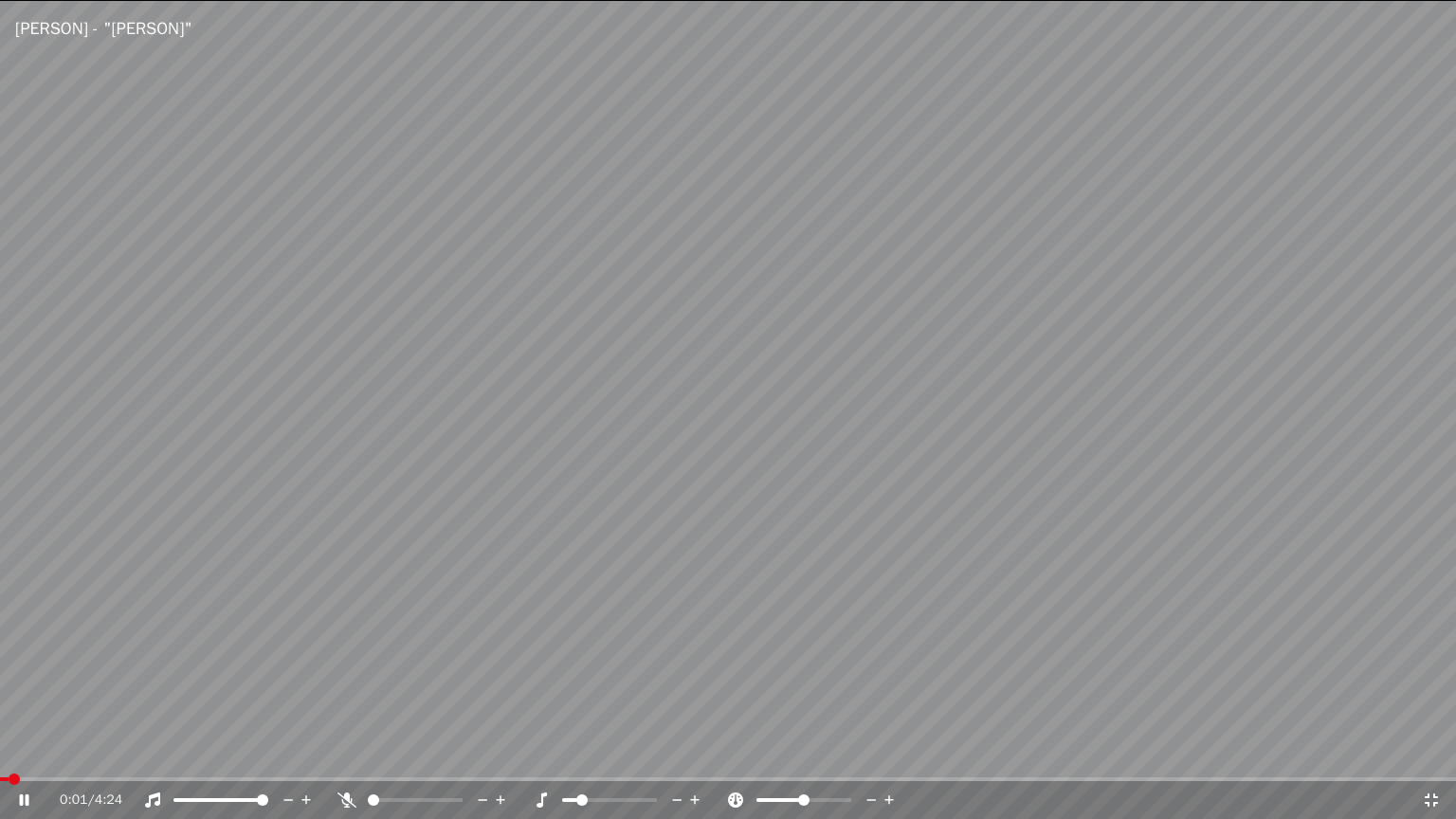 click at bounding box center [582, 800] 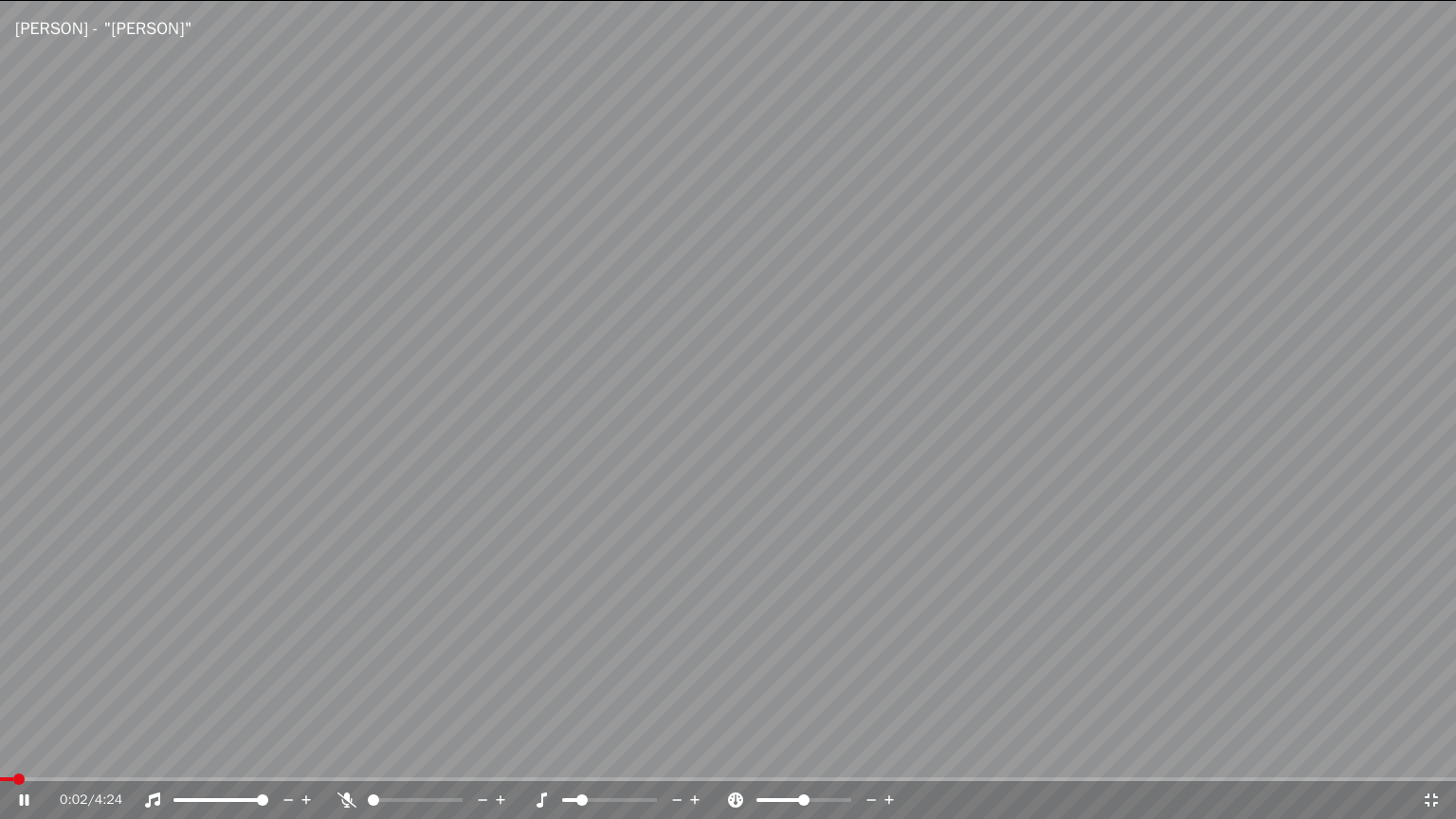click at bounding box center (570, 800) 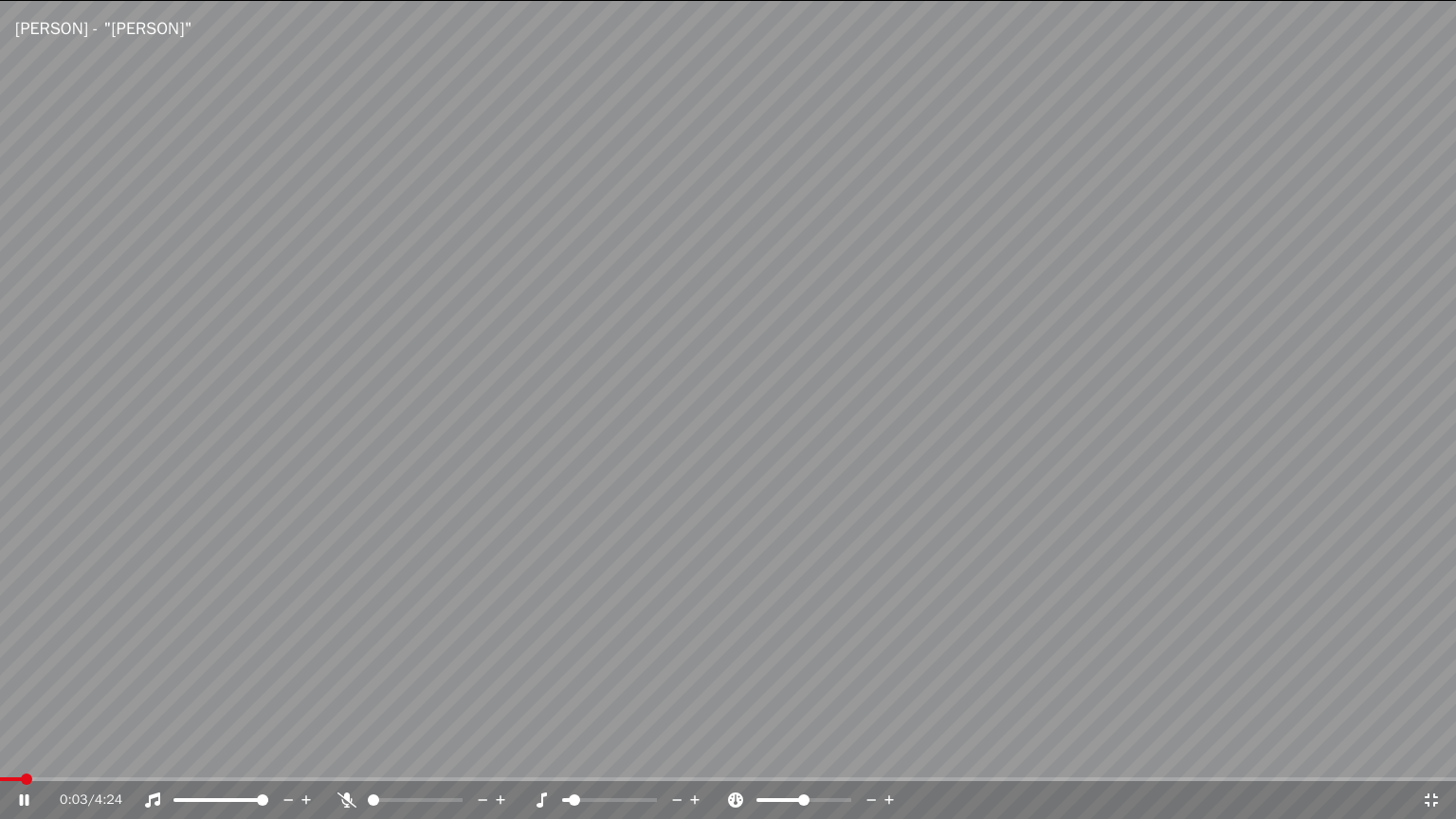 click at bounding box center (1431, 800) 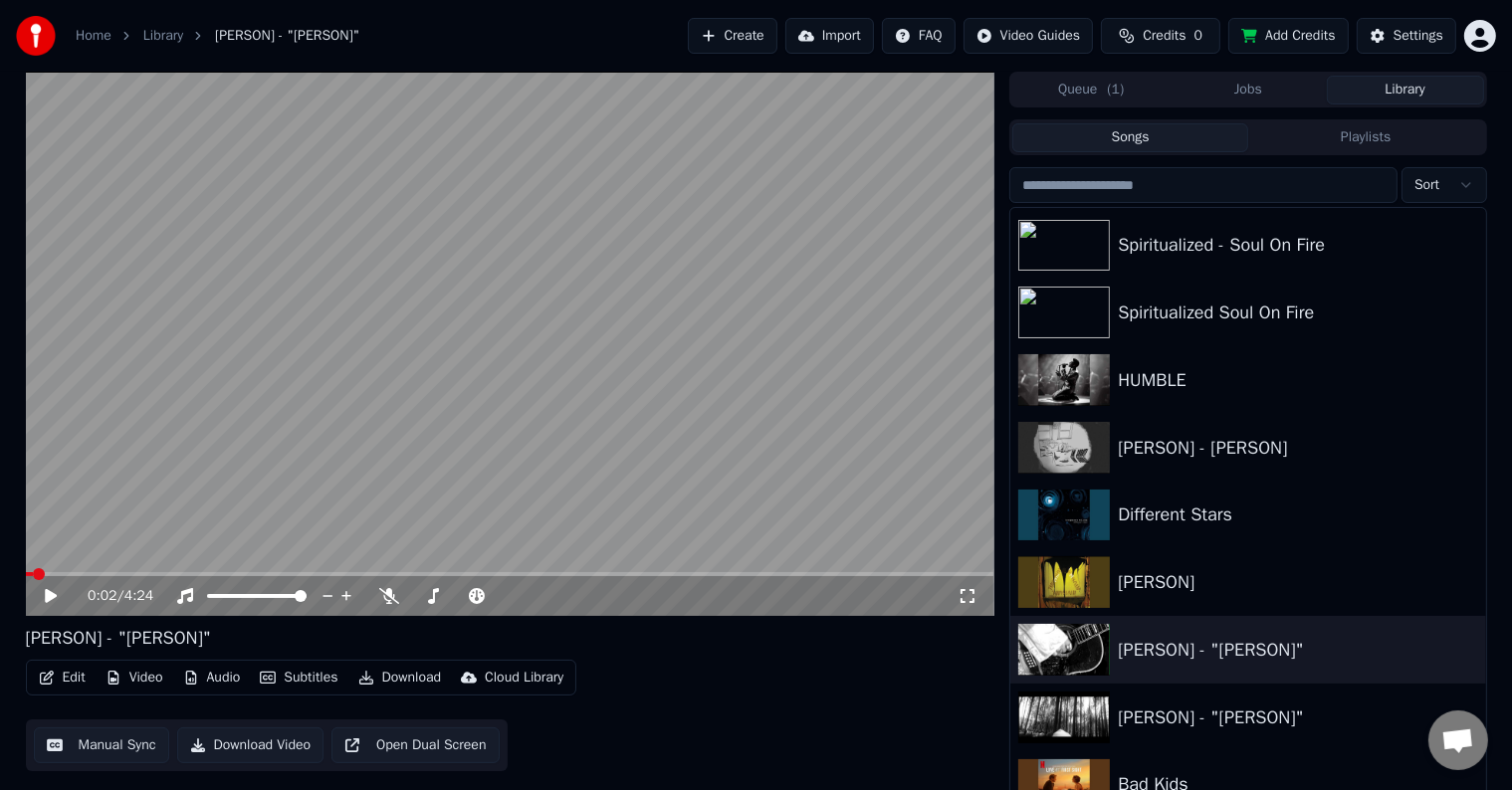 click at bounding box center [29, 574] 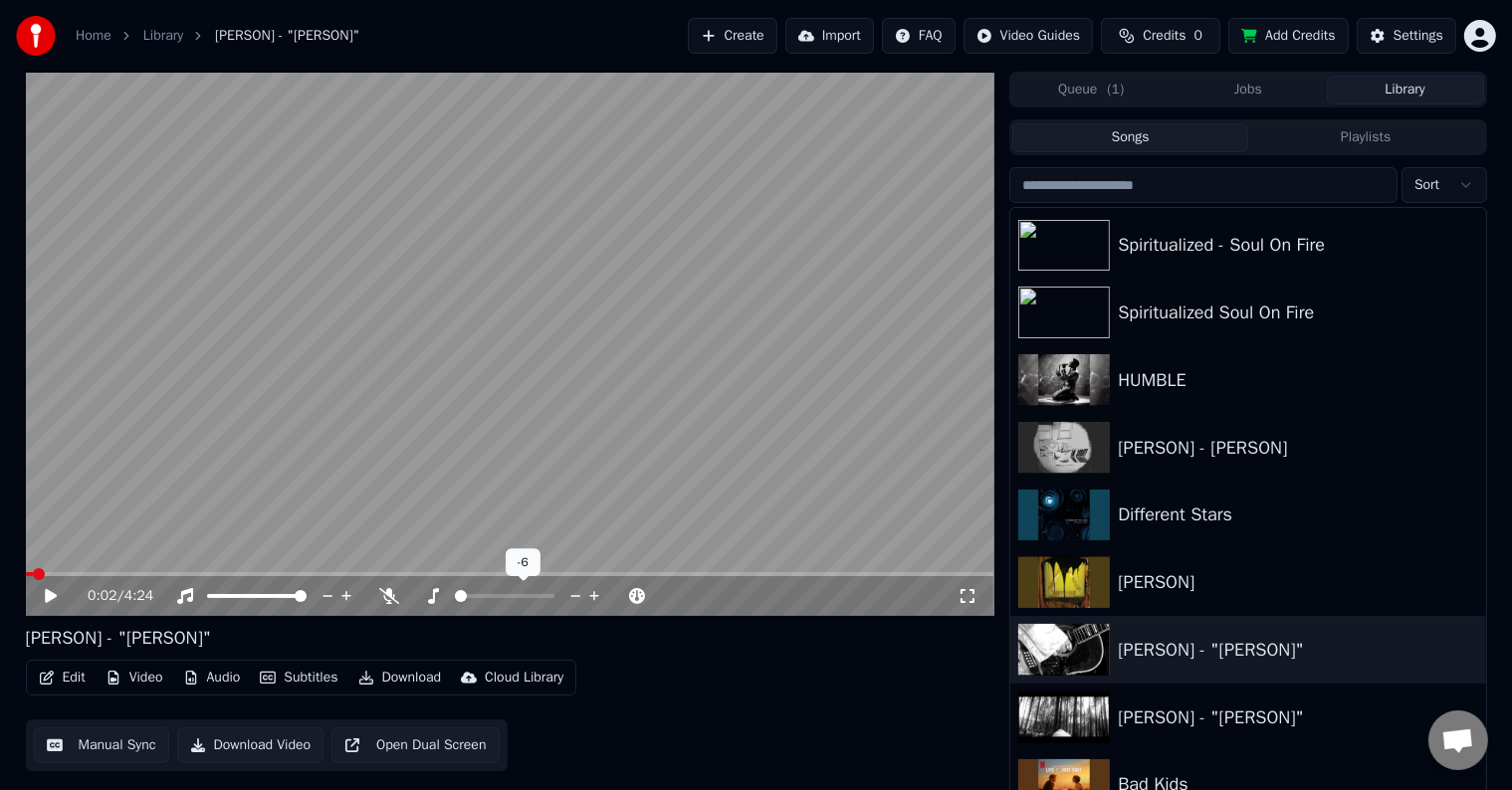 click at bounding box center [461, 596] 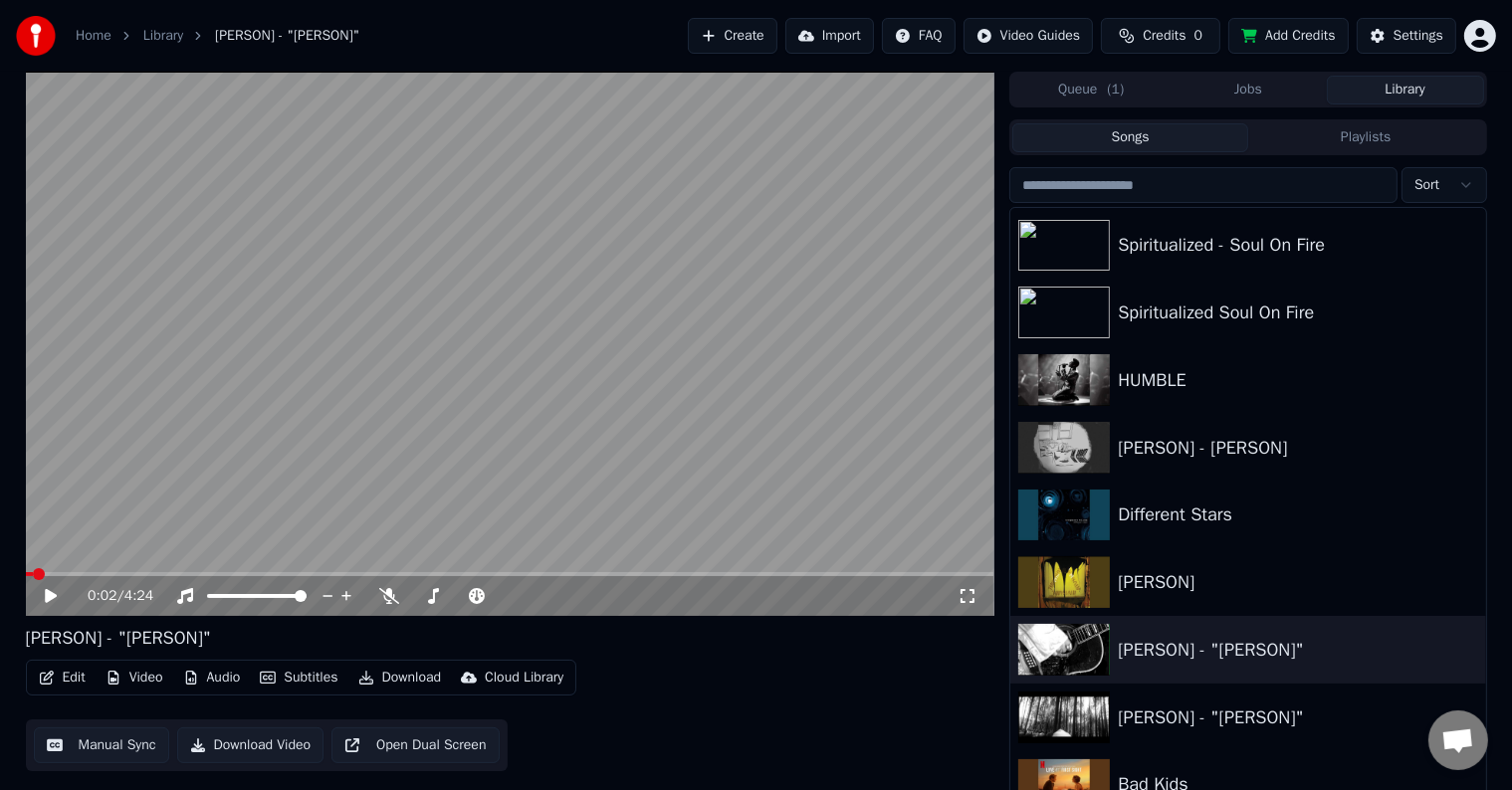 click at bounding box center (510, 343) 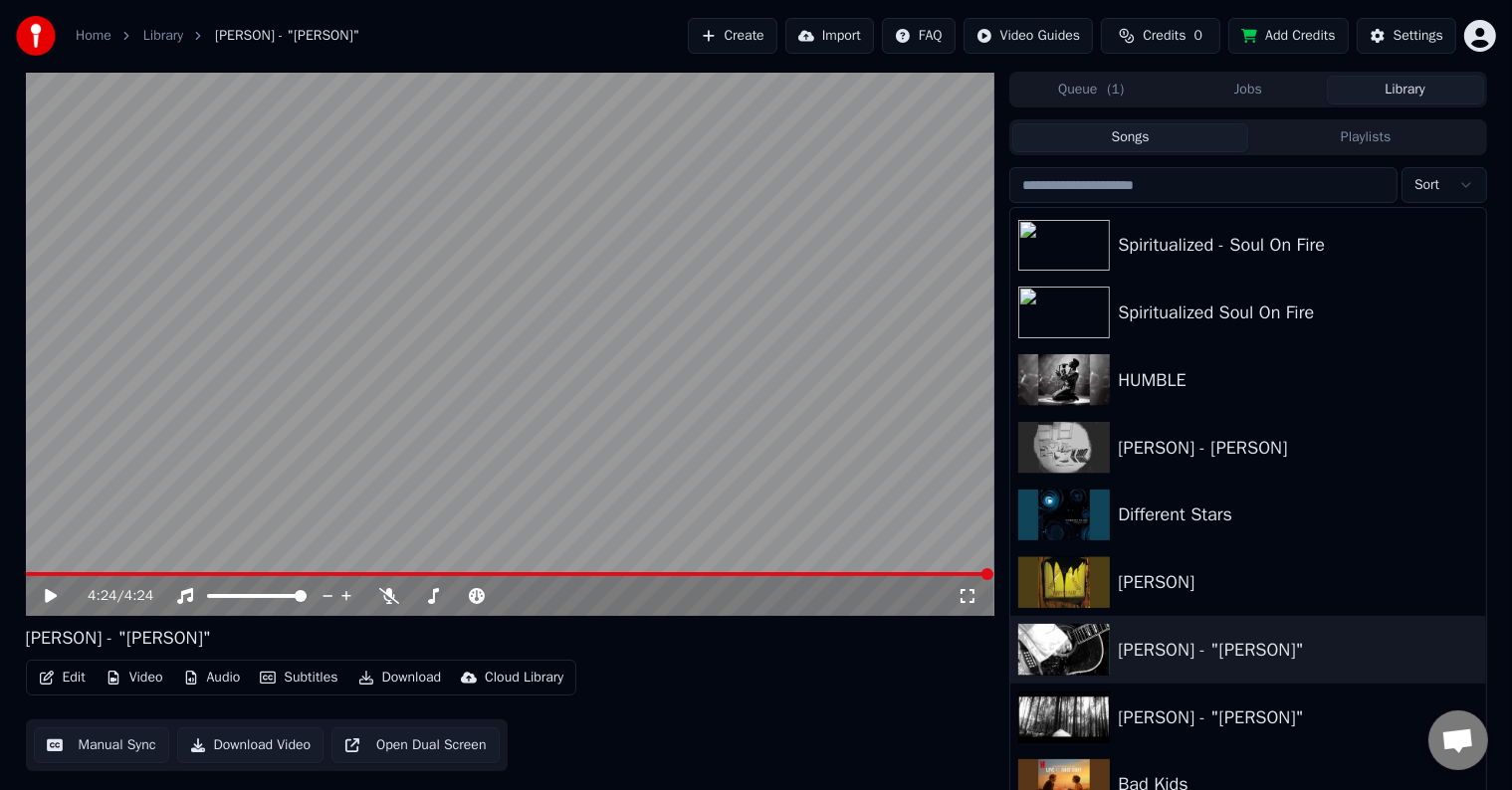 click on "4:24  /  4:24" at bounding box center (510, 596) 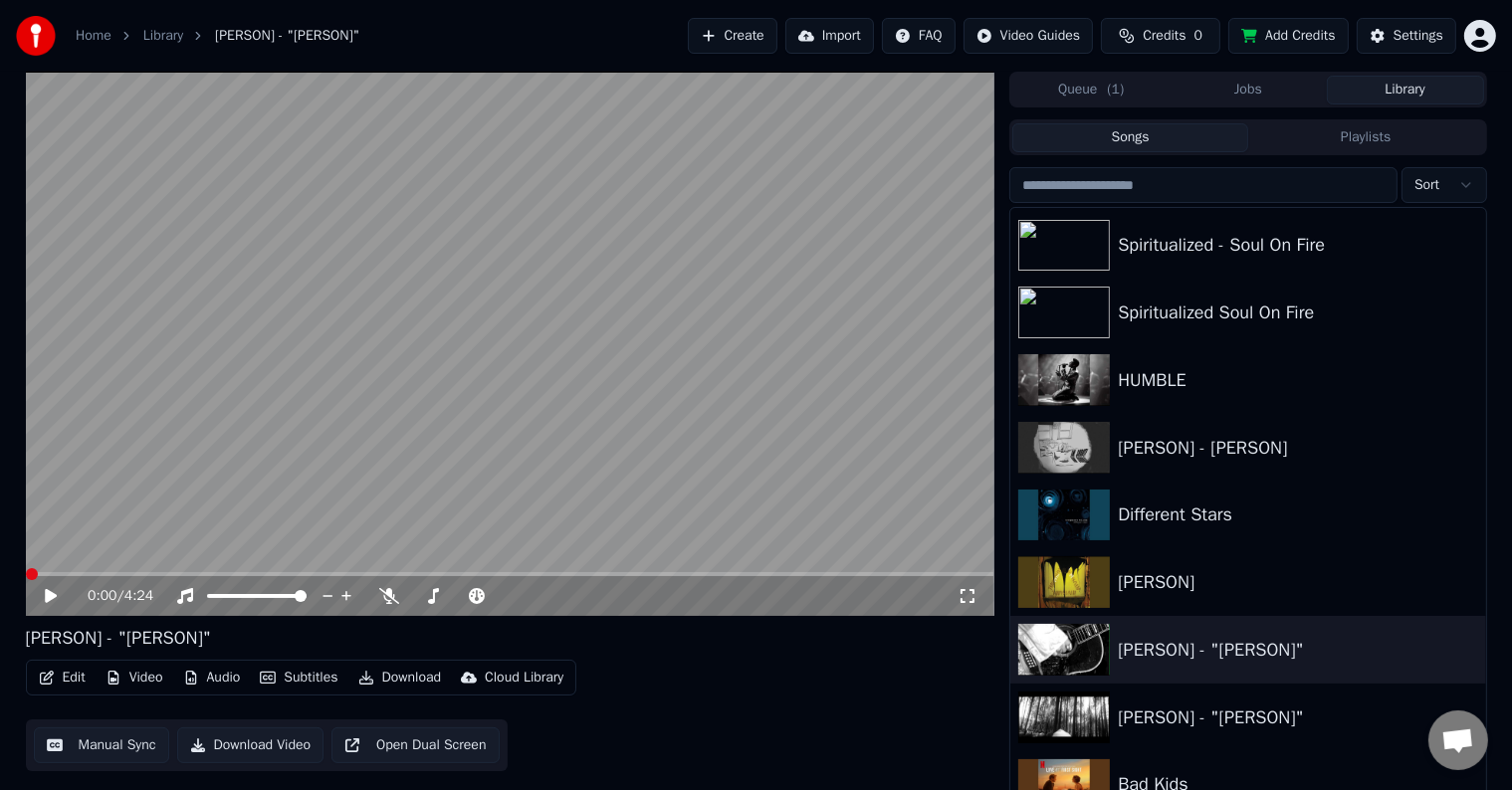 click at bounding box center (26, 574) 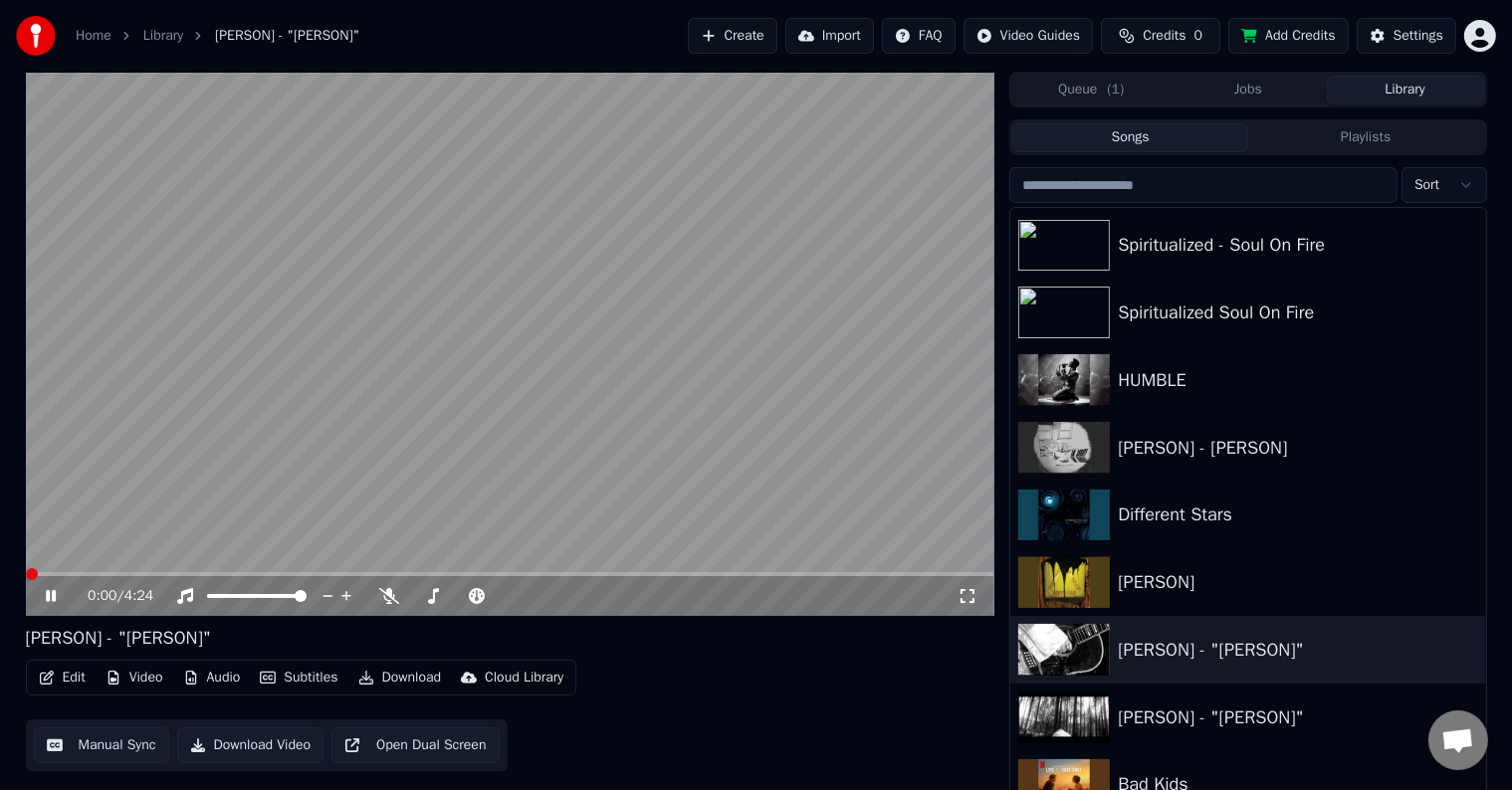 click at bounding box center [26, 574] 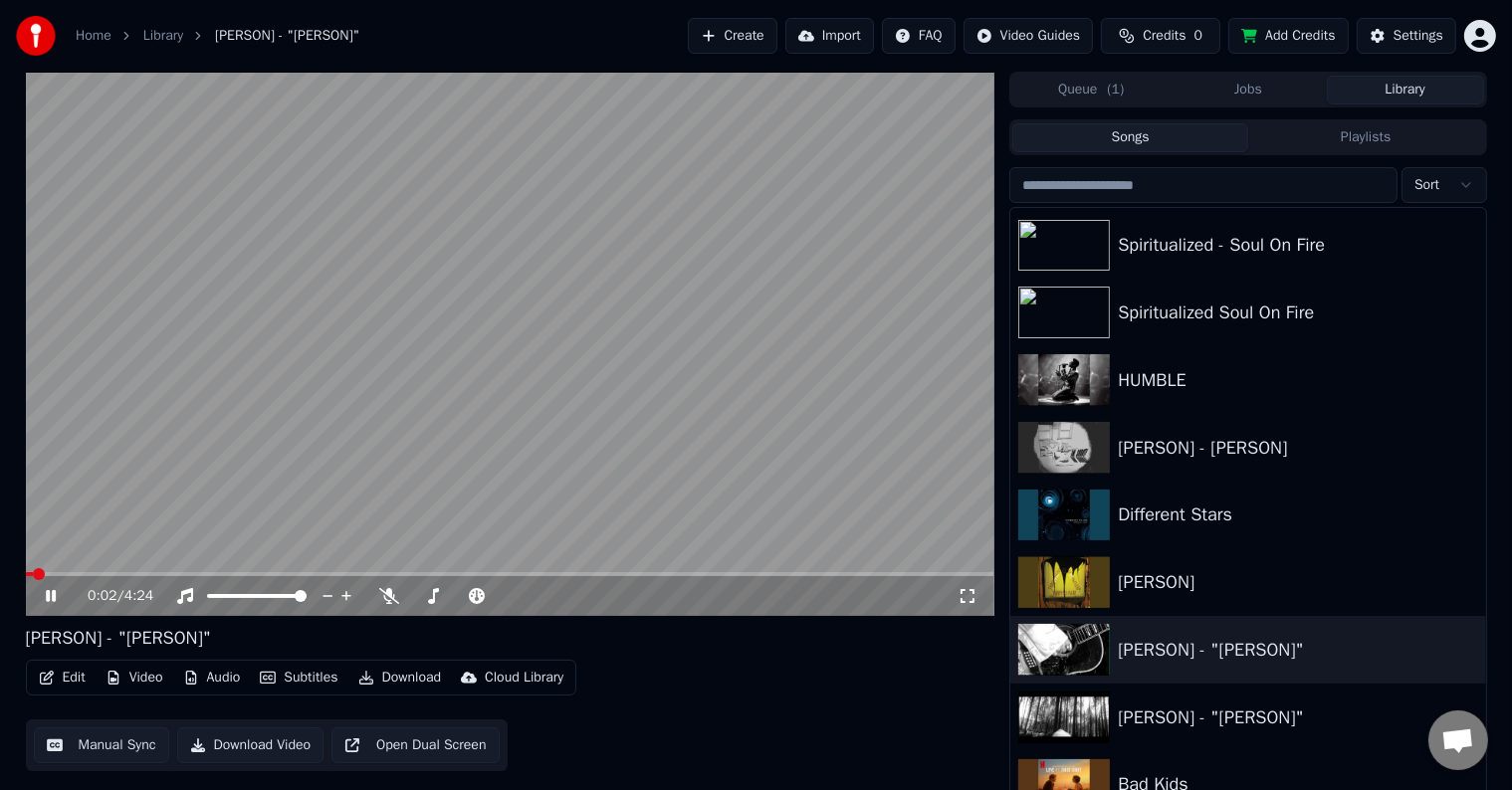 scroll, scrollTop: 9, scrollLeft: 0, axis: vertical 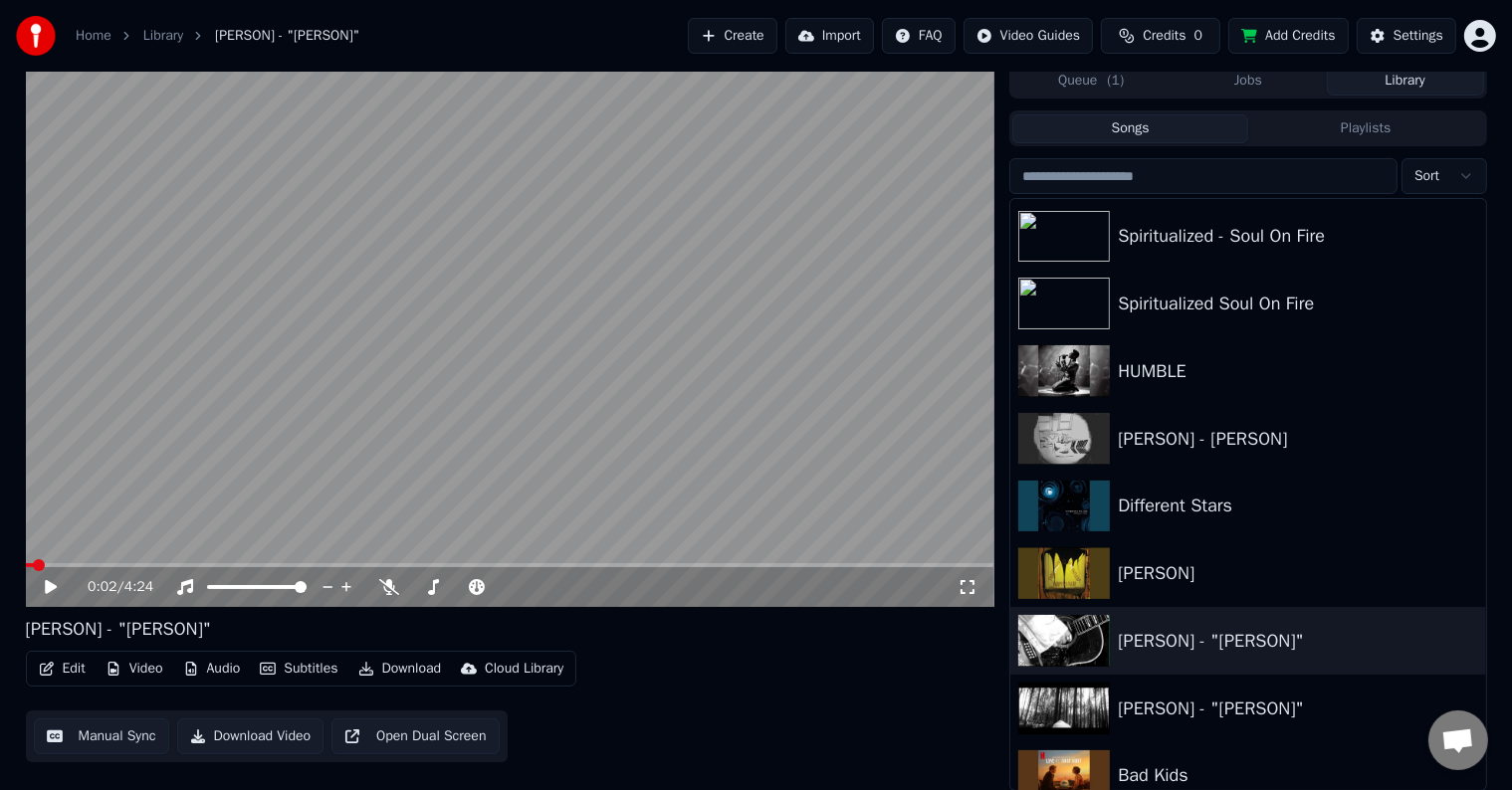 click at bounding box center (510, 334) 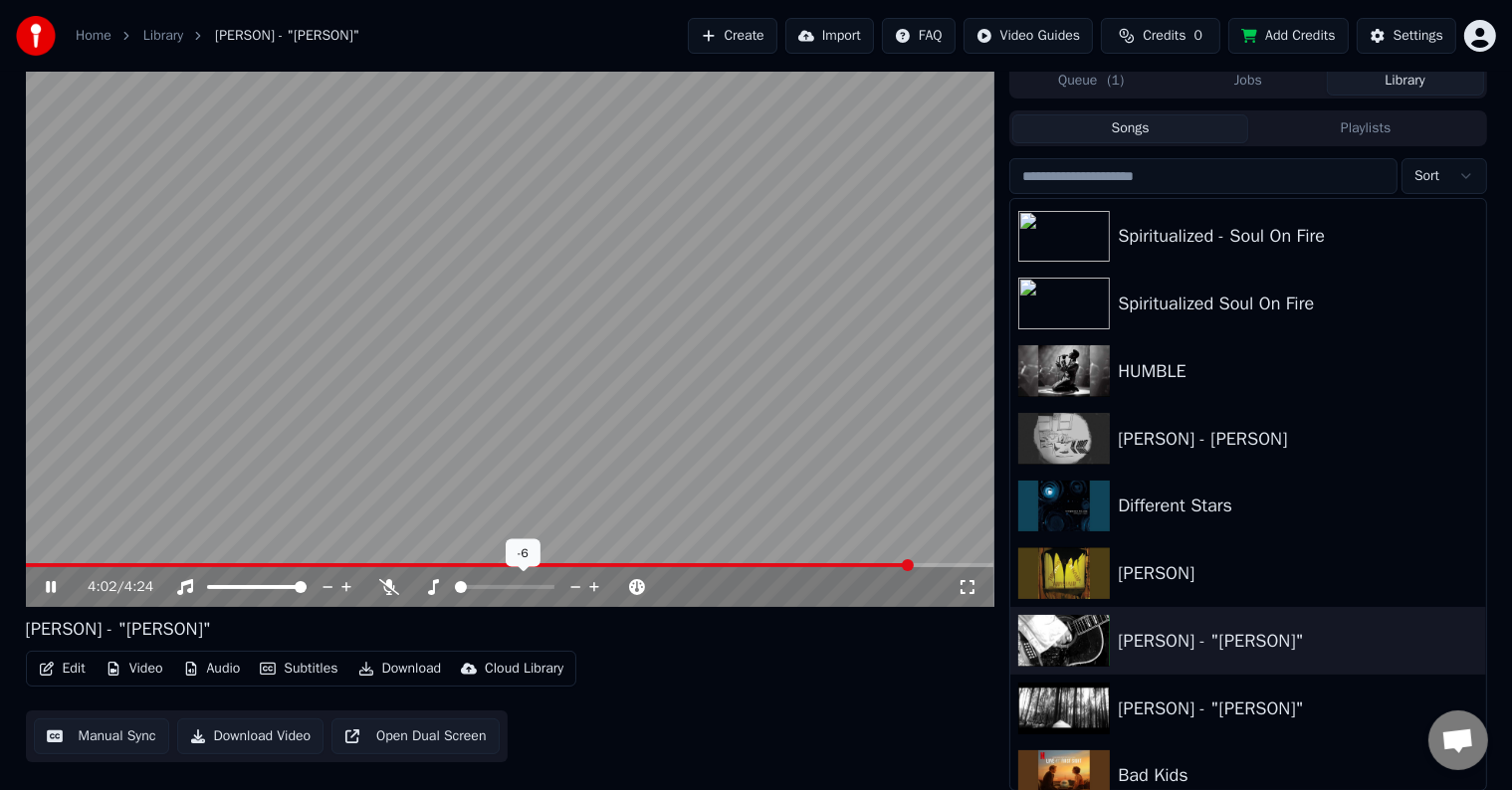 click at bounding box center (461, 587) 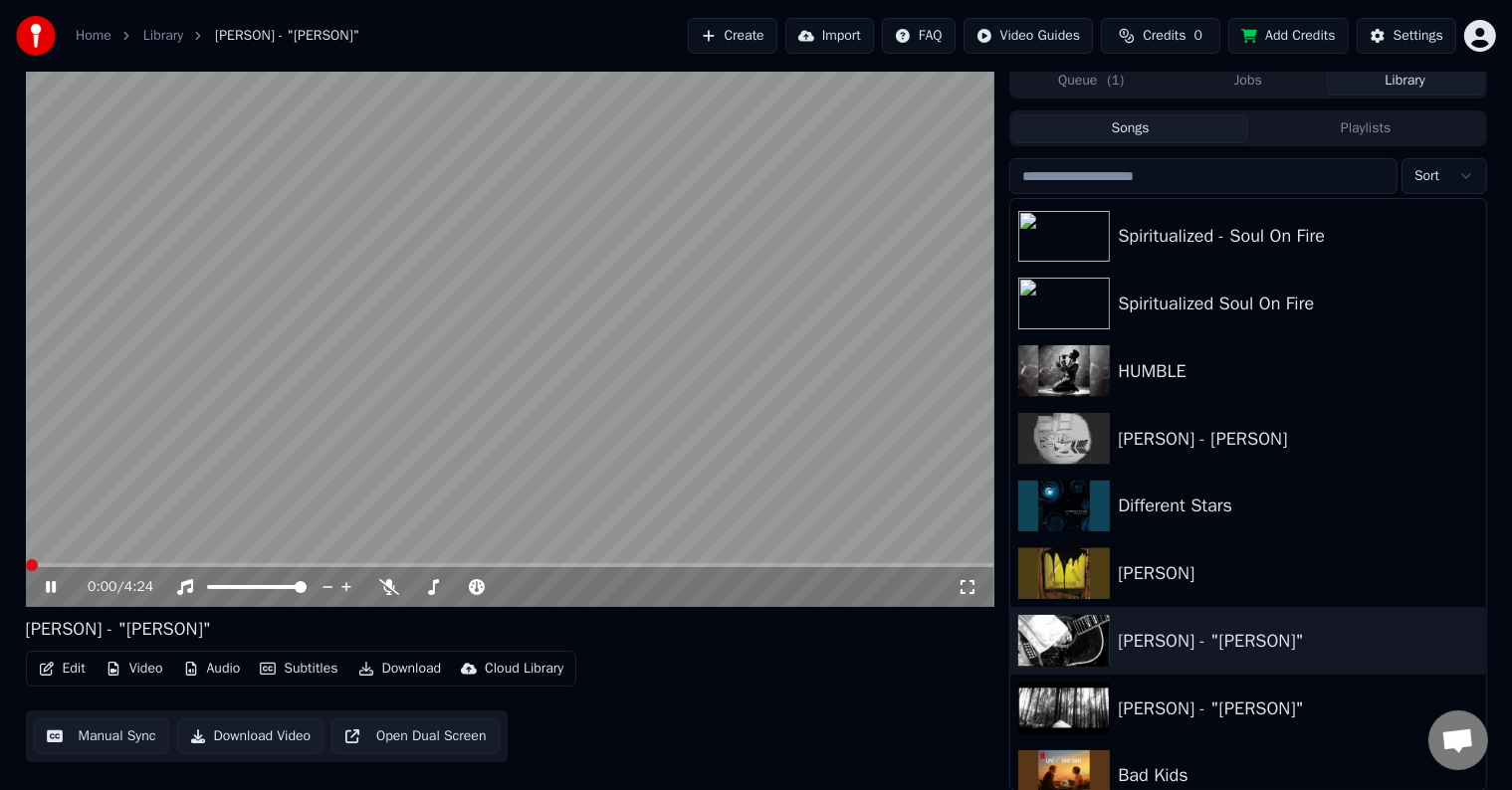click at bounding box center [26, 565] 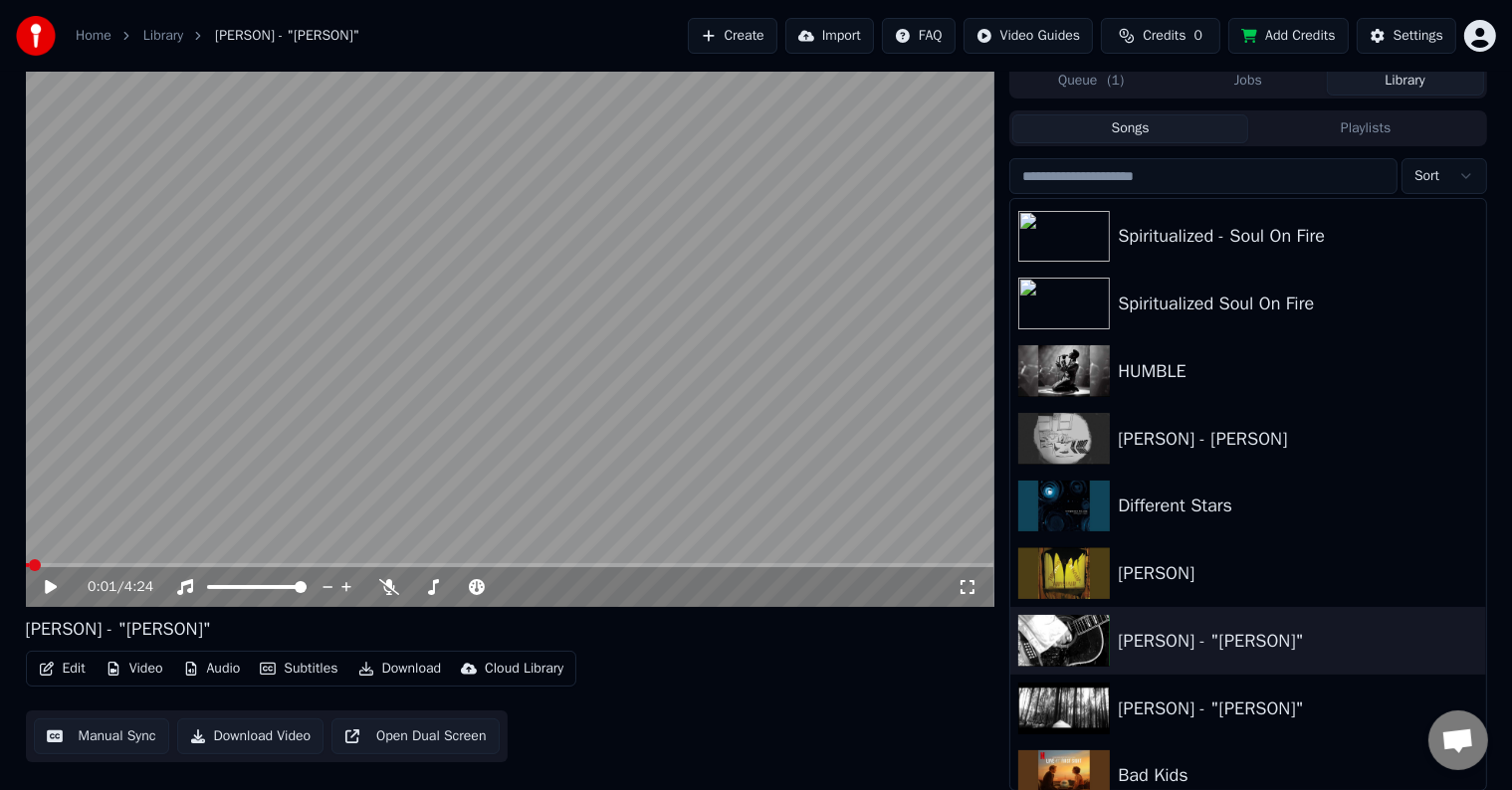 click at bounding box center [28, 565] 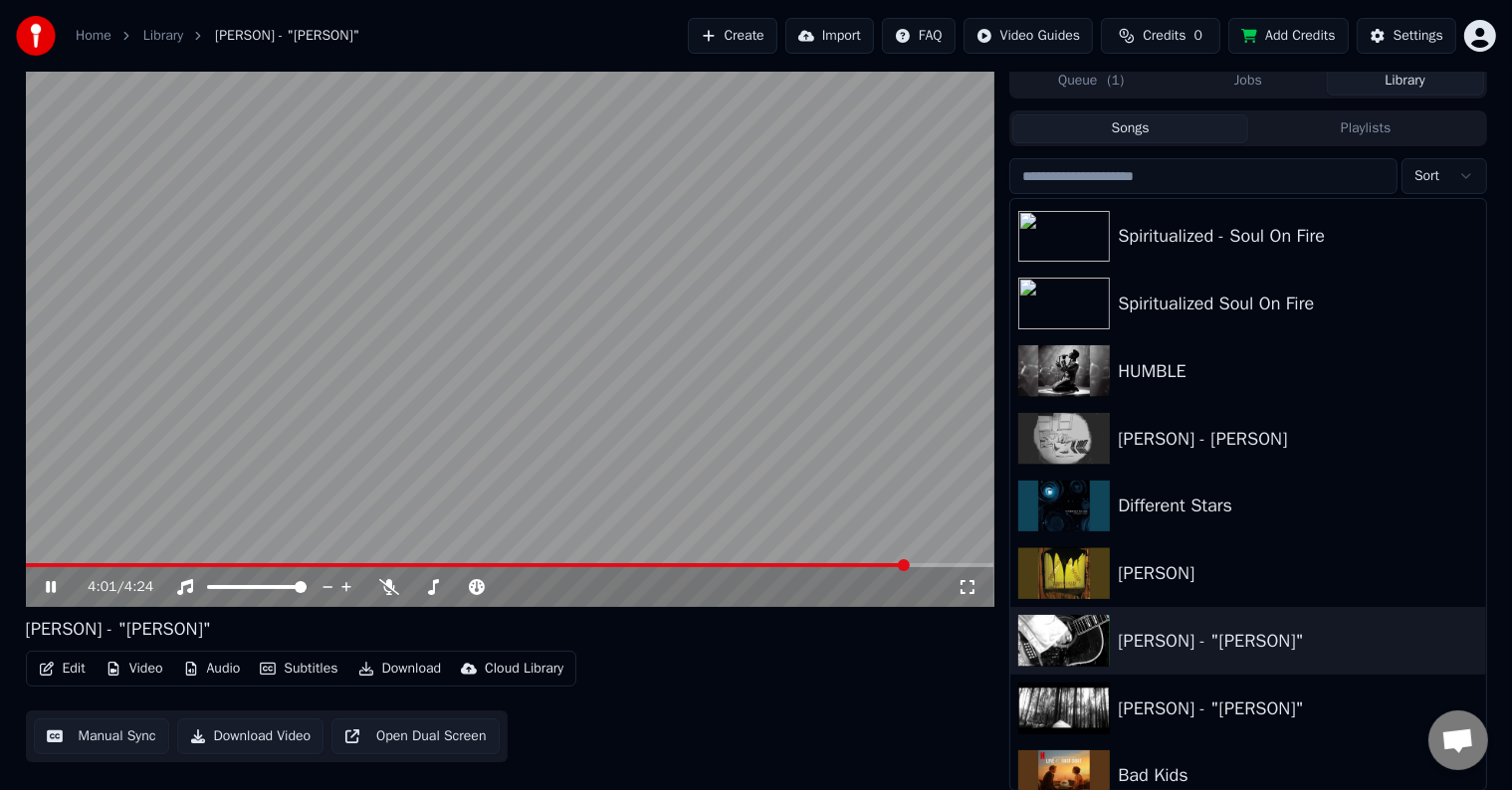 click at bounding box center [467, 565] 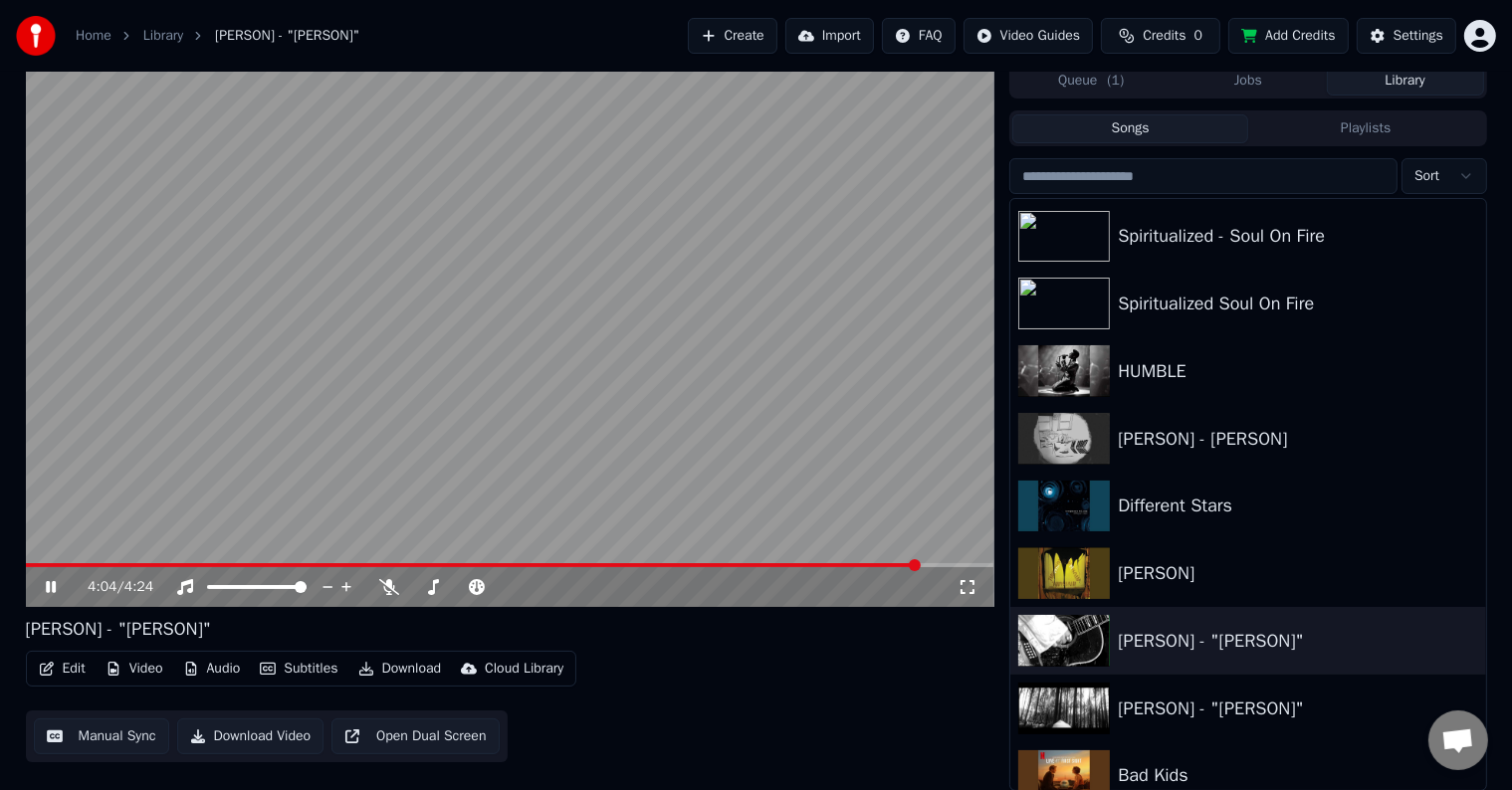 click at bounding box center [510, 334] 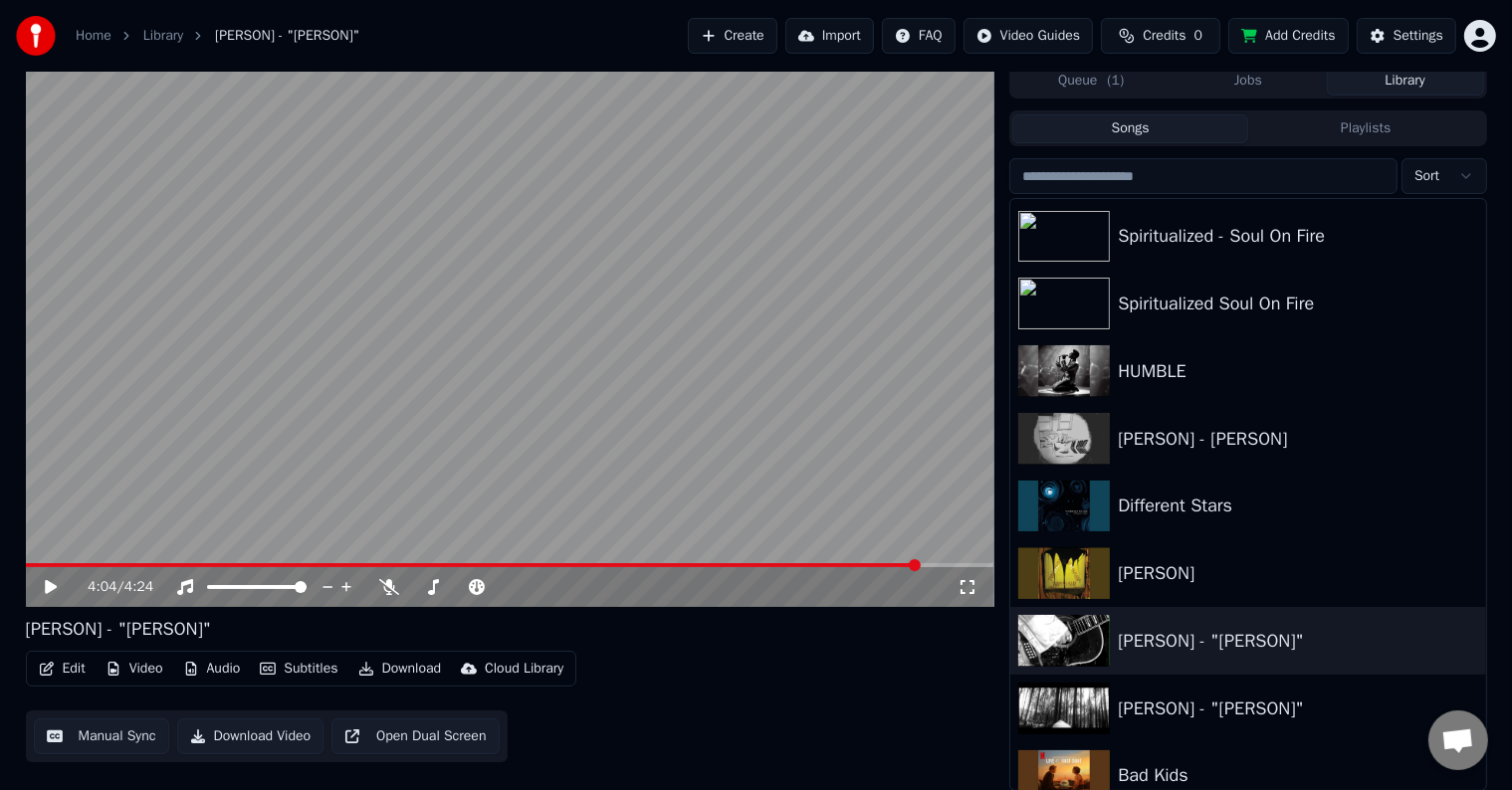 click at bounding box center [473, 565] 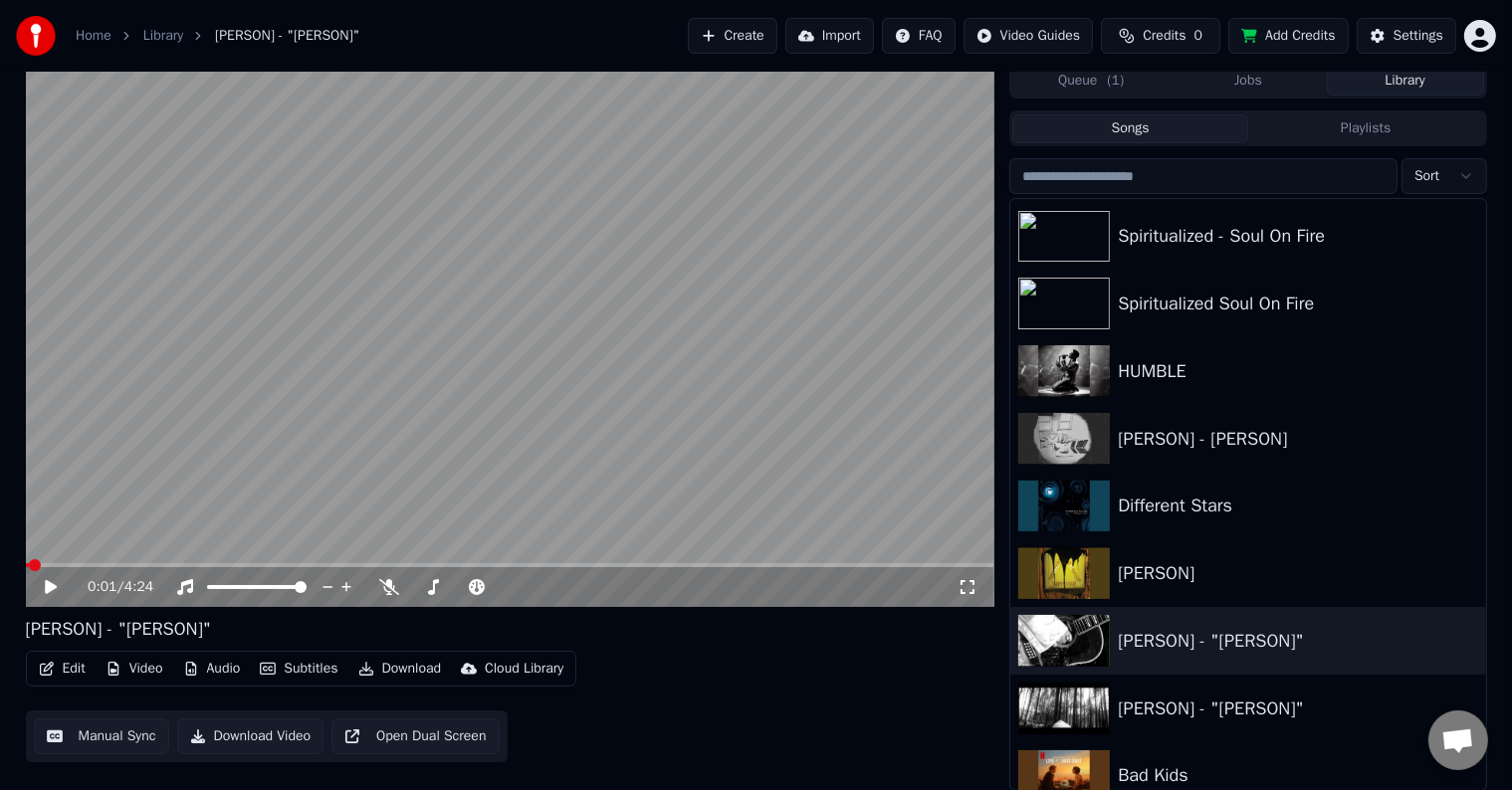 click at bounding box center [510, 334] 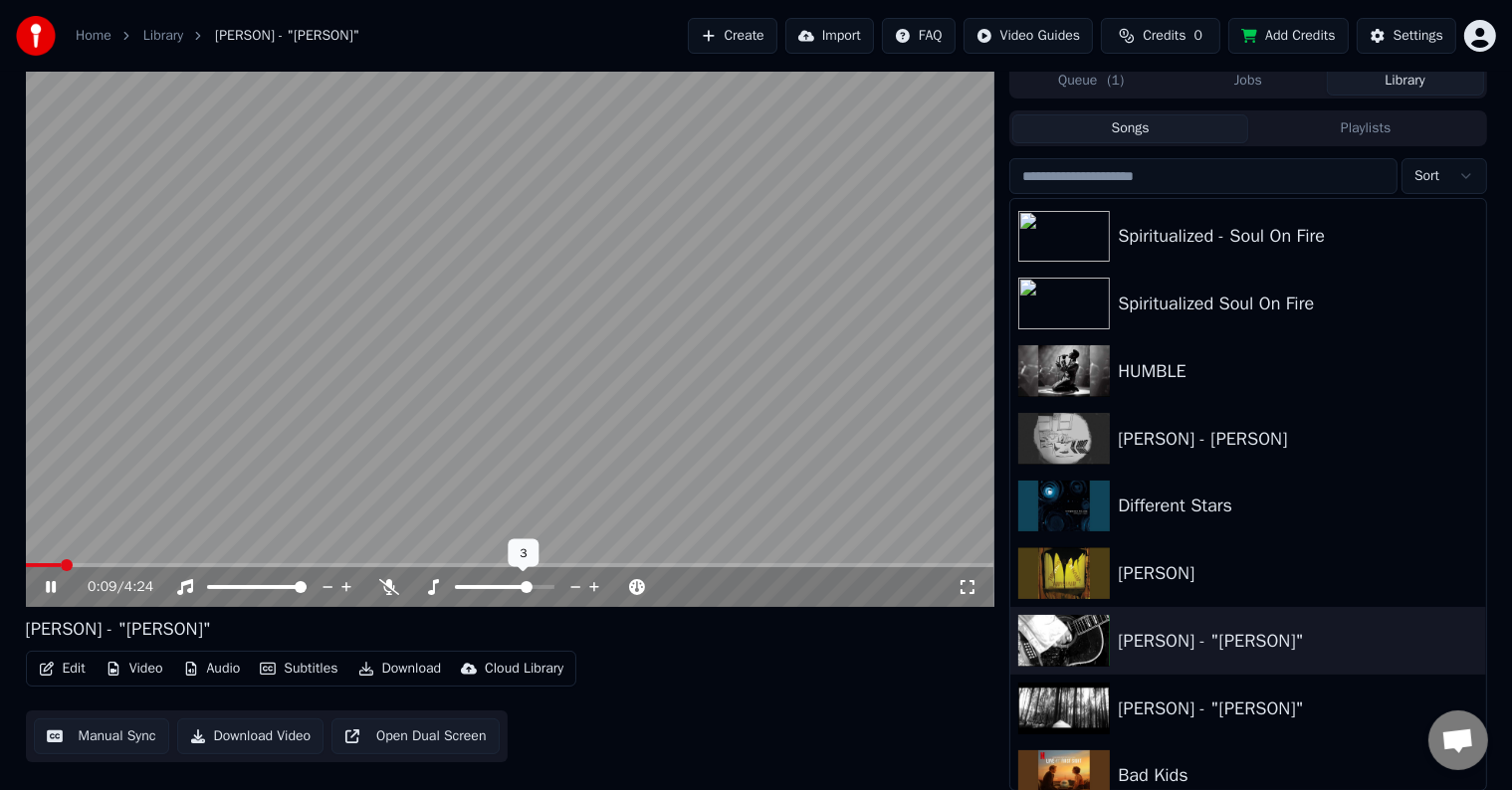 click at bounding box center (527, 587) 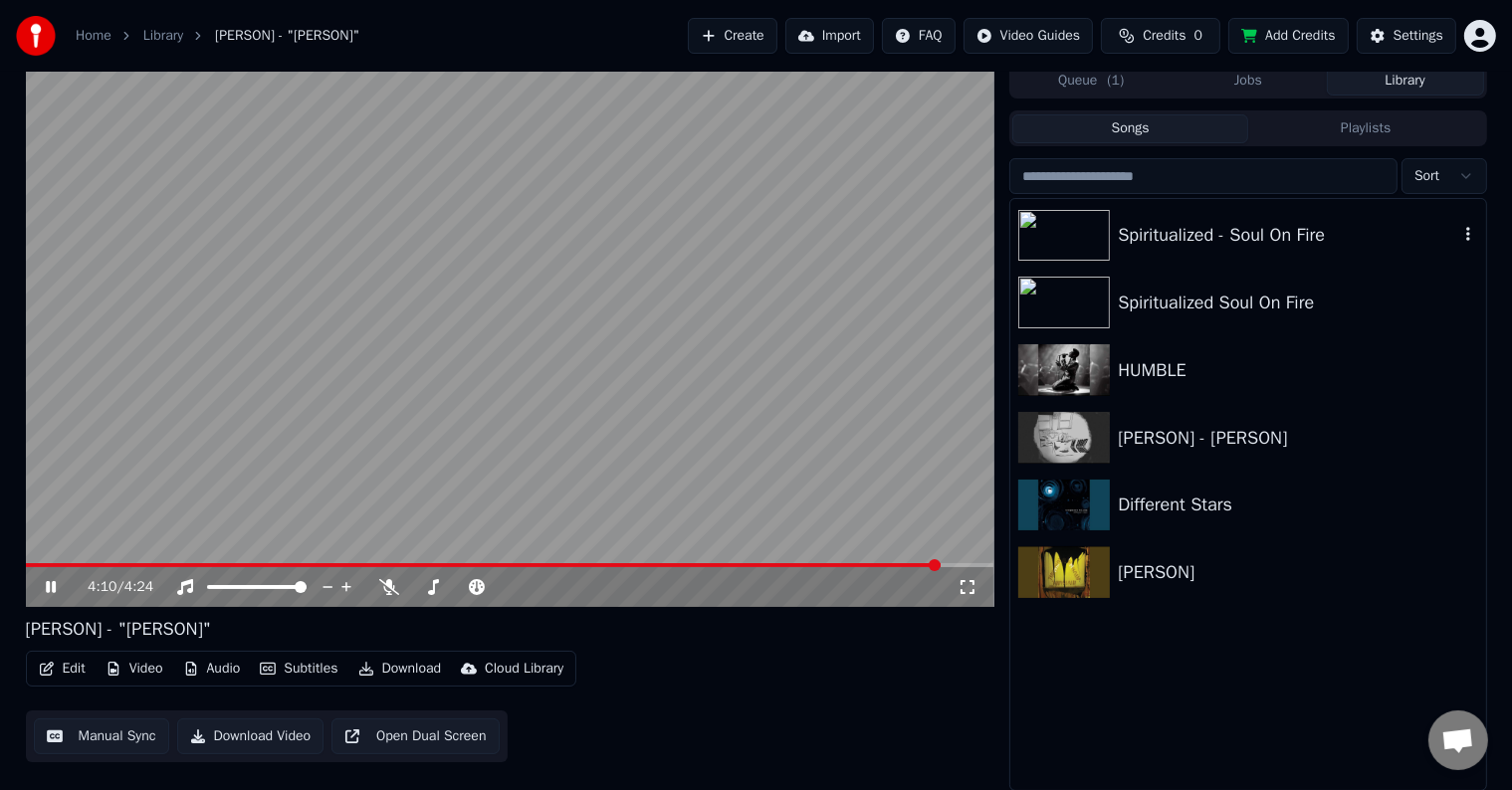 scroll, scrollTop: 1393, scrollLeft: 0, axis: vertical 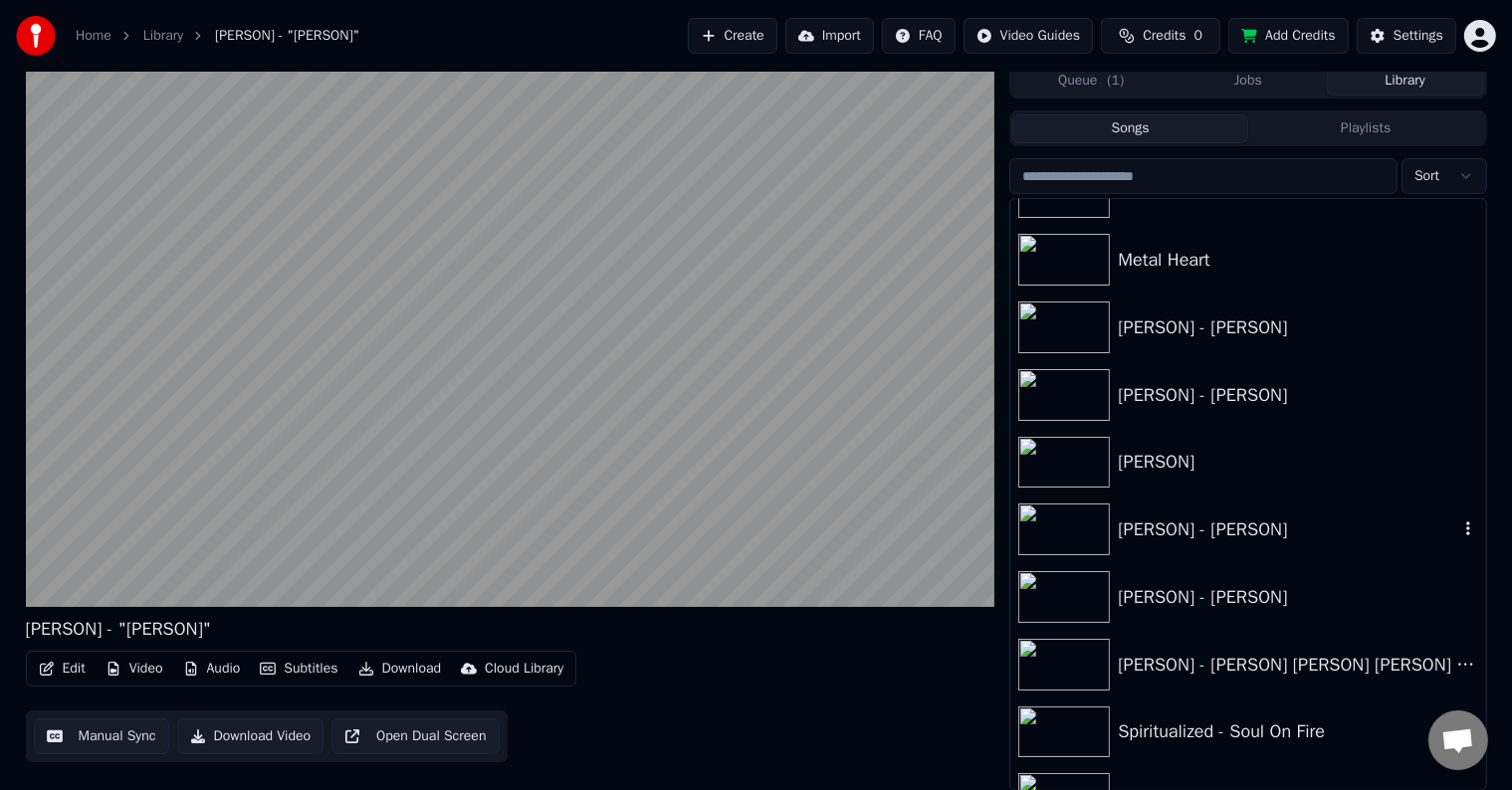 click on "[PERSON] - [PERSON]" at bounding box center [1287, 529] 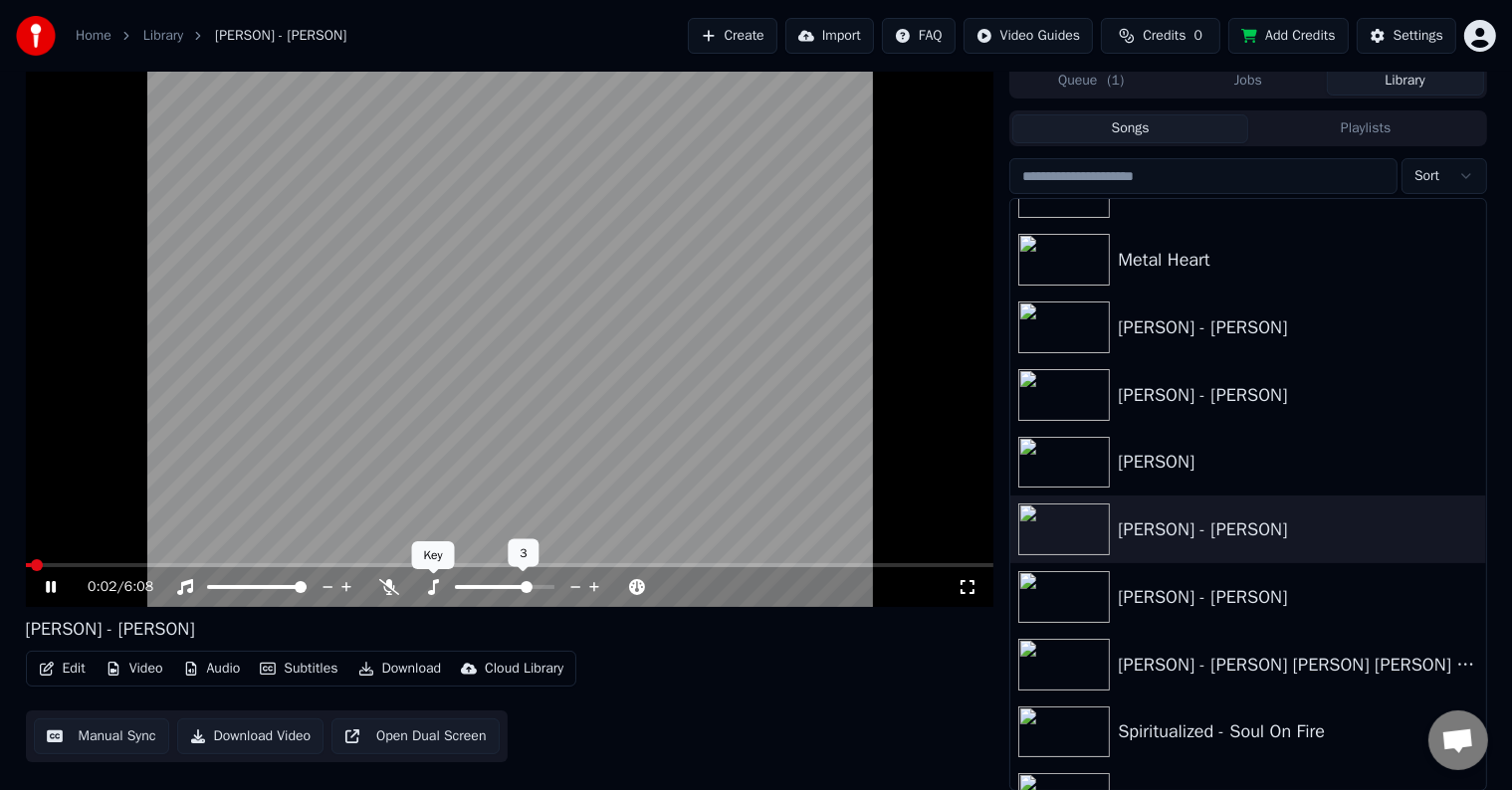 click at bounding box center (433, 587) 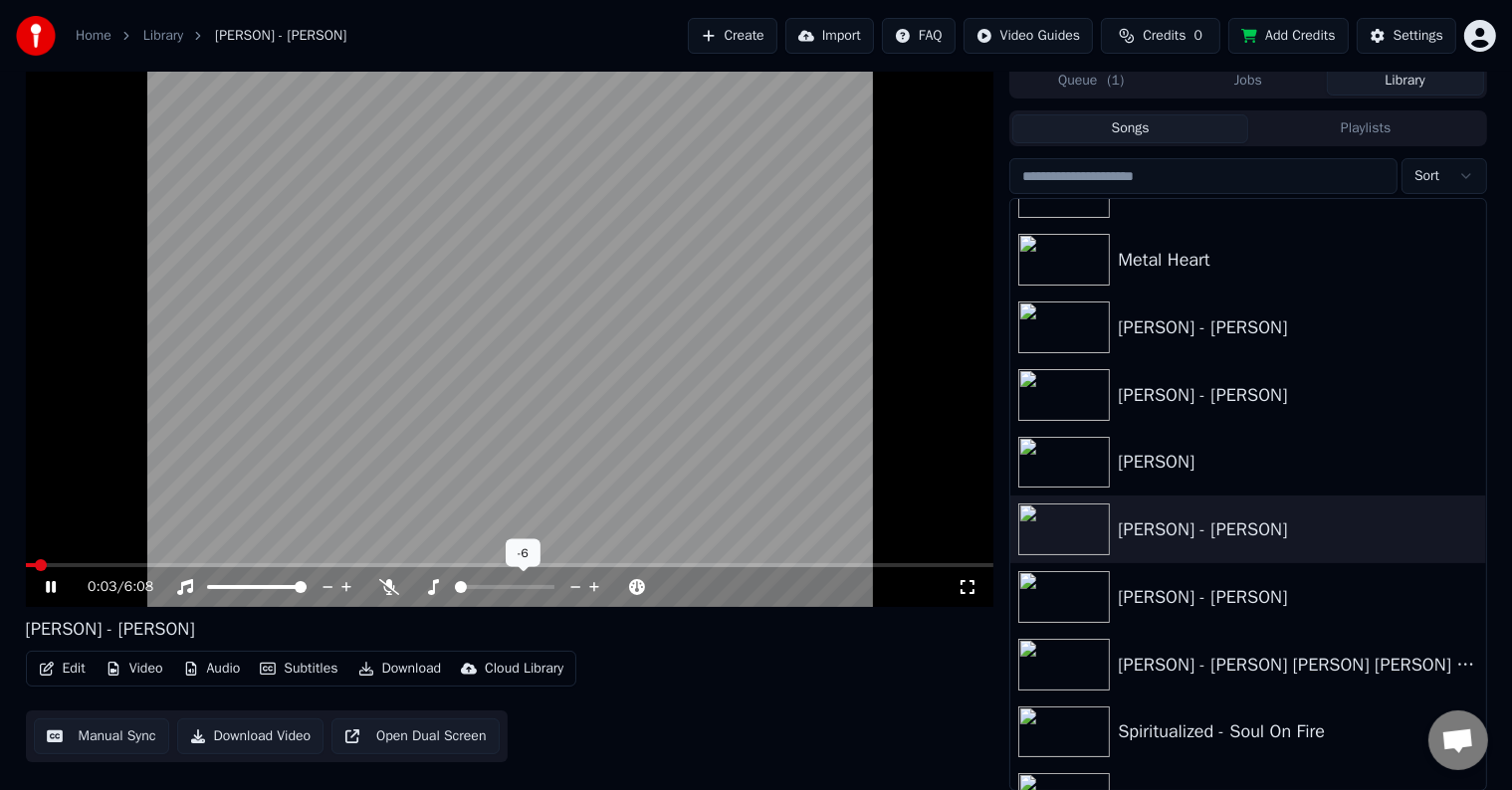 click at bounding box center (461, 587) 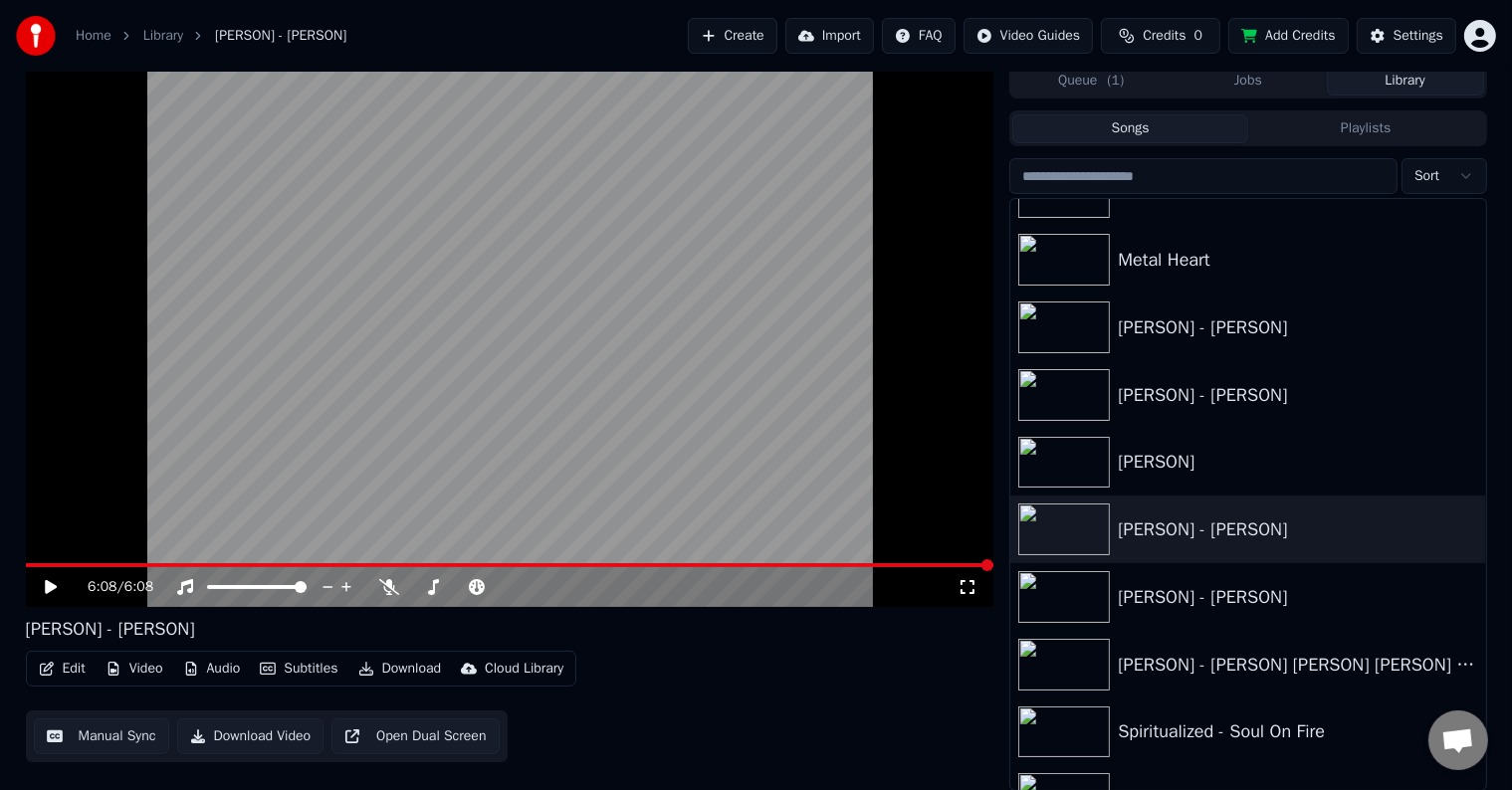 click at bounding box center [510, 565] 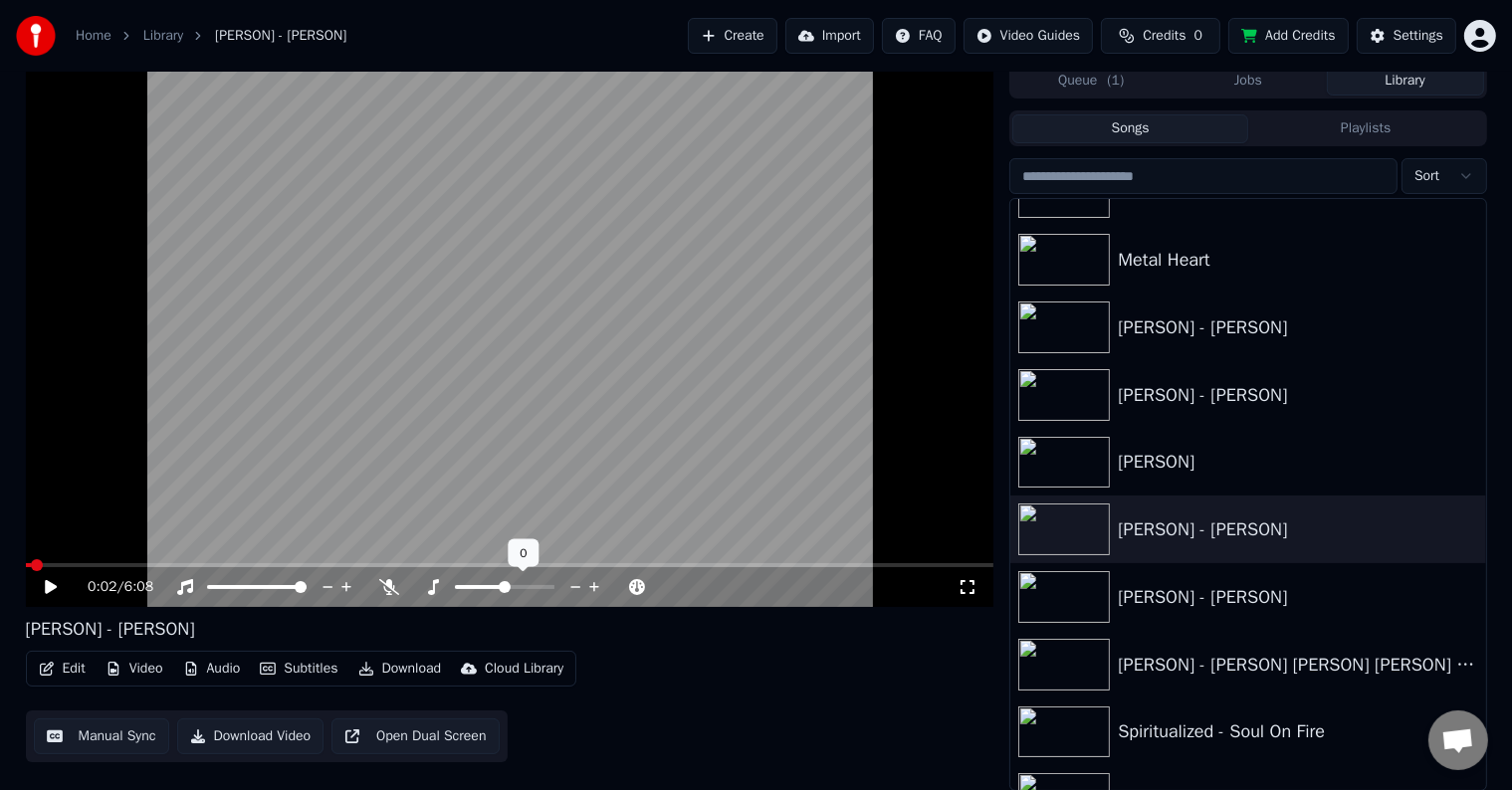 click at bounding box center [505, 587] 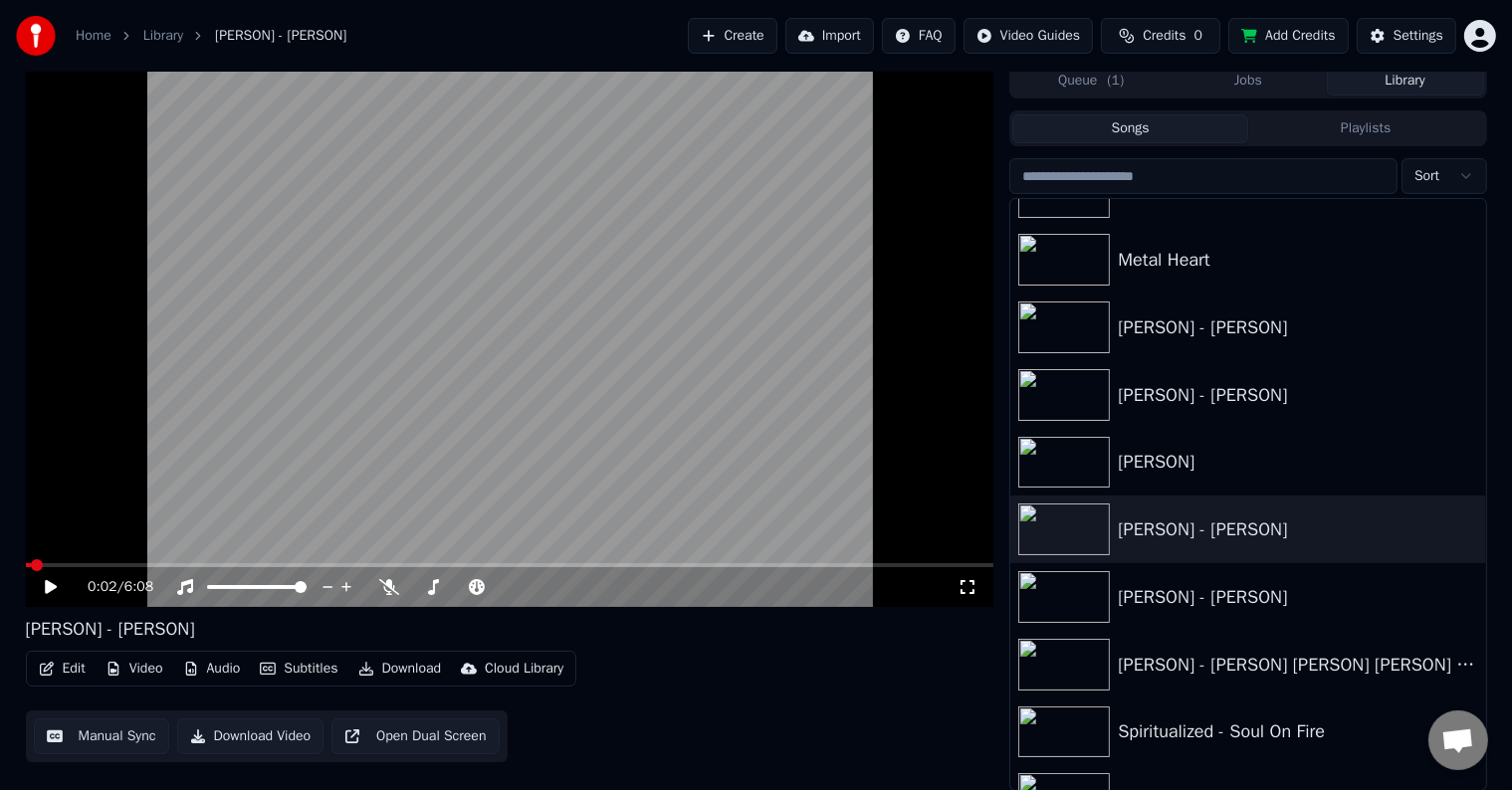 click at bounding box center (510, 334) 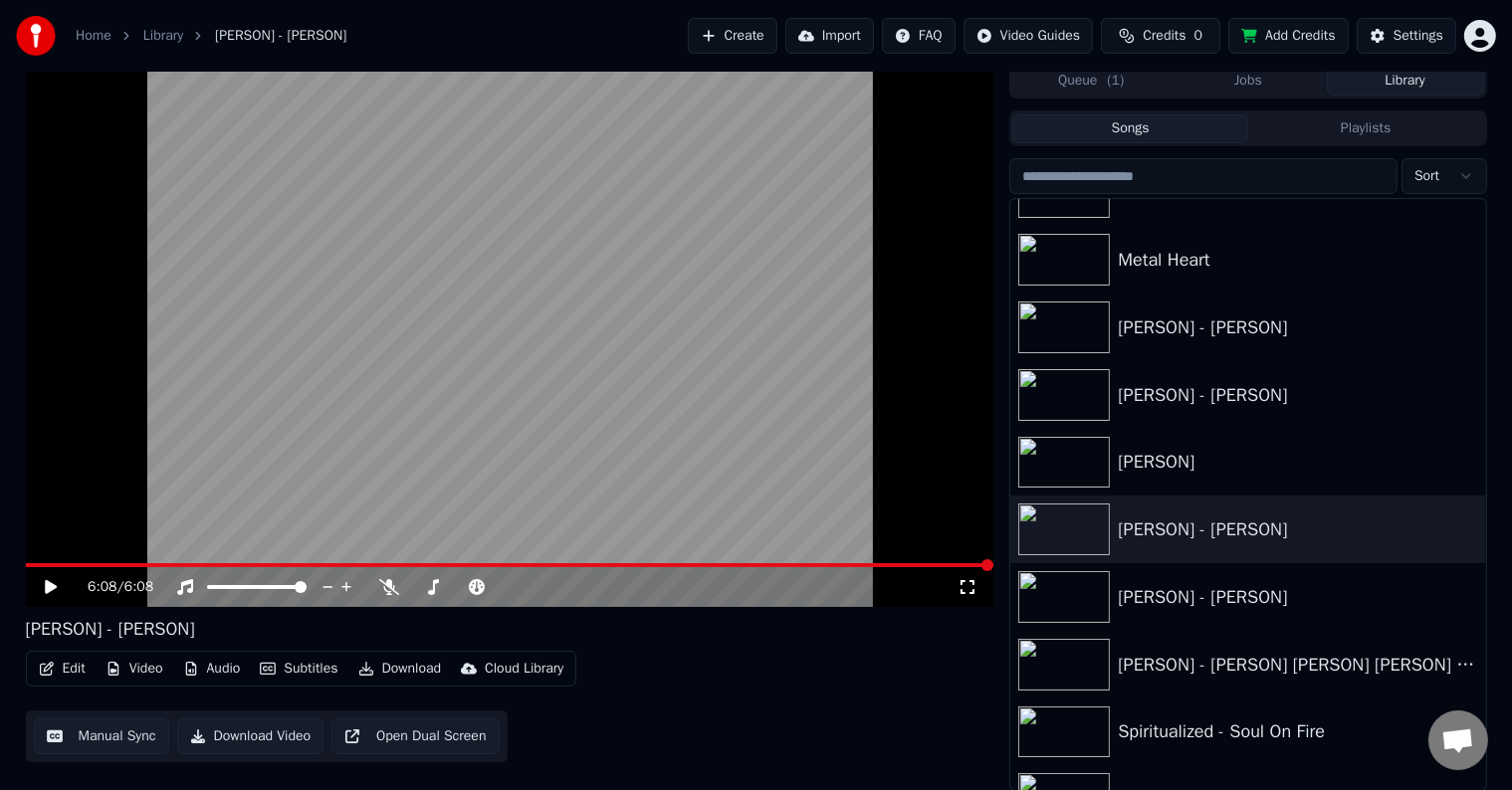 click at bounding box center [510, 334] 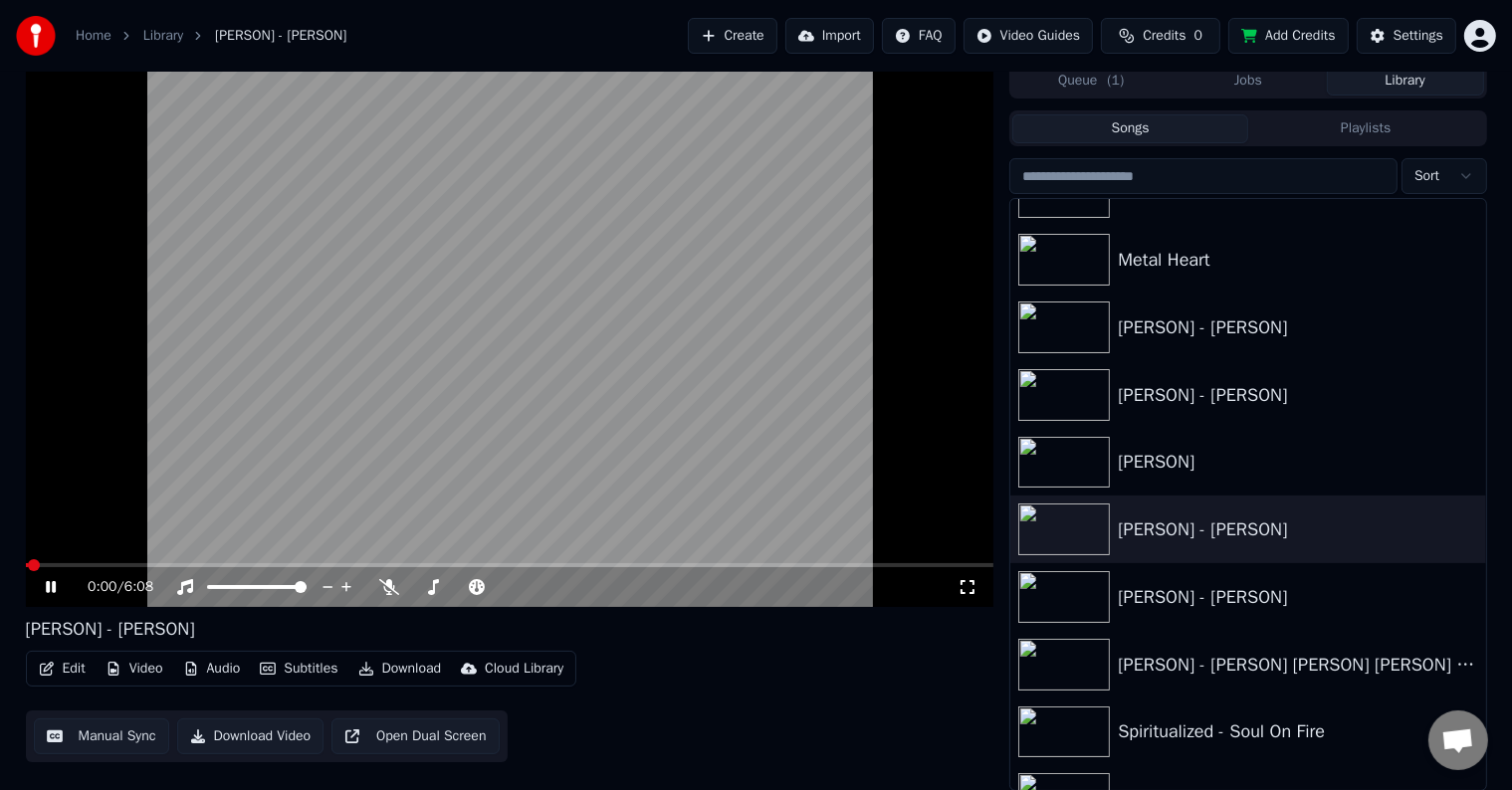 click at bounding box center (510, 334) 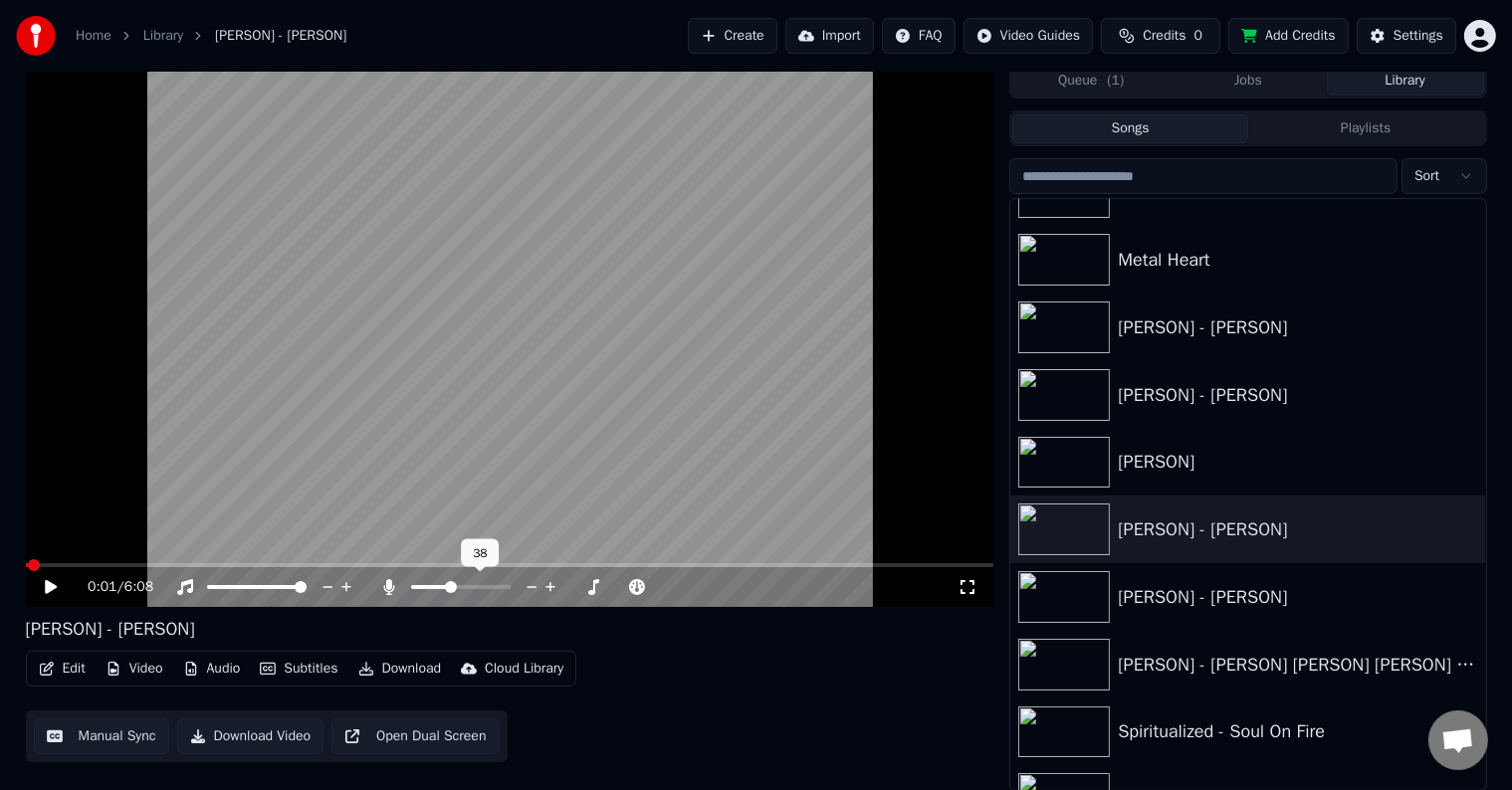 click at bounding box center (461, 587) 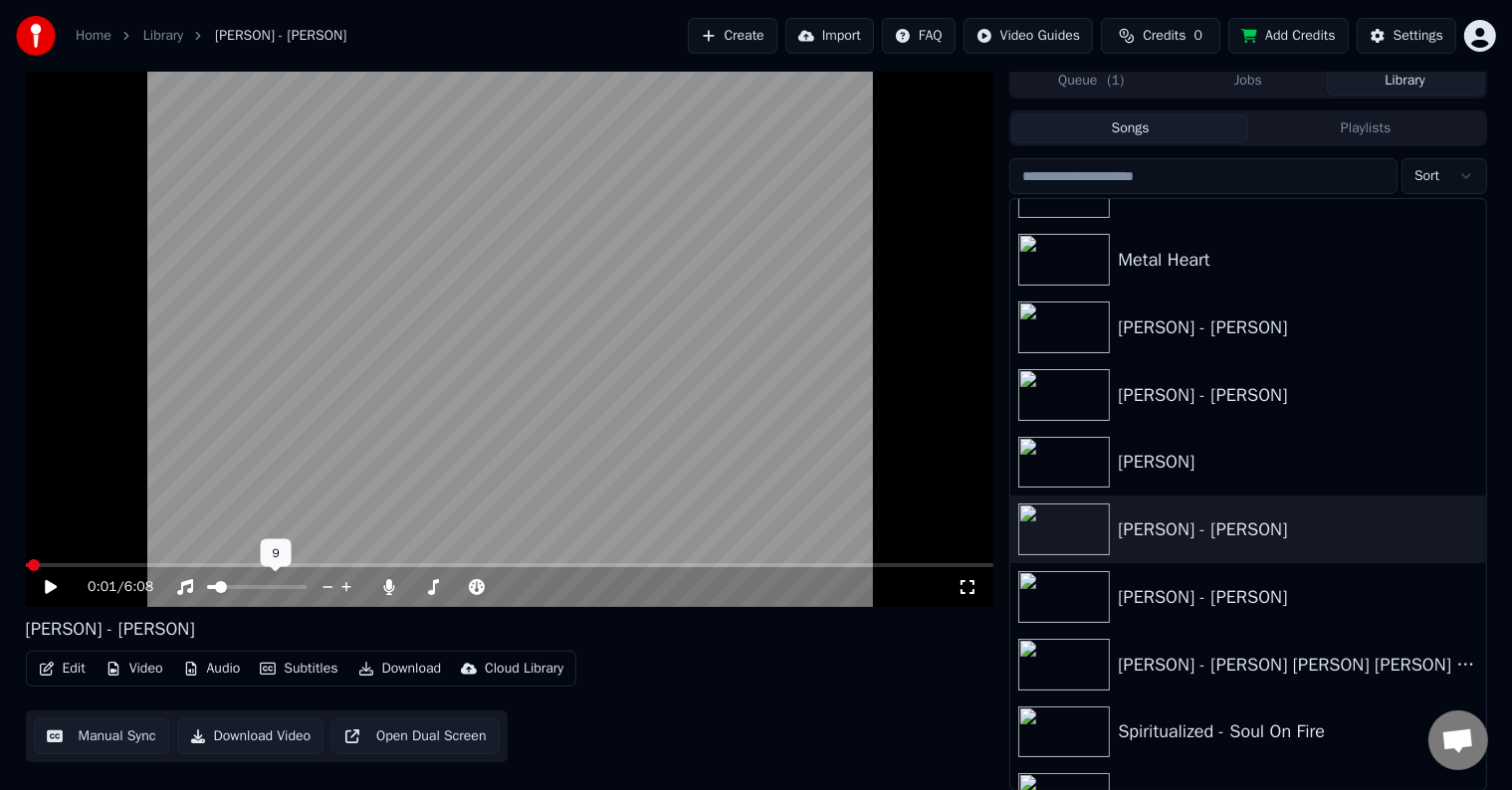 click at bounding box center [211, 587] 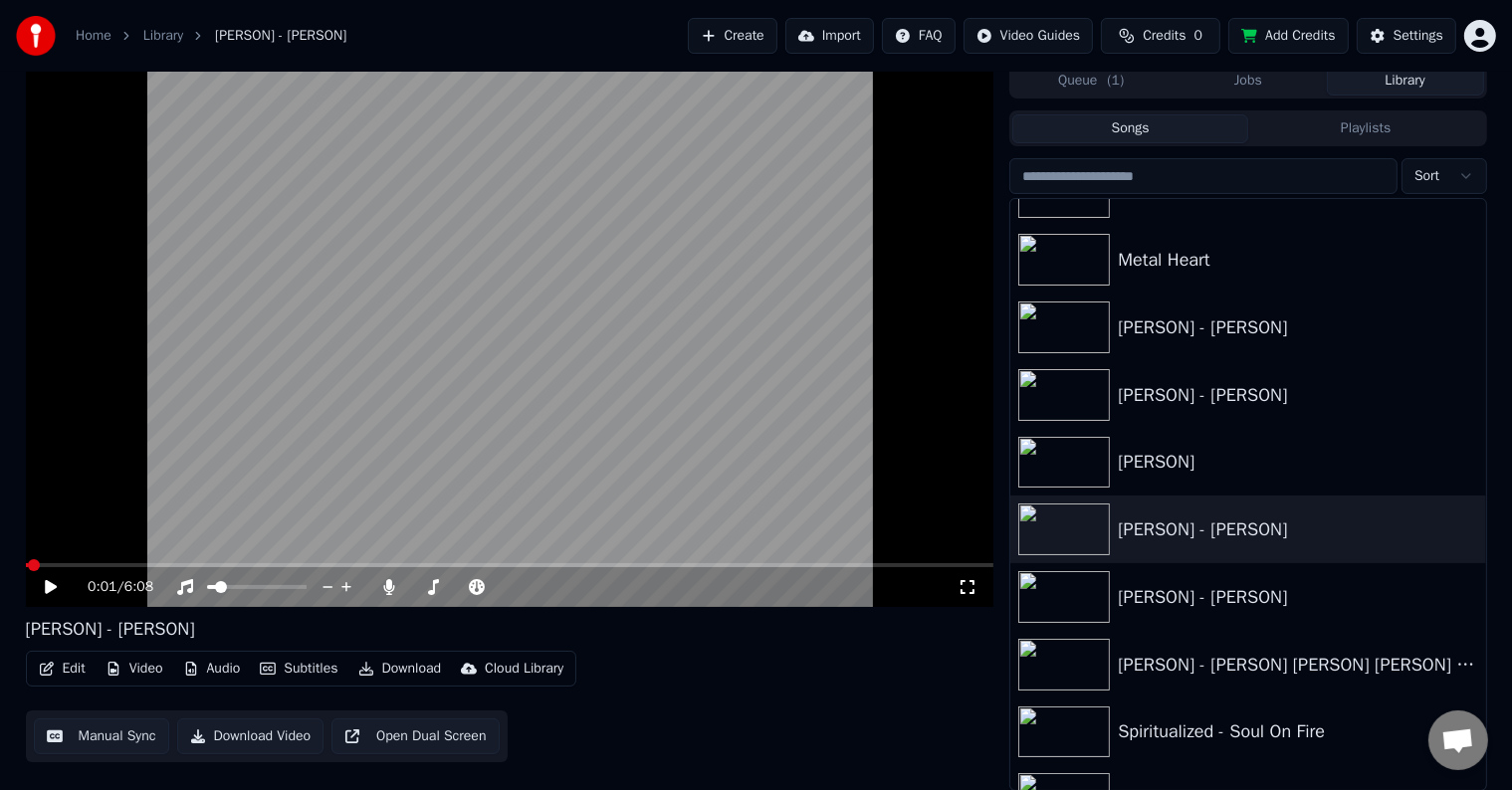 click at bounding box center [510, 334] 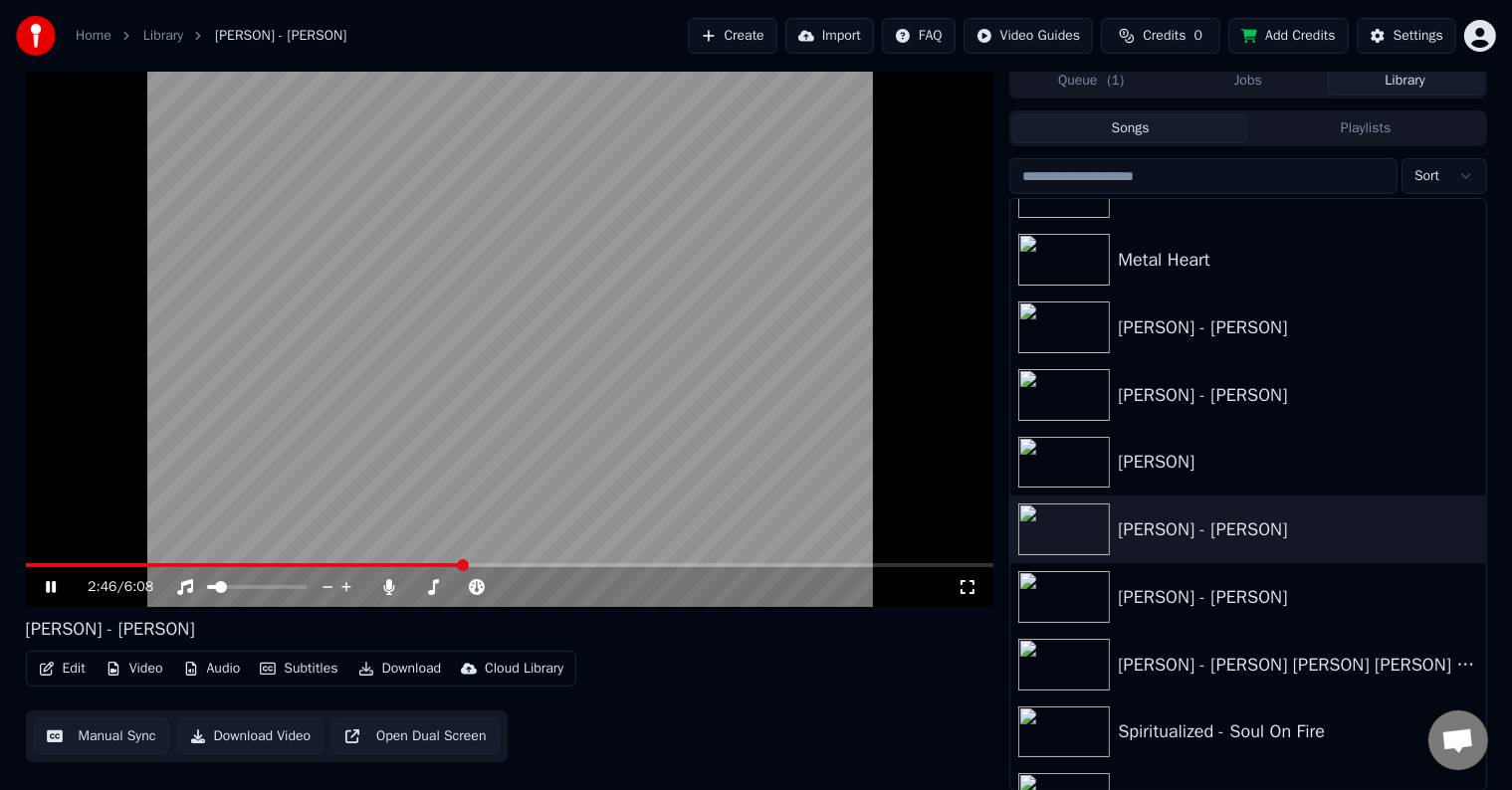 click at bounding box center [510, 334] 